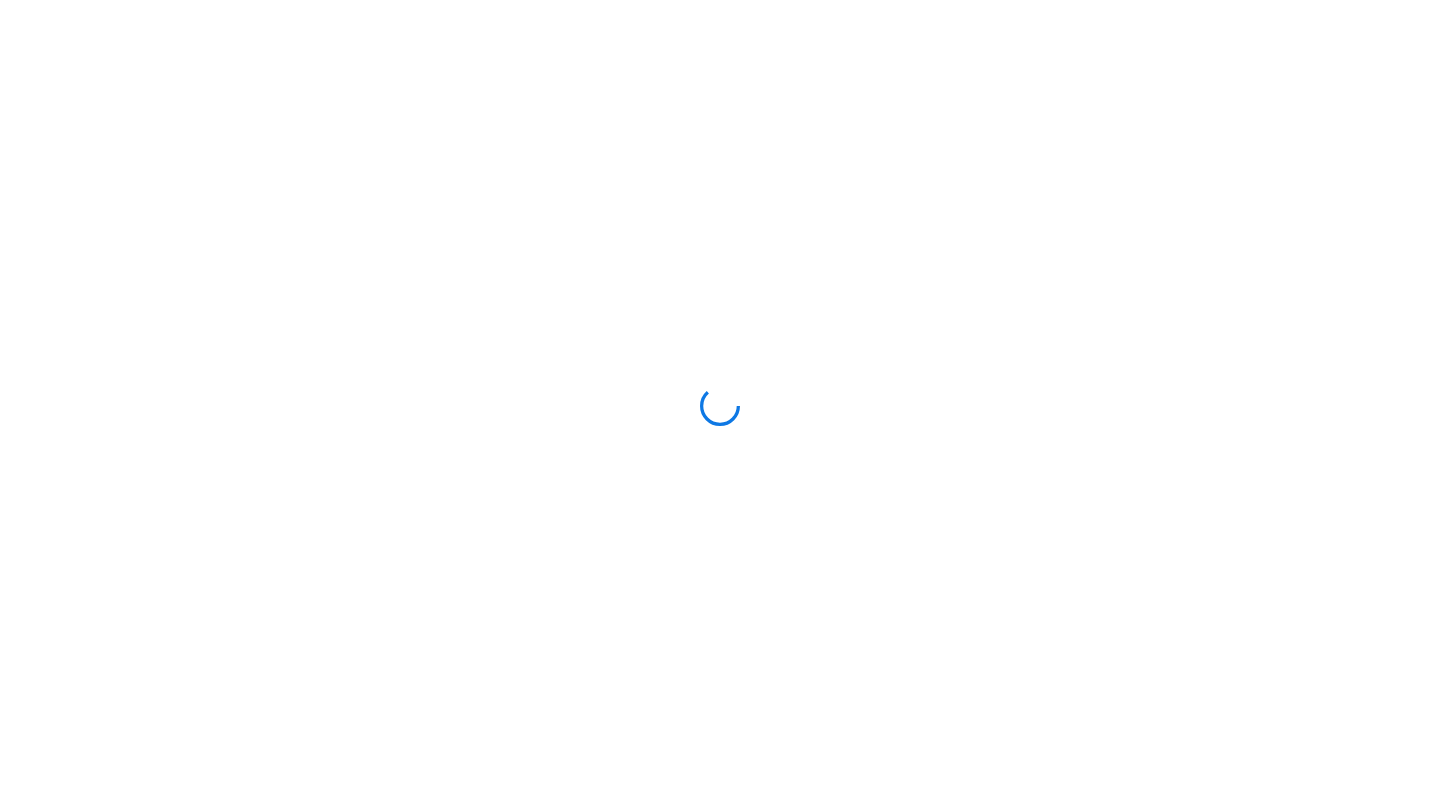 scroll, scrollTop: 0, scrollLeft: 0, axis: both 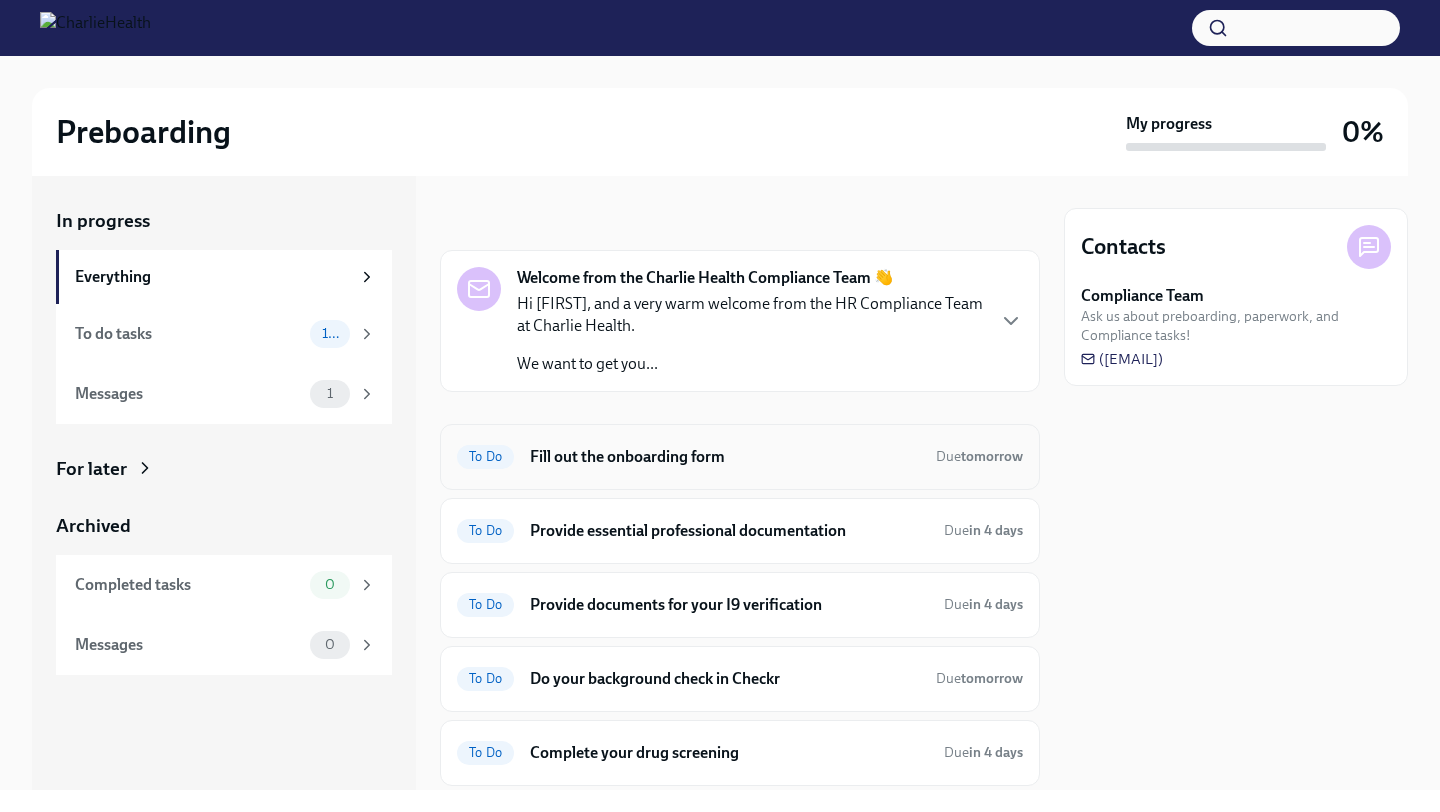 click on "To Do Fill out the onboarding form Due  tomorrow" at bounding box center [740, 457] 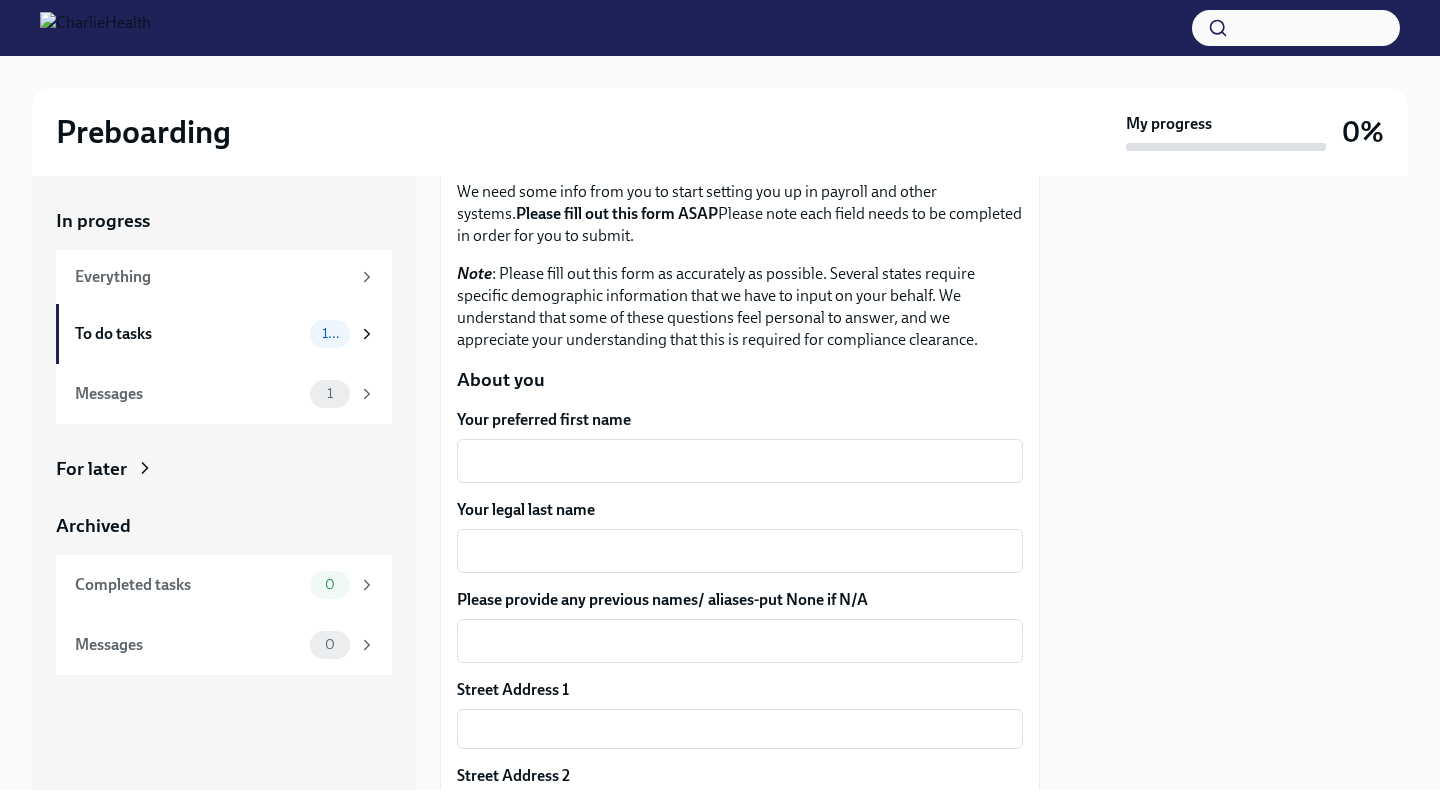 scroll, scrollTop: 134, scrollLeft: 0, axis: vertical 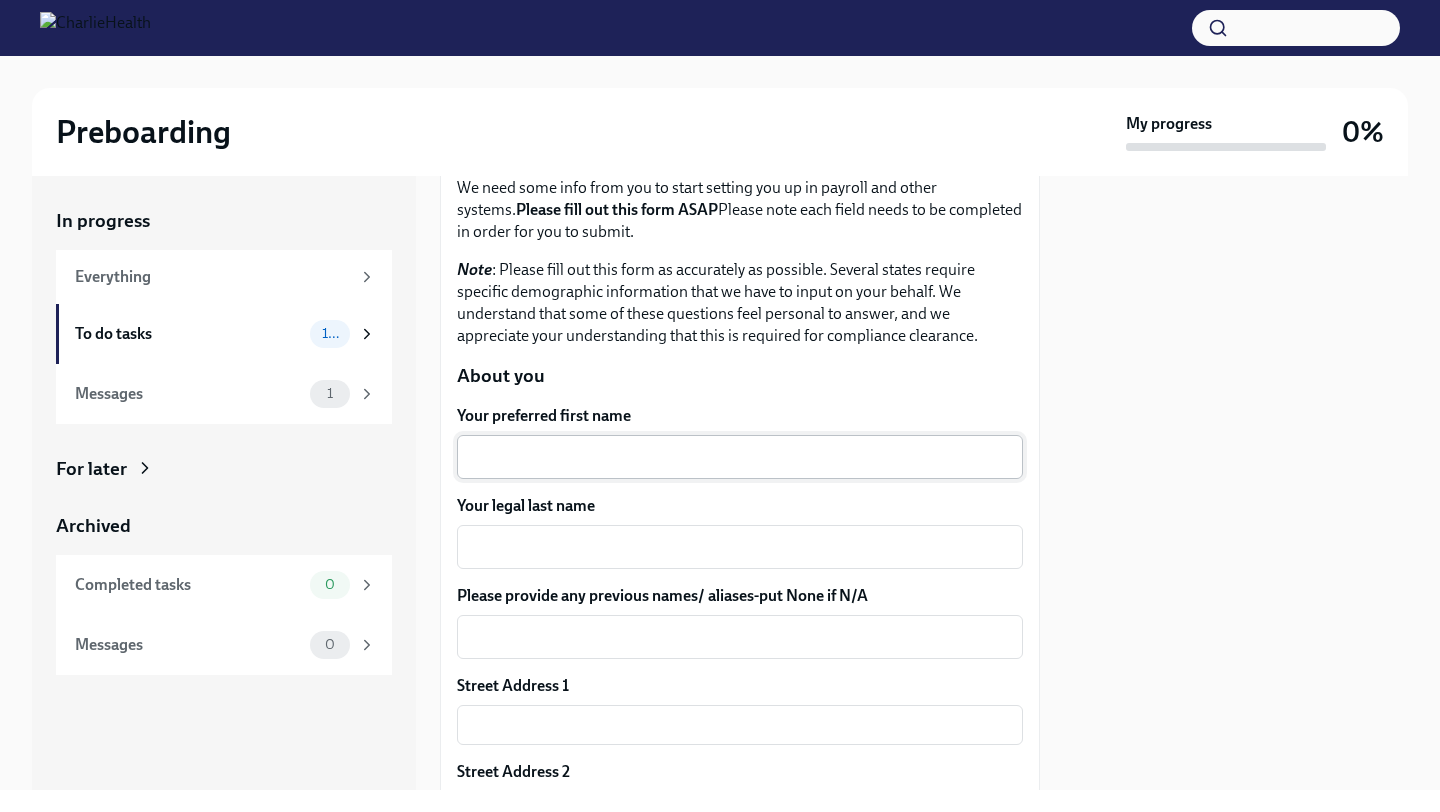 click on "Your preferred first name" at bounding box center [740, 457] 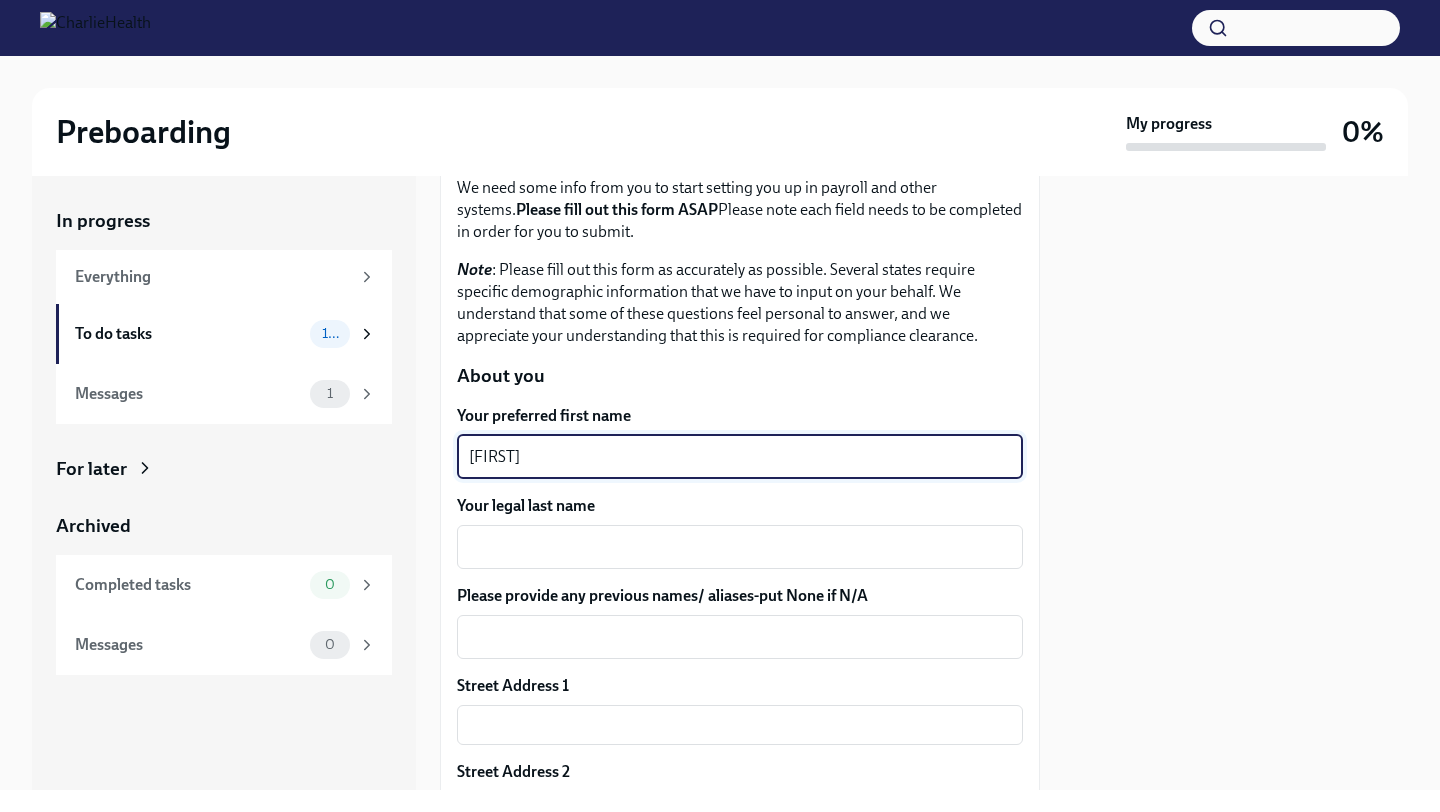 type on "[FIRST]" 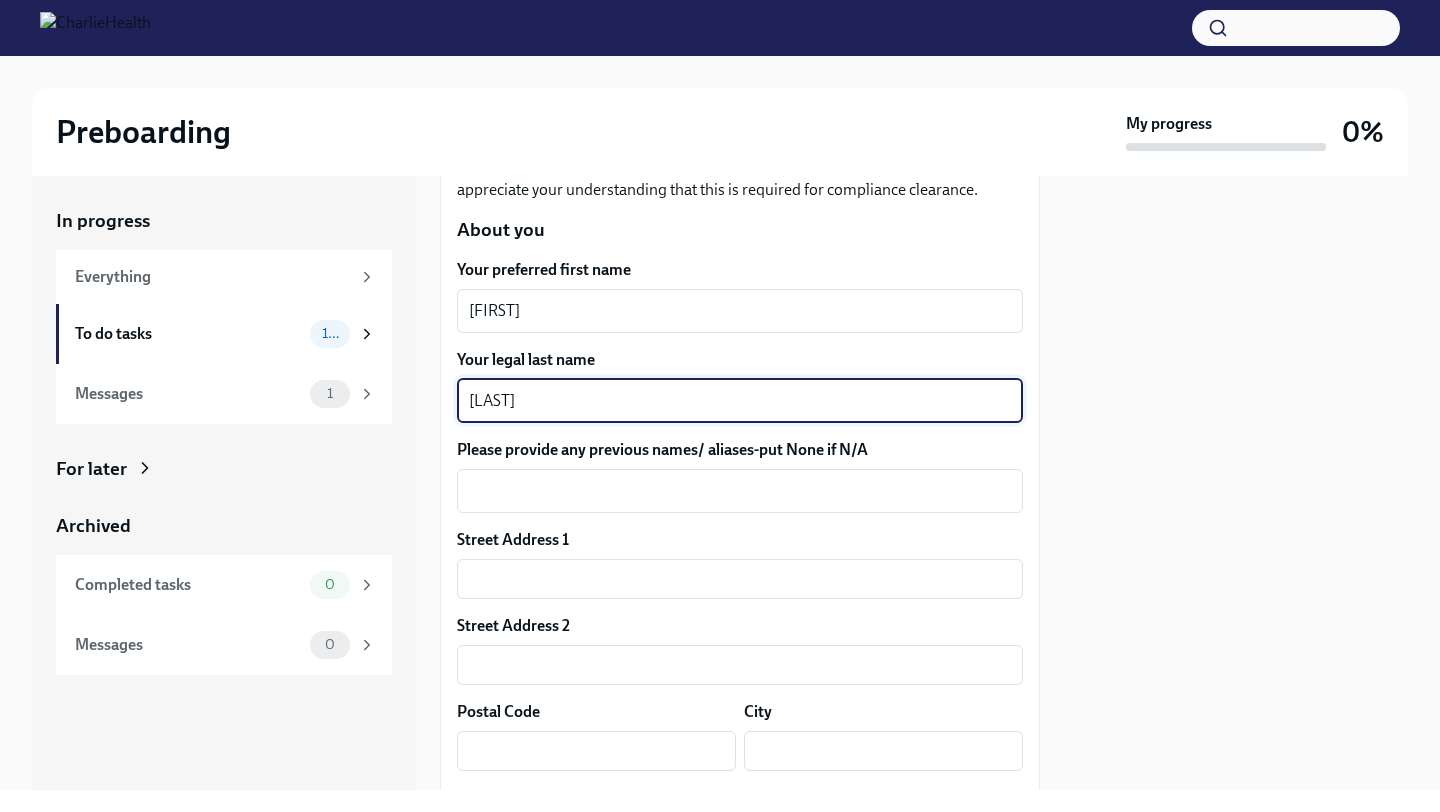 scroll, scrollTop: 297, scrollLeft: 0, axis: vertical 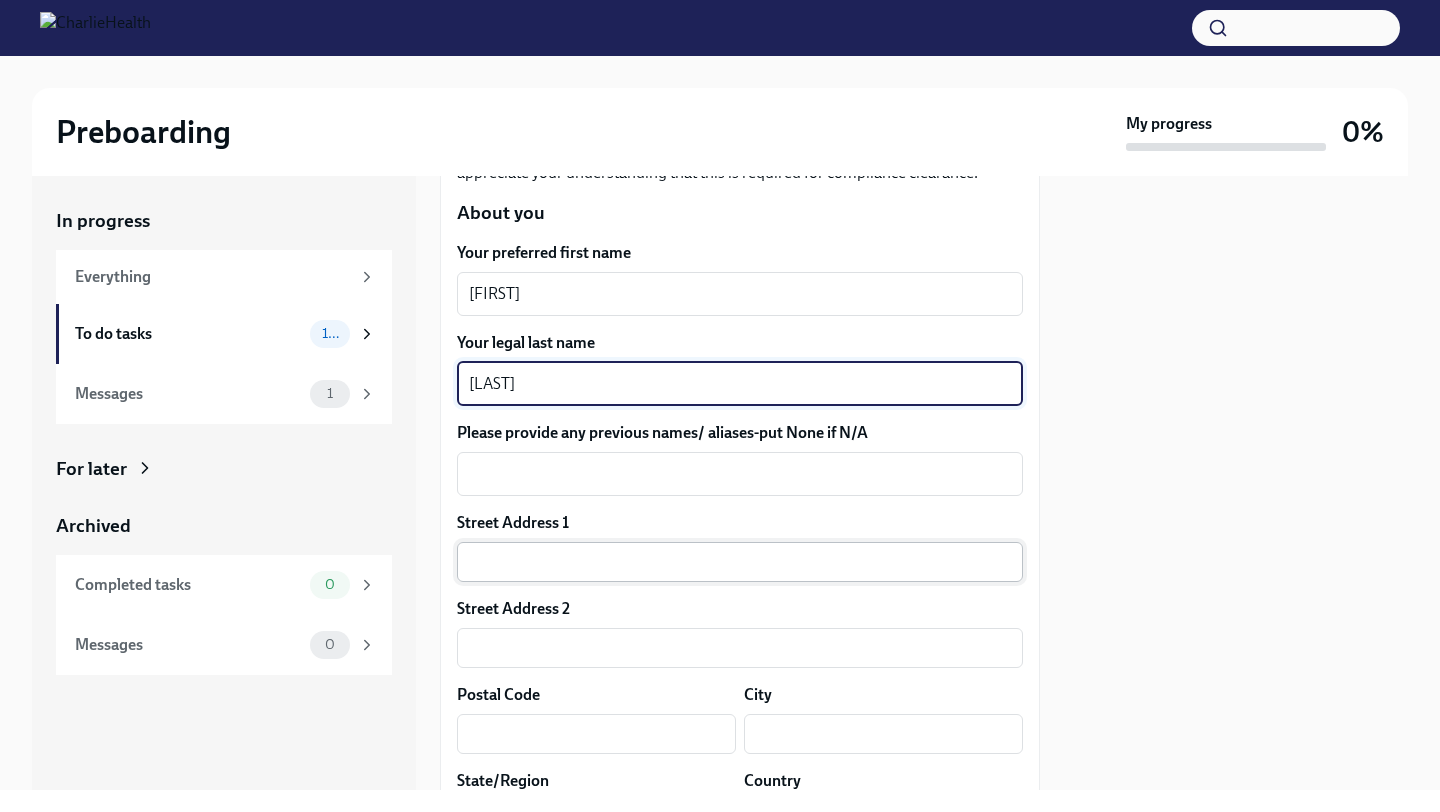 type on "[LAST]" 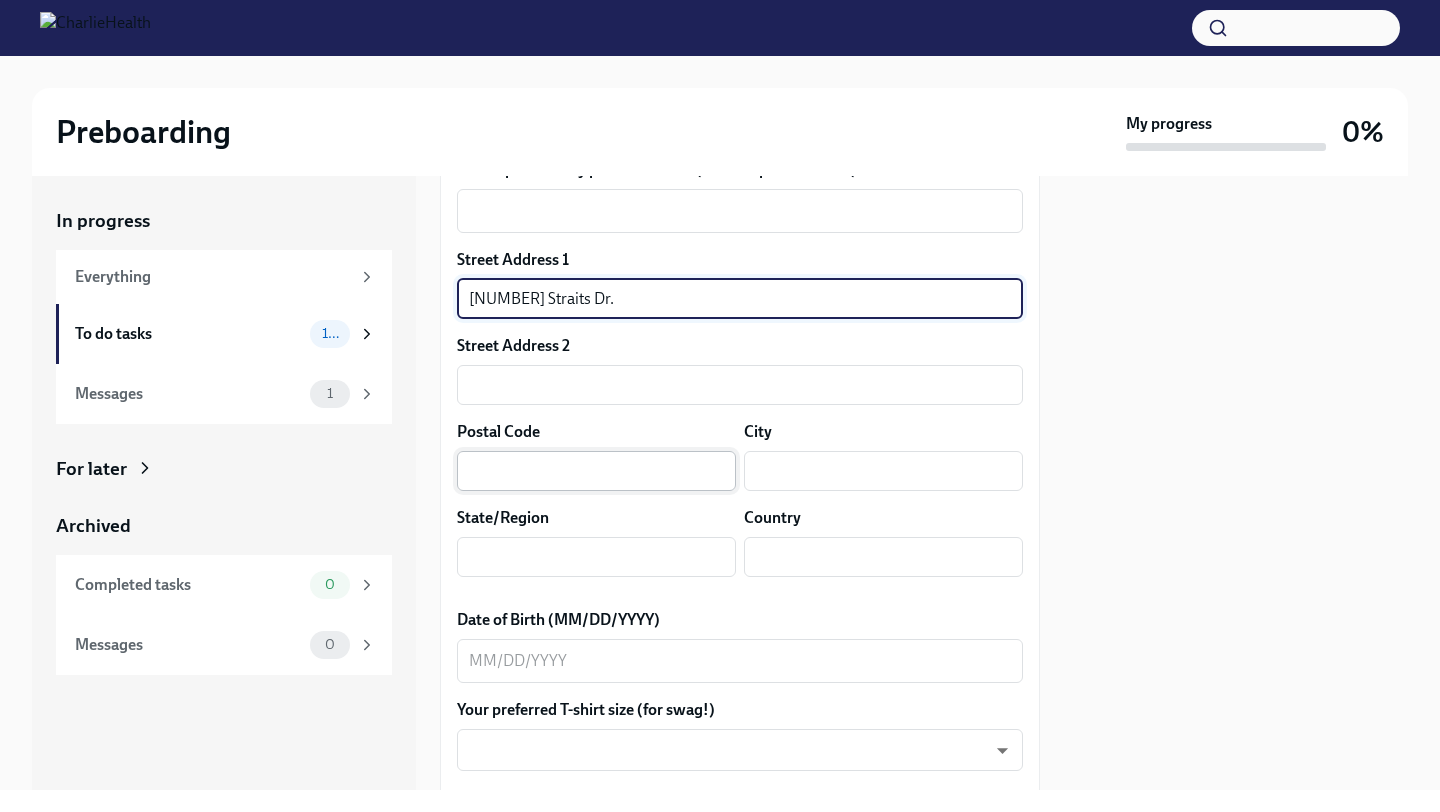scroll, scrollTop: 565, scrollLeft: 0, axis: vertical 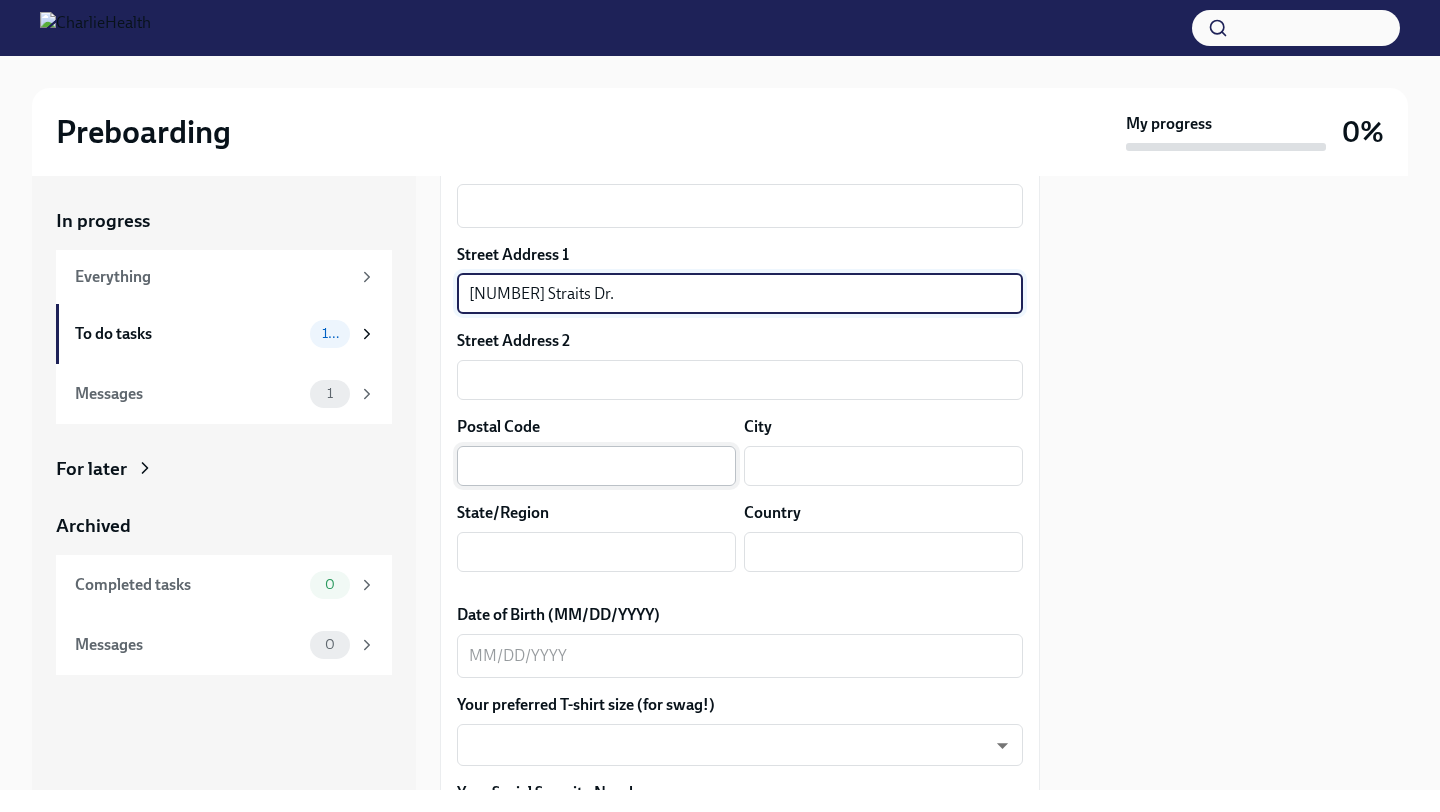 type on "[NUMBER] Straits Dr." 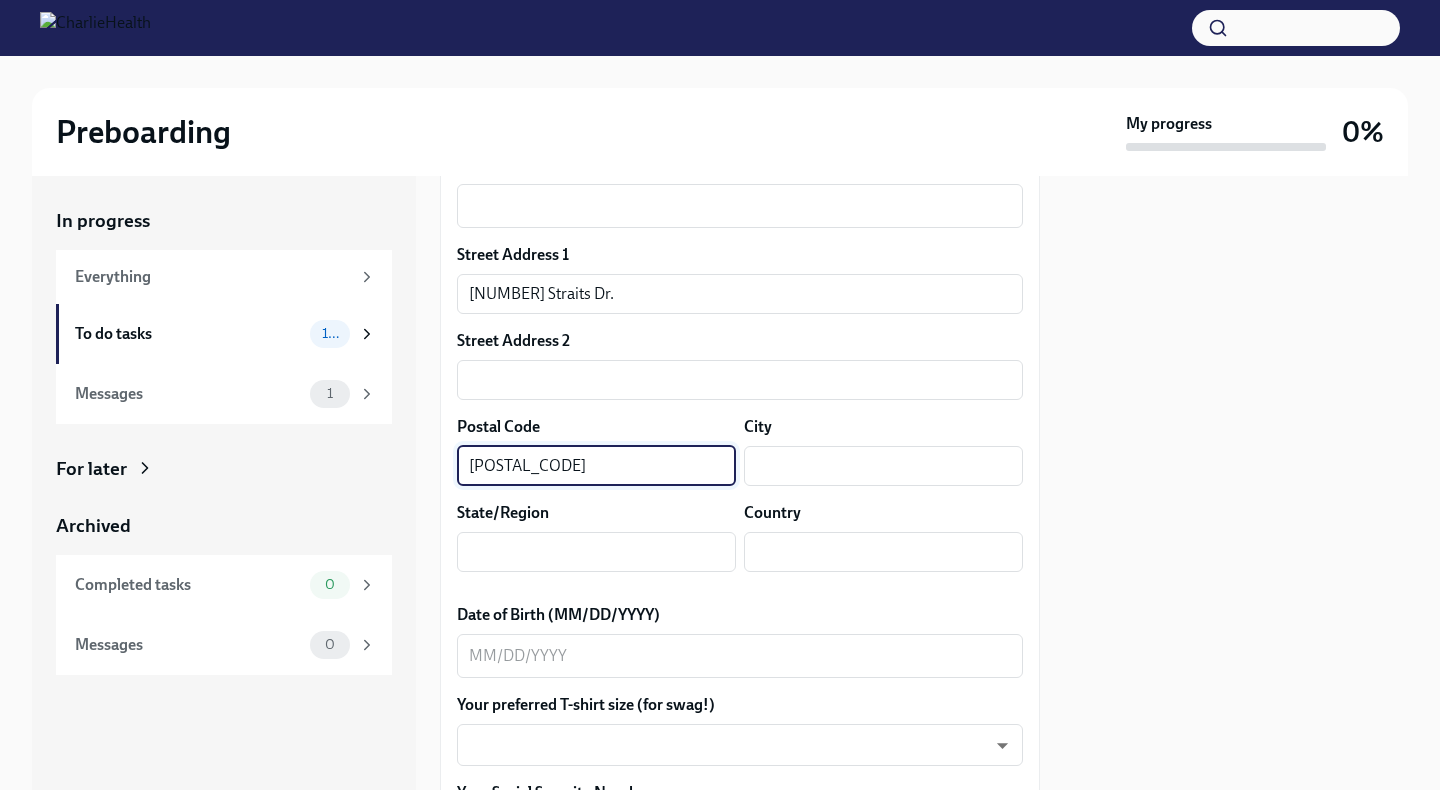 type on "[POSTAL_CODE]" 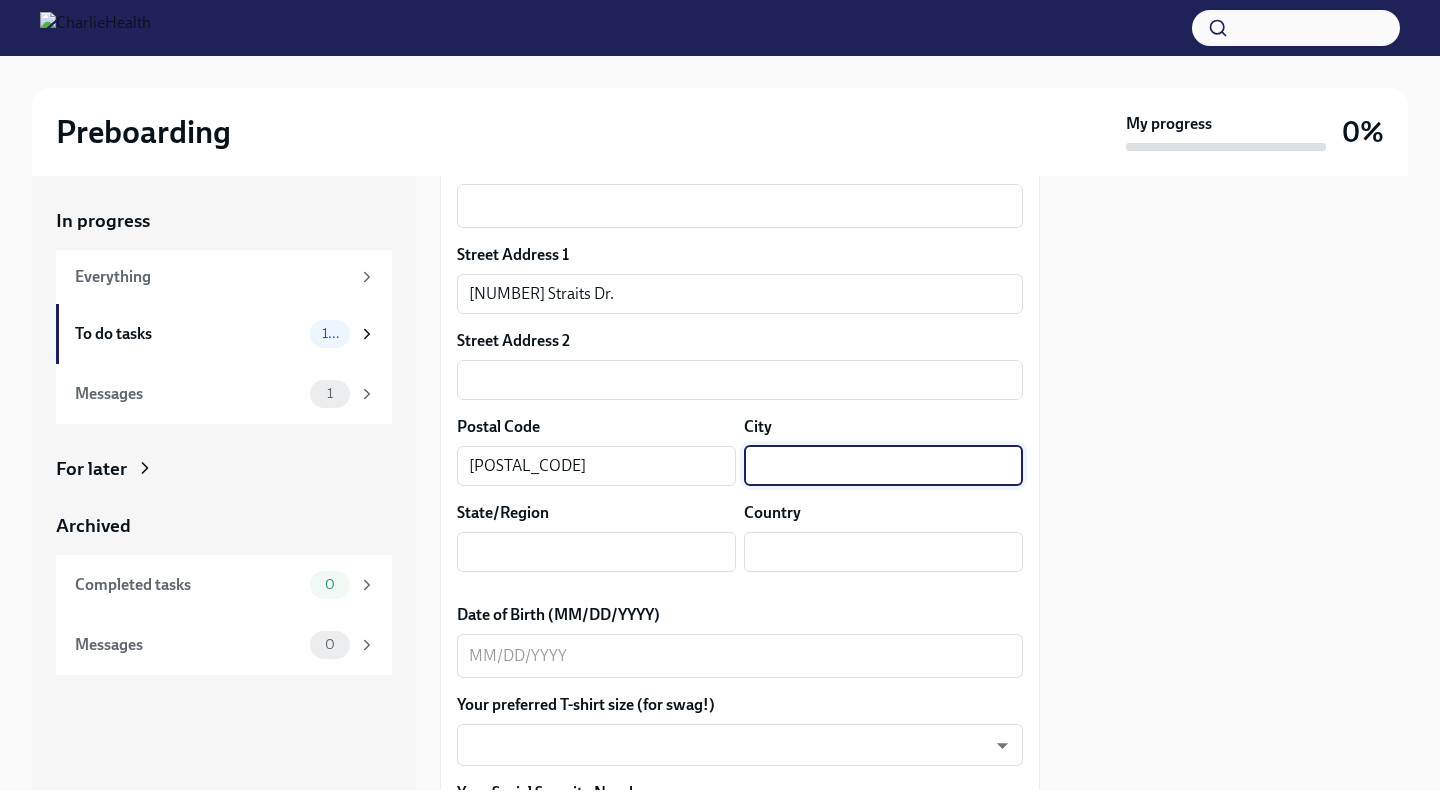 click at bounding box center (883, 466) 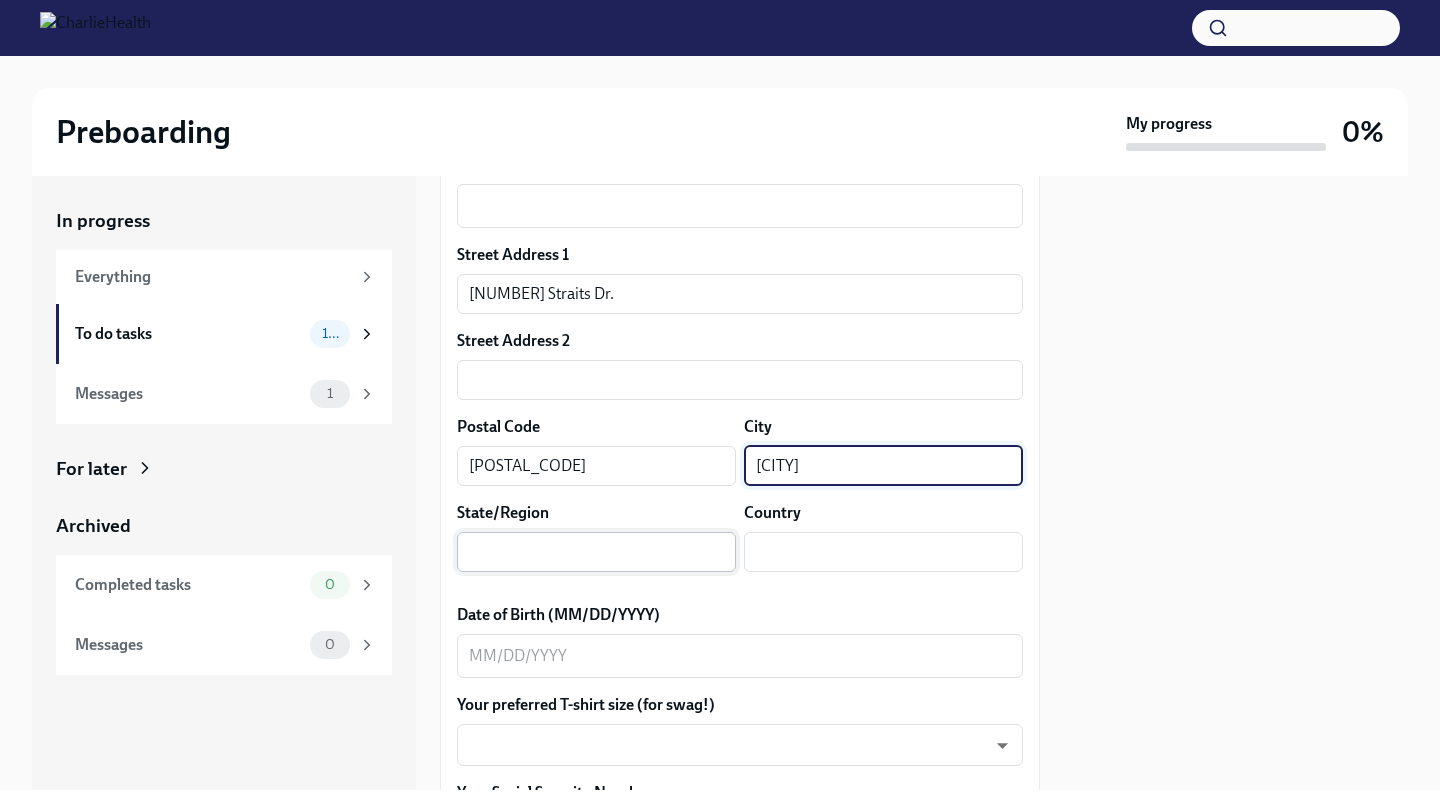 type on "[CITY]" 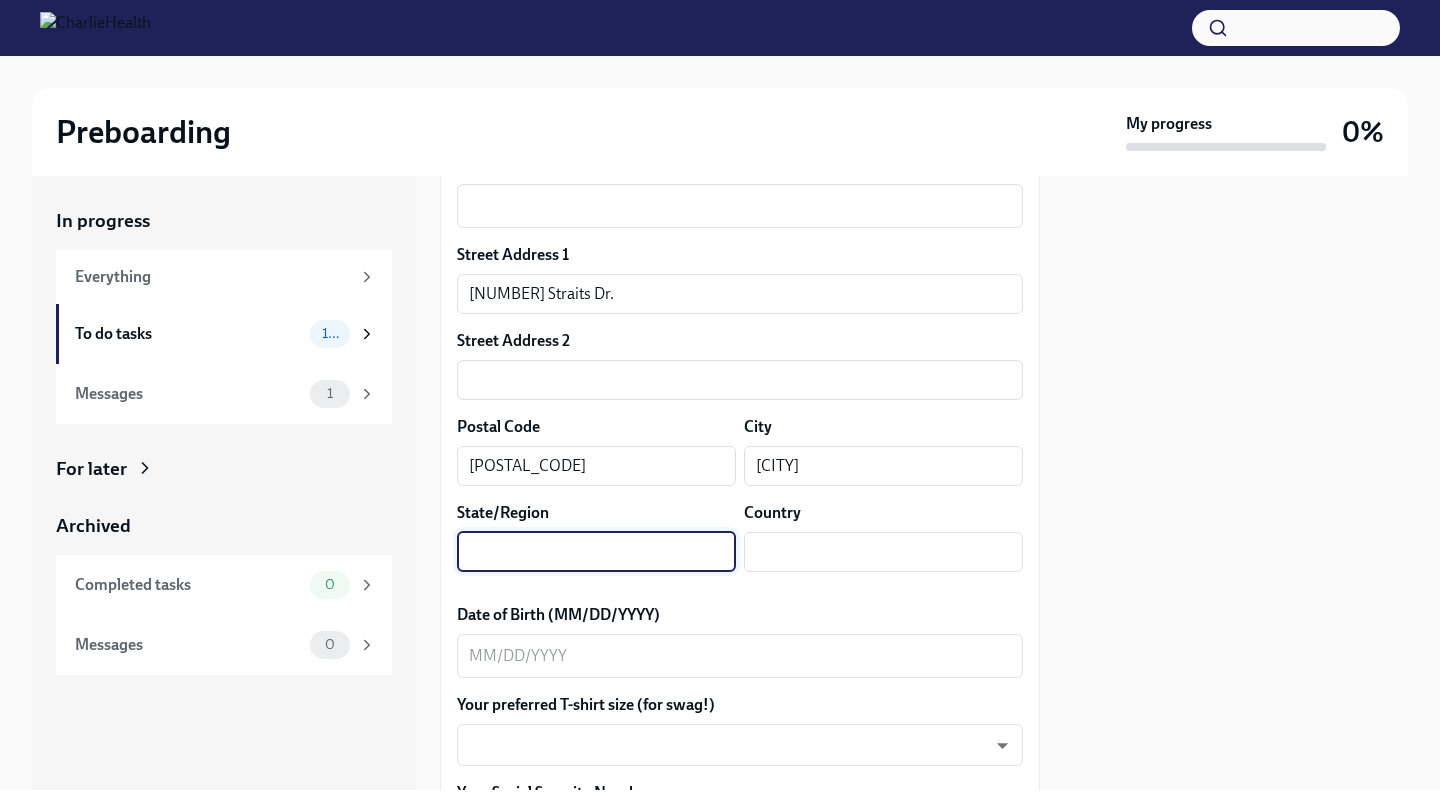 type on "e" 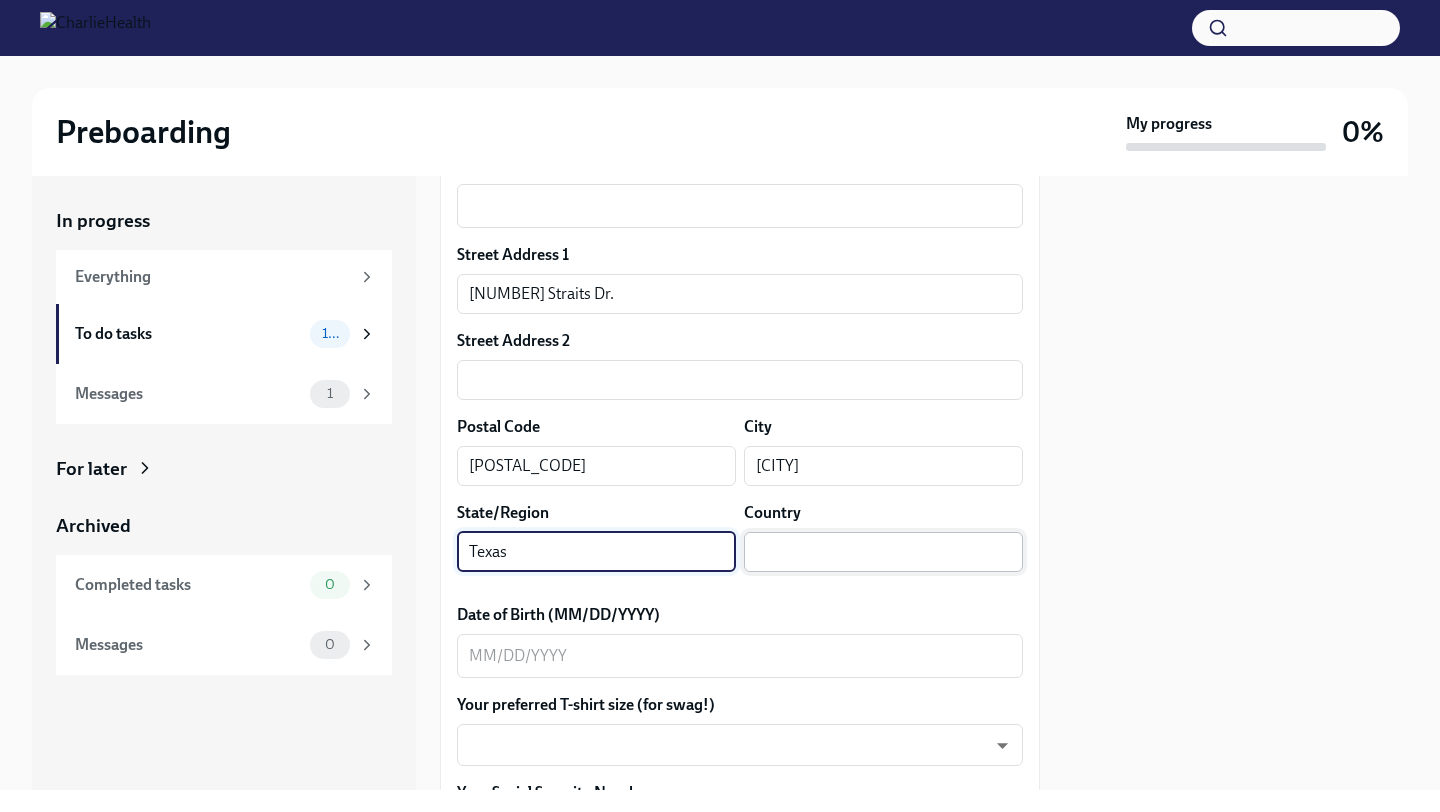 type on "Texas" 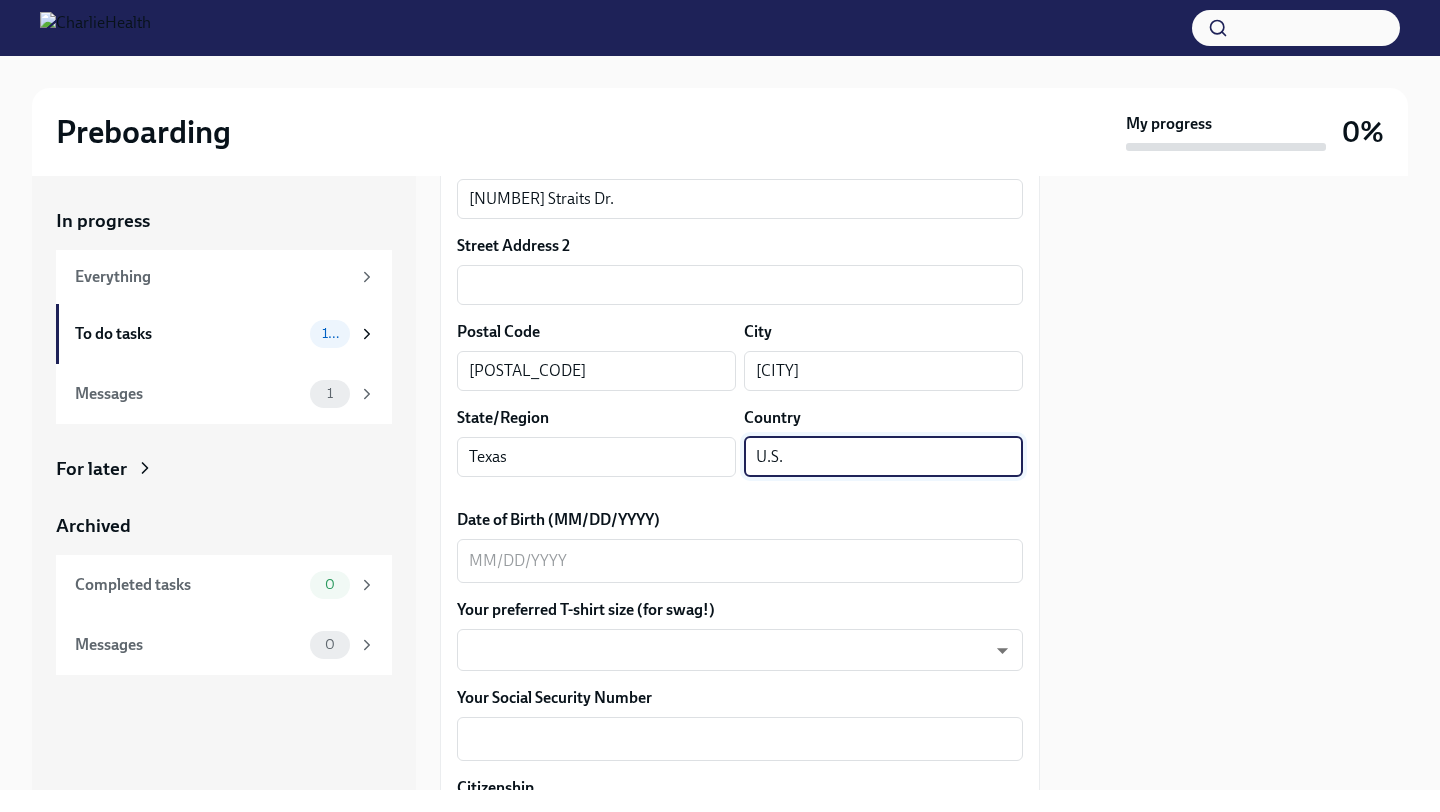 scroll, scrollTop: 661, scrollLeft: 0, axis: vertical 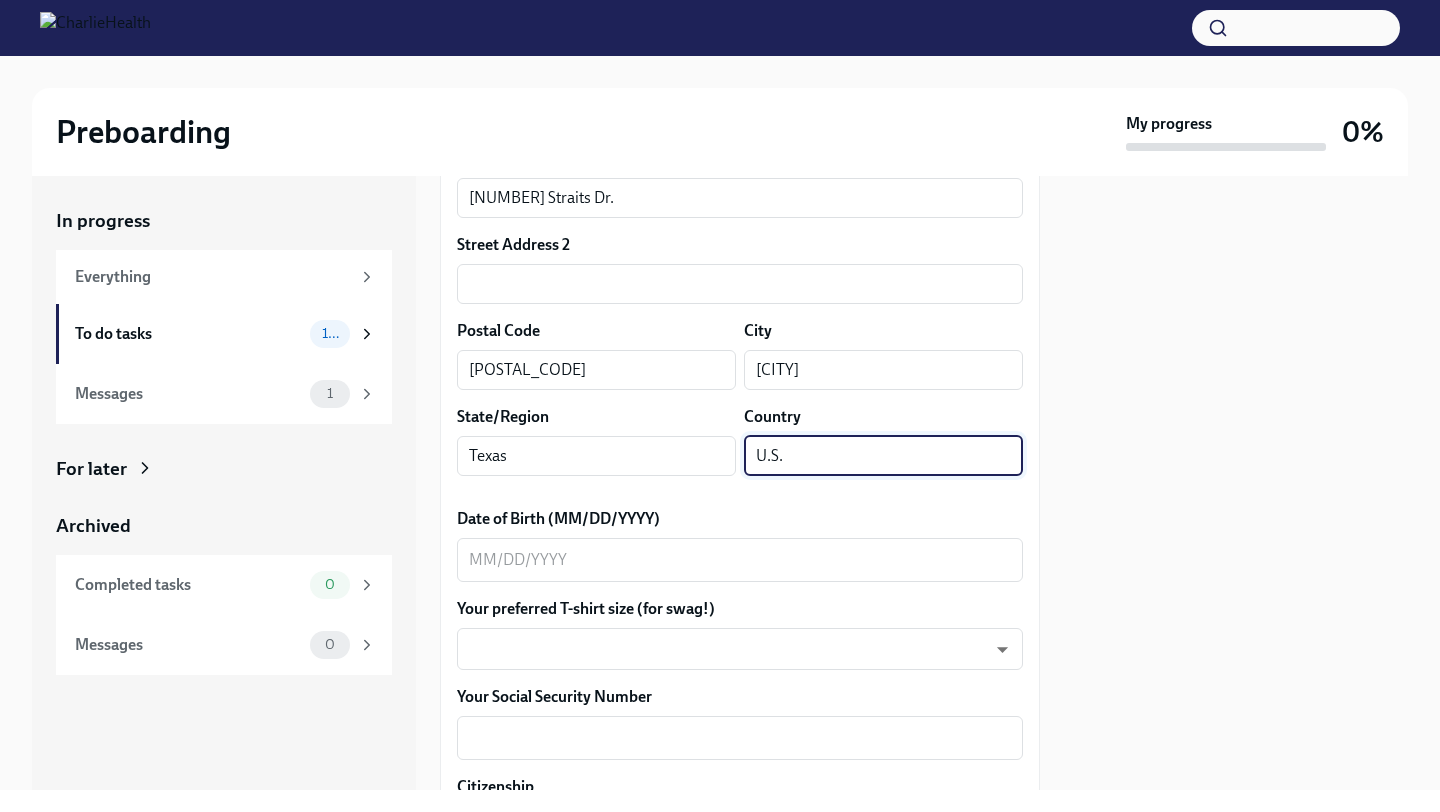 type on "U.S." 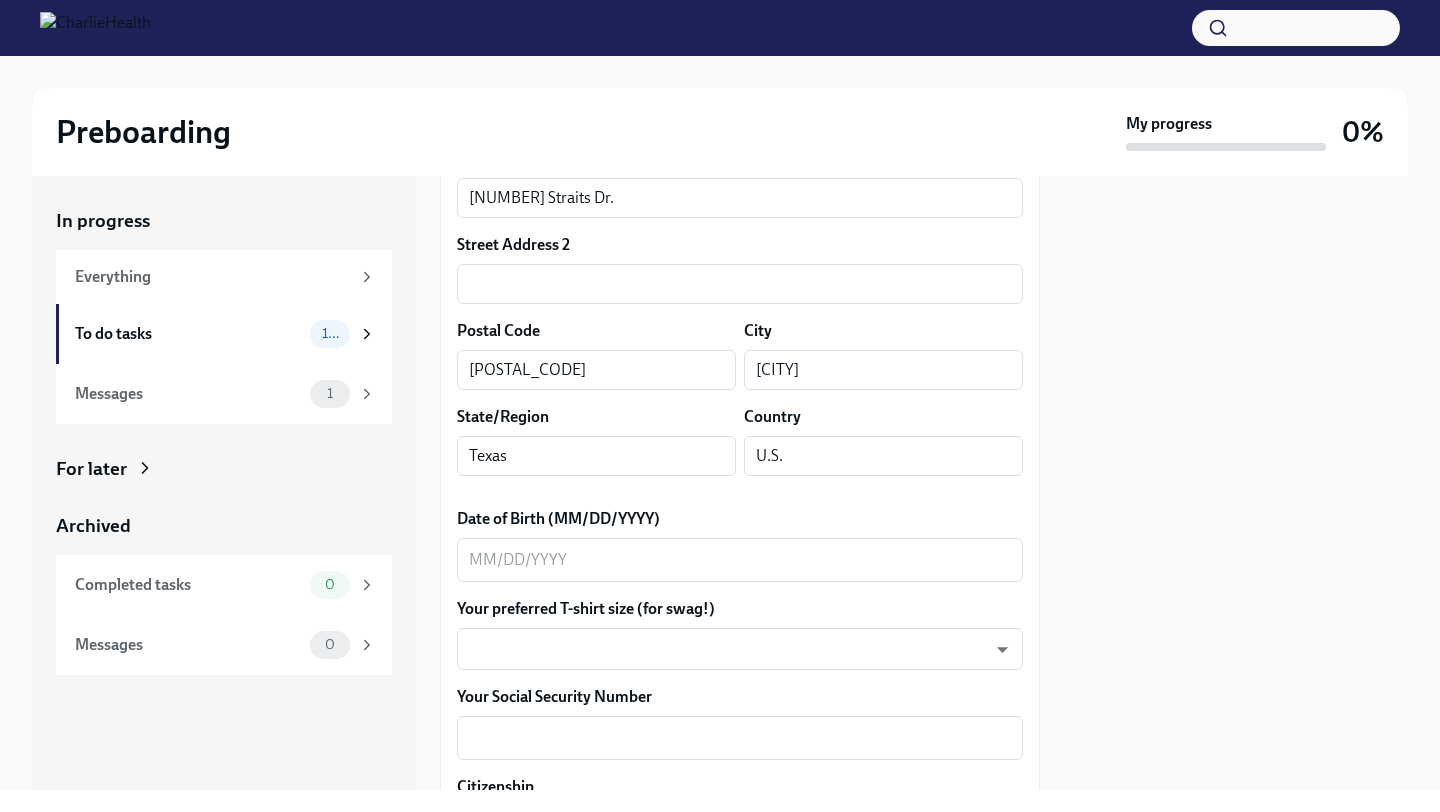 click on "Date of Birth (MM/DD/YYYY) x ​" at bounding box center [740, 545] 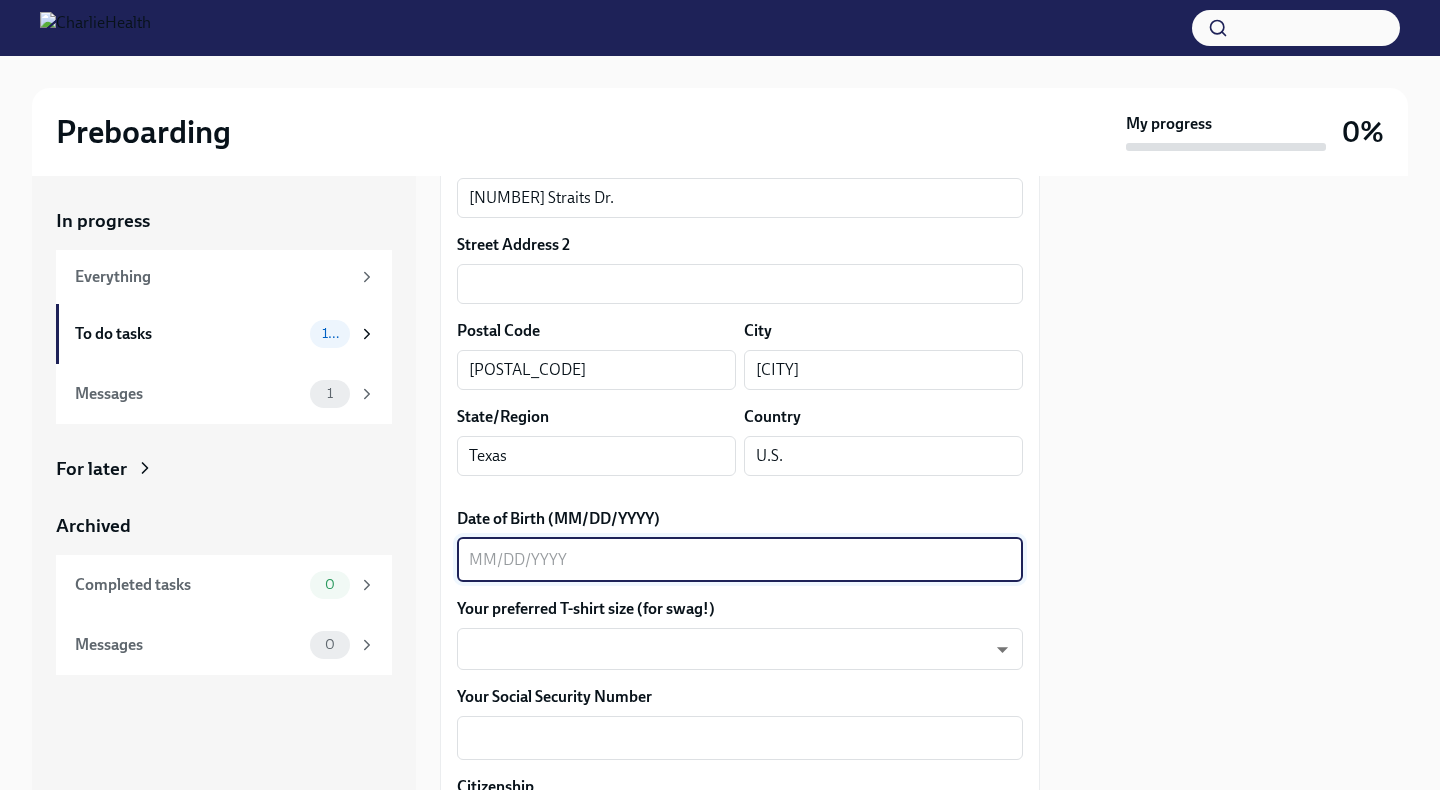 click on "Date of Birth (MM/DD/YYYY)" at bounding box center [740, 560] 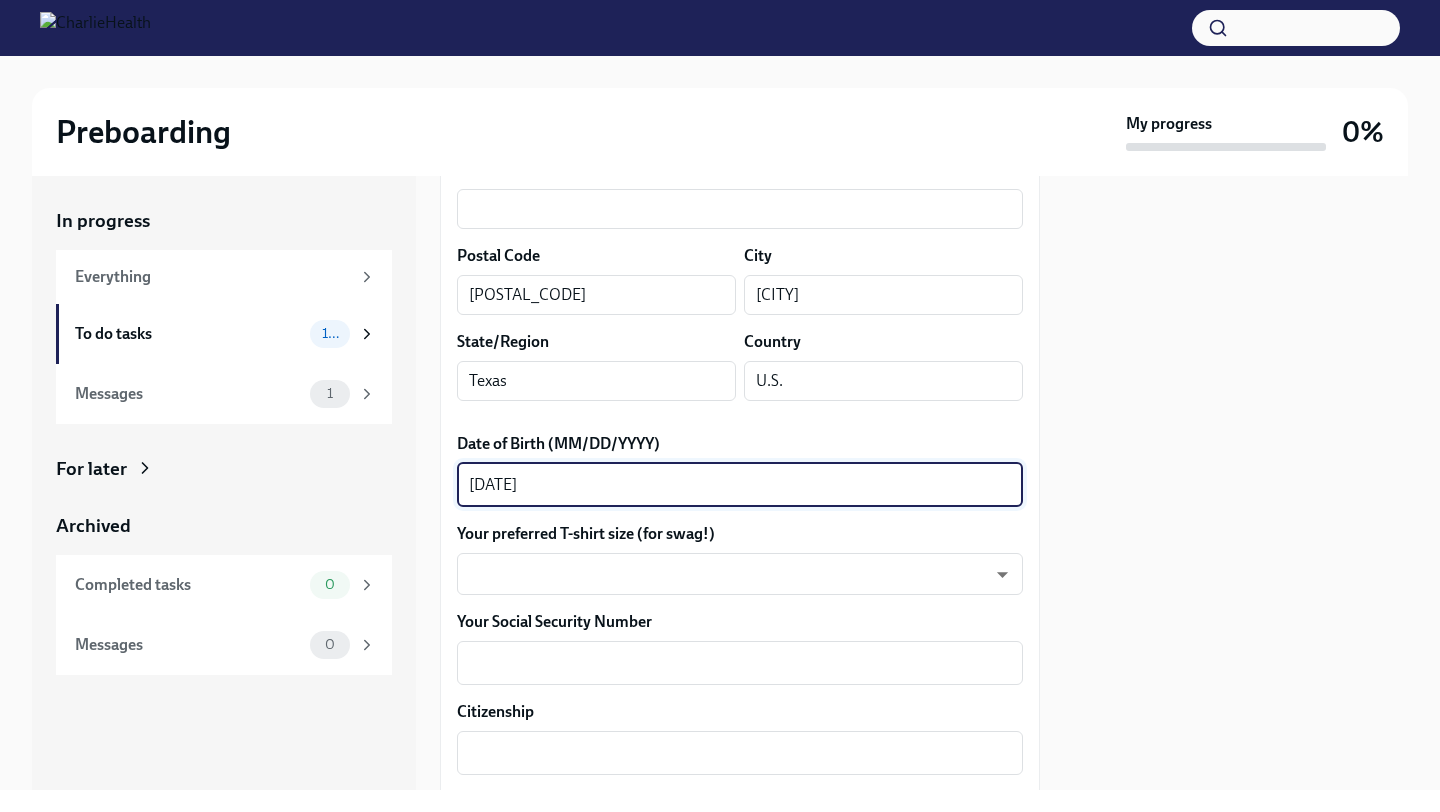 scroll, scrollTop: 774, scrollLeft: 0, axis: vertical 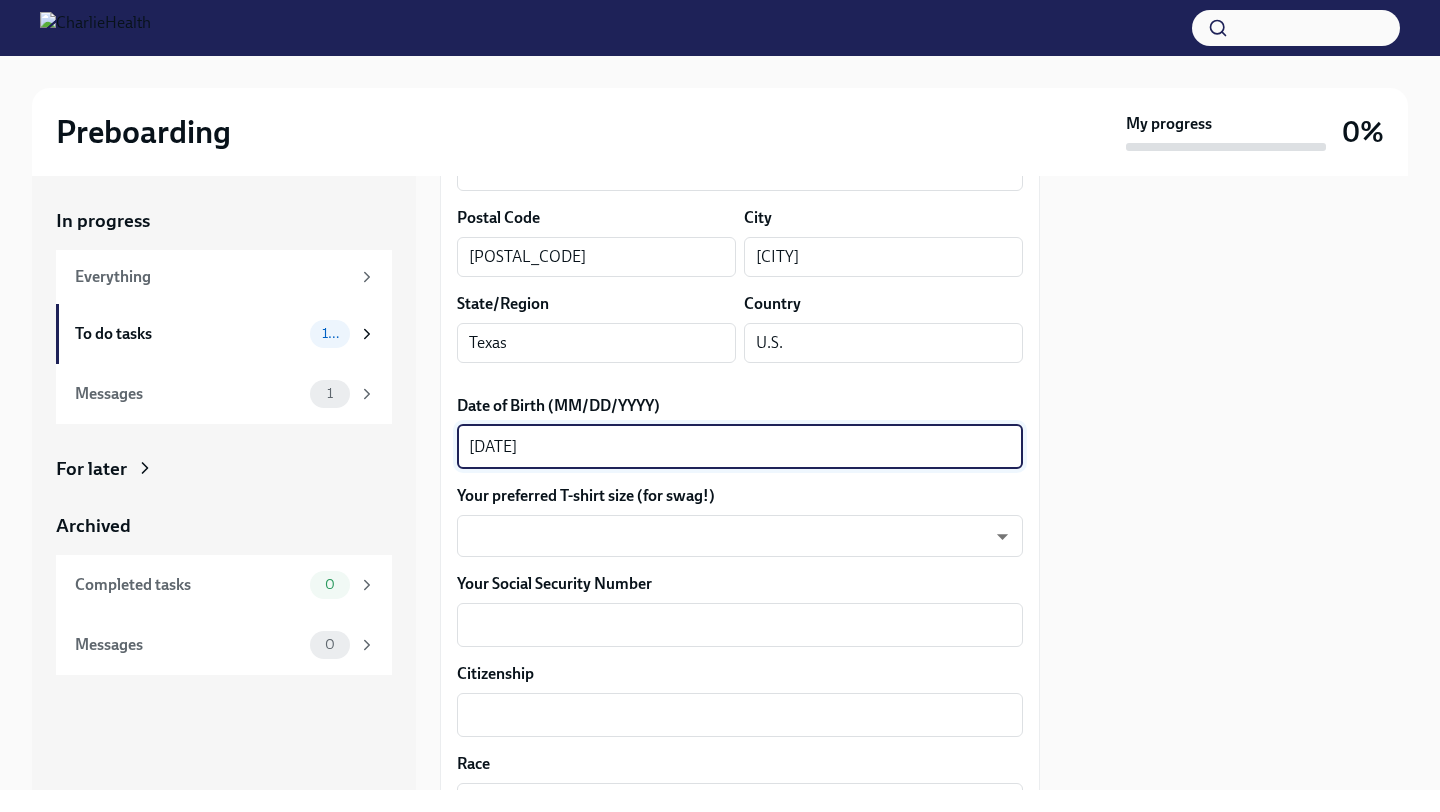 type on "[DATE]" 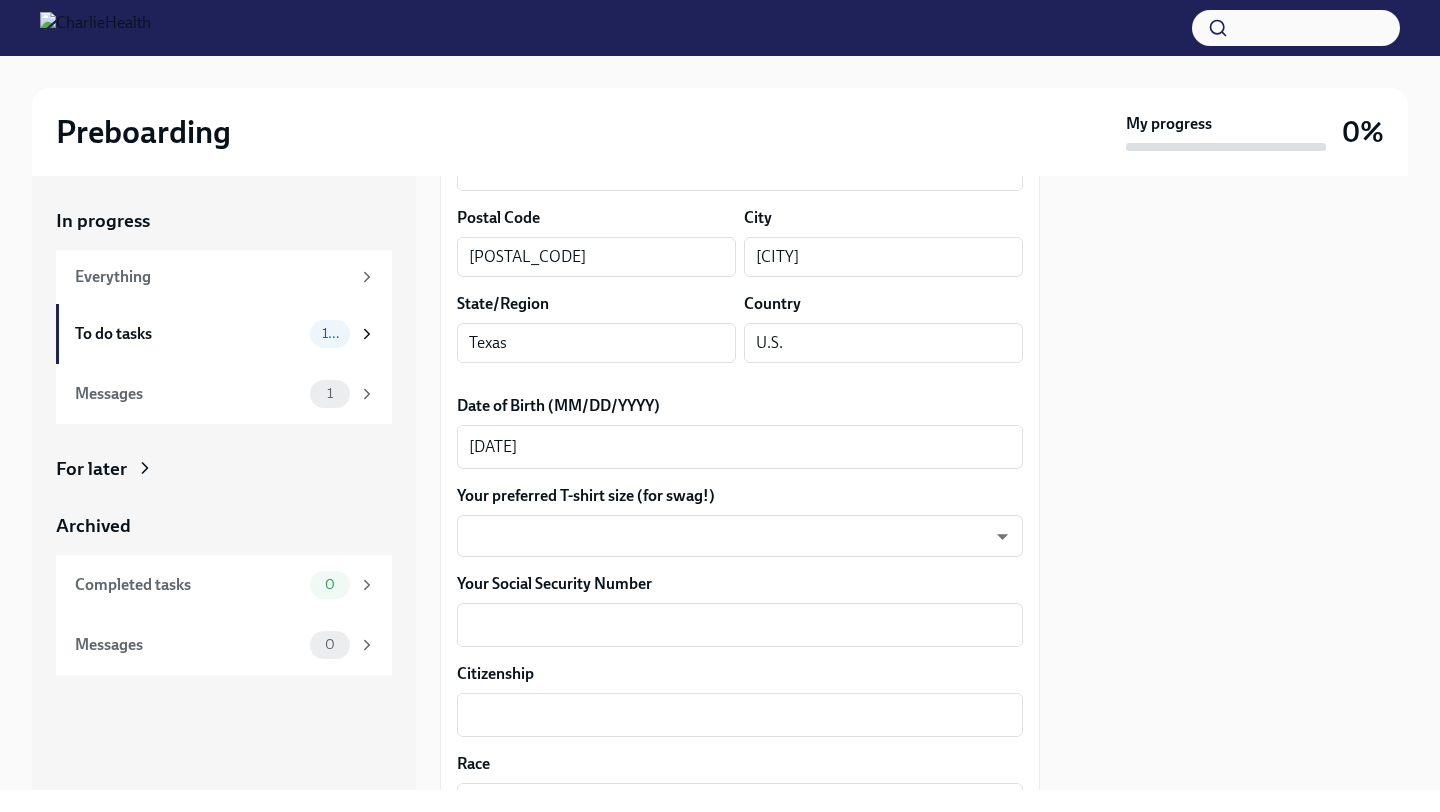 click on "Your preferred T-shirt size (for swag!)" at bounding box center (740, 496) 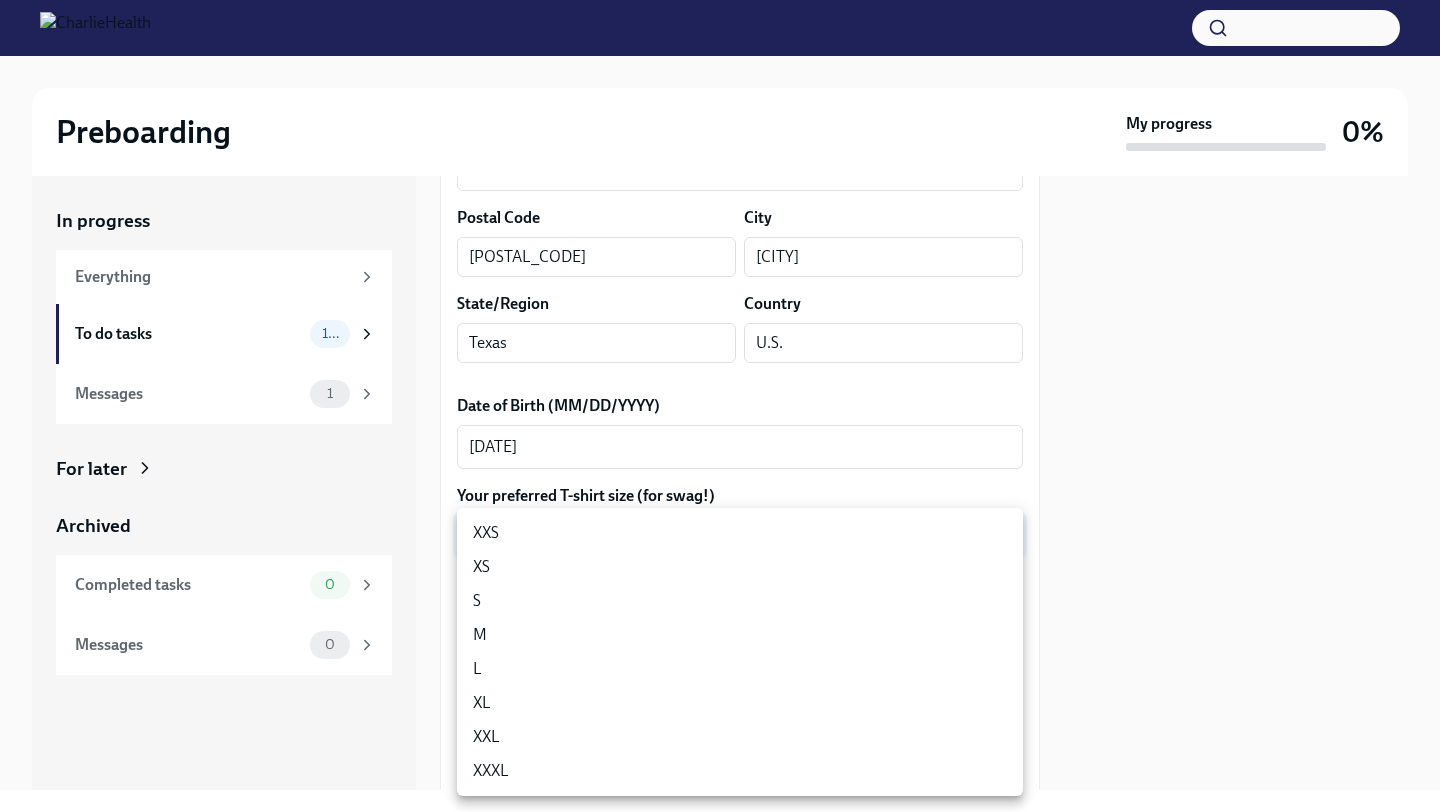 click on "Preboarding My progress 0% In progress Everything To do tasks 10 Messages 1 For later Archived Completed tasks 0 Messages 0 Fill out the onboarding form To Do Due  tomorrow We need some info from you to start setting you up in payroll and other systems.  Please fill out this form ASAP  Please note each field needs to be completed in order for you to submit.
Note : Please fill out this form as accurately as possible. Several states require specific demographic information that we have to input on your behalf. We understand that some of these questions feel personal to answer, and we appreciate your understanding that this is required for compliance clearance. About you Your preferred first name [FIRST] x ​ Your legal last name [LAST] x ​ Please provide any previous names/ aliases-put None if N/A x ​ Street Address 1 [NUMBER] Straits Dr. ​ Street Address 2 ​ Postal Code [POSTAL_CODE] ​ City [CITY] ​ State/Region [STATE] ​ Country U.S. ​ Date of Birth (MM/DD/YYYY) [DATE] x ​ ​ ​ x x" at bounding box center (720, 406) 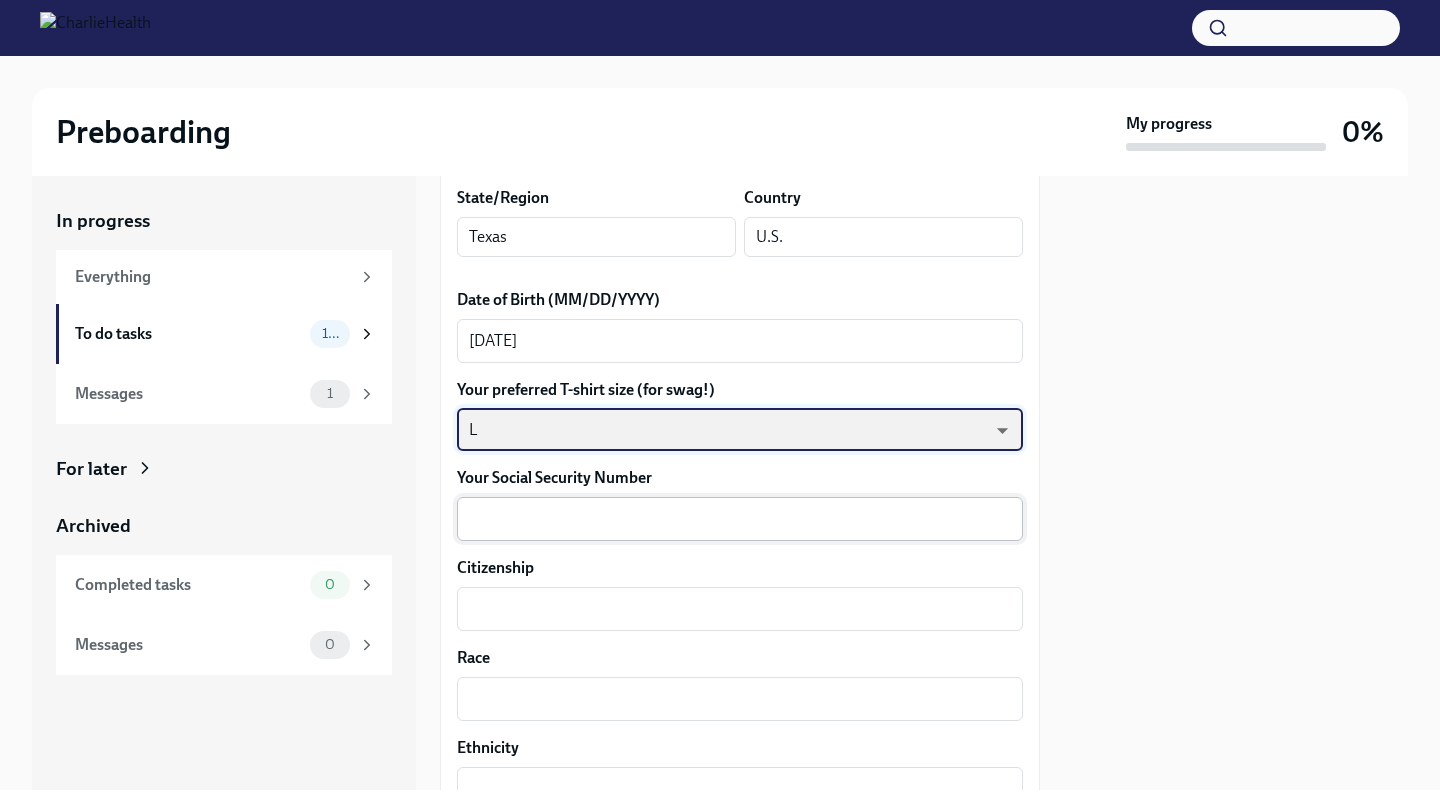scroll, scrollTop: 883, scrollLeft: 0, axis: vertical 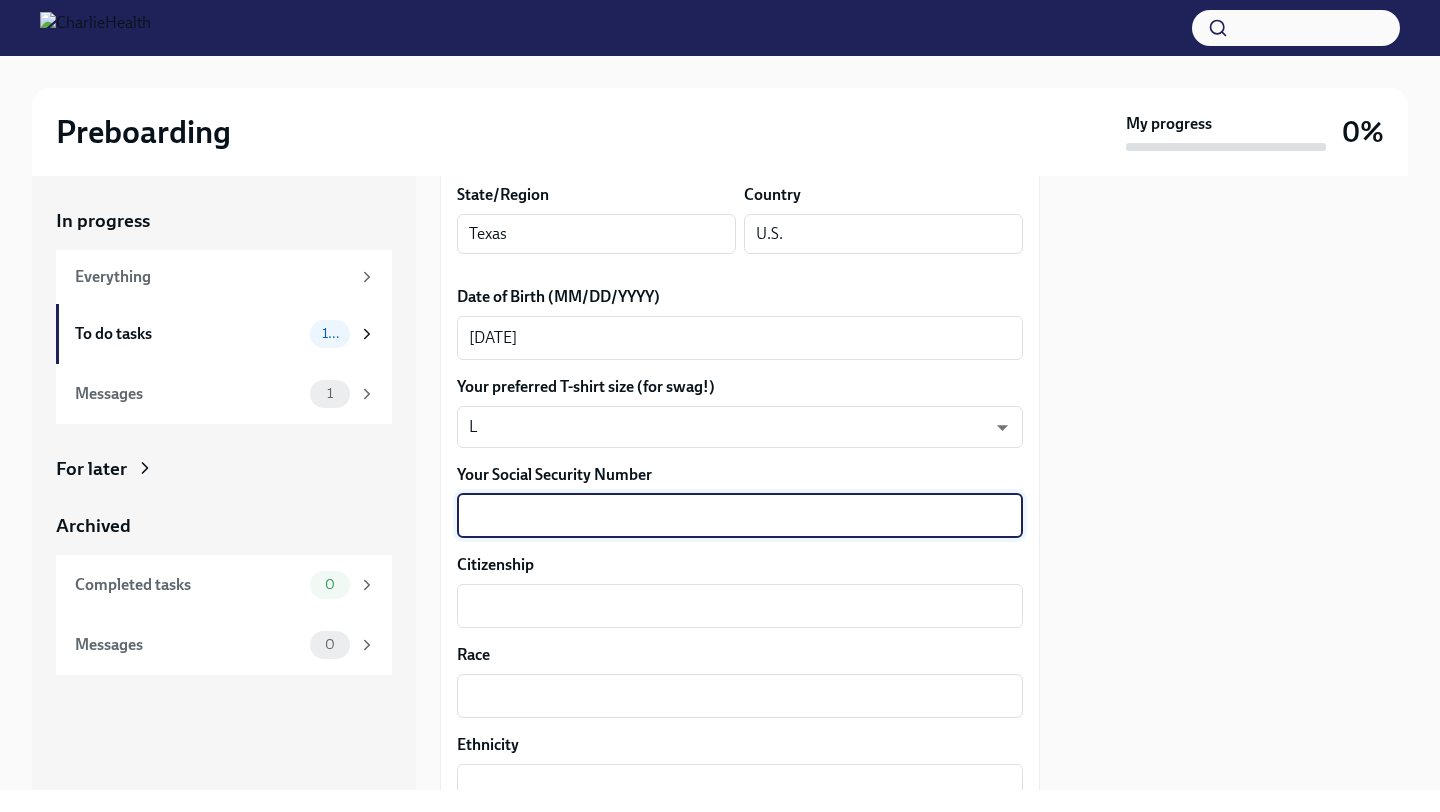click on "Your Social Security Number" at bounding box center (740, 516) 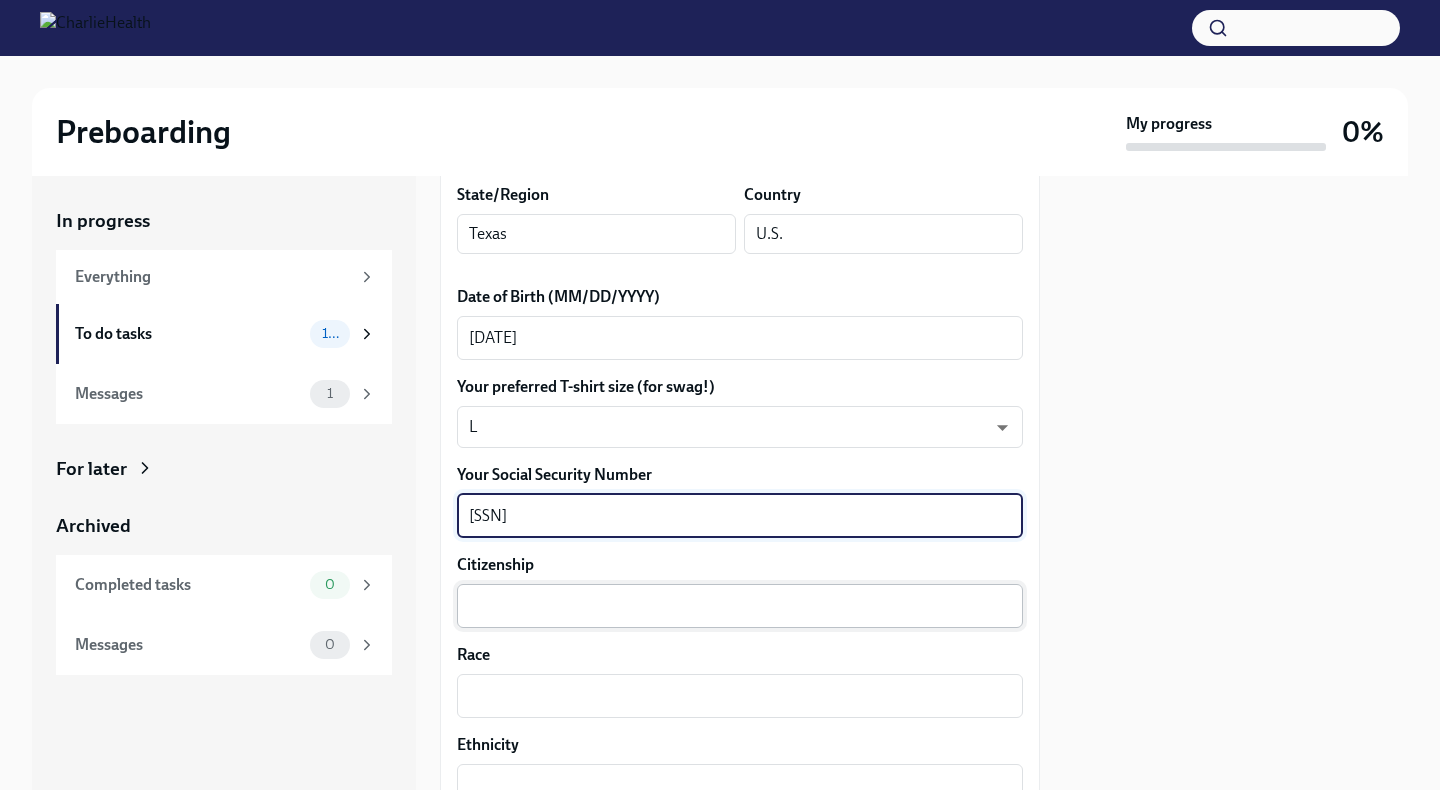 type on "[SSN]" 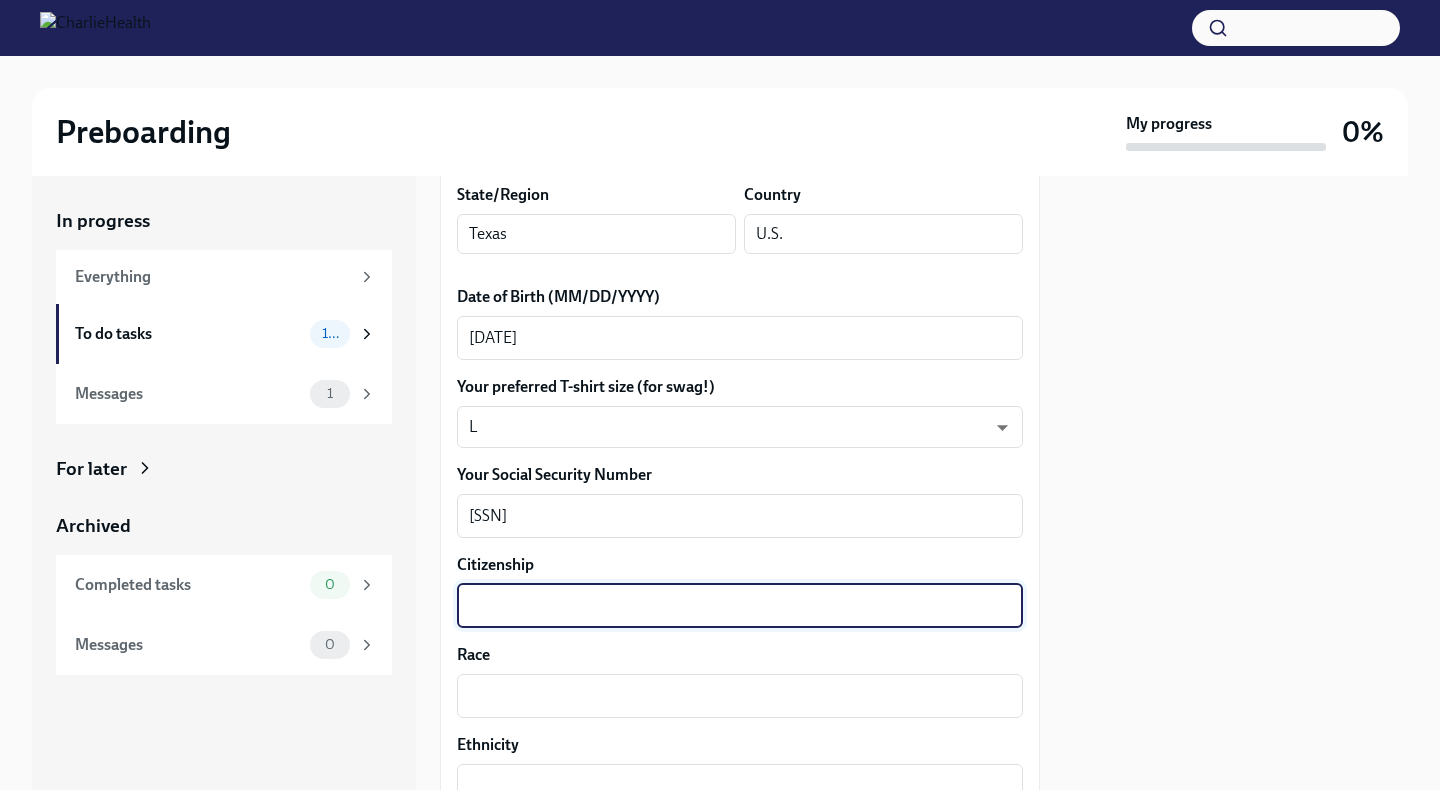 click on "Citizenship" at bounding box center [740, 606] 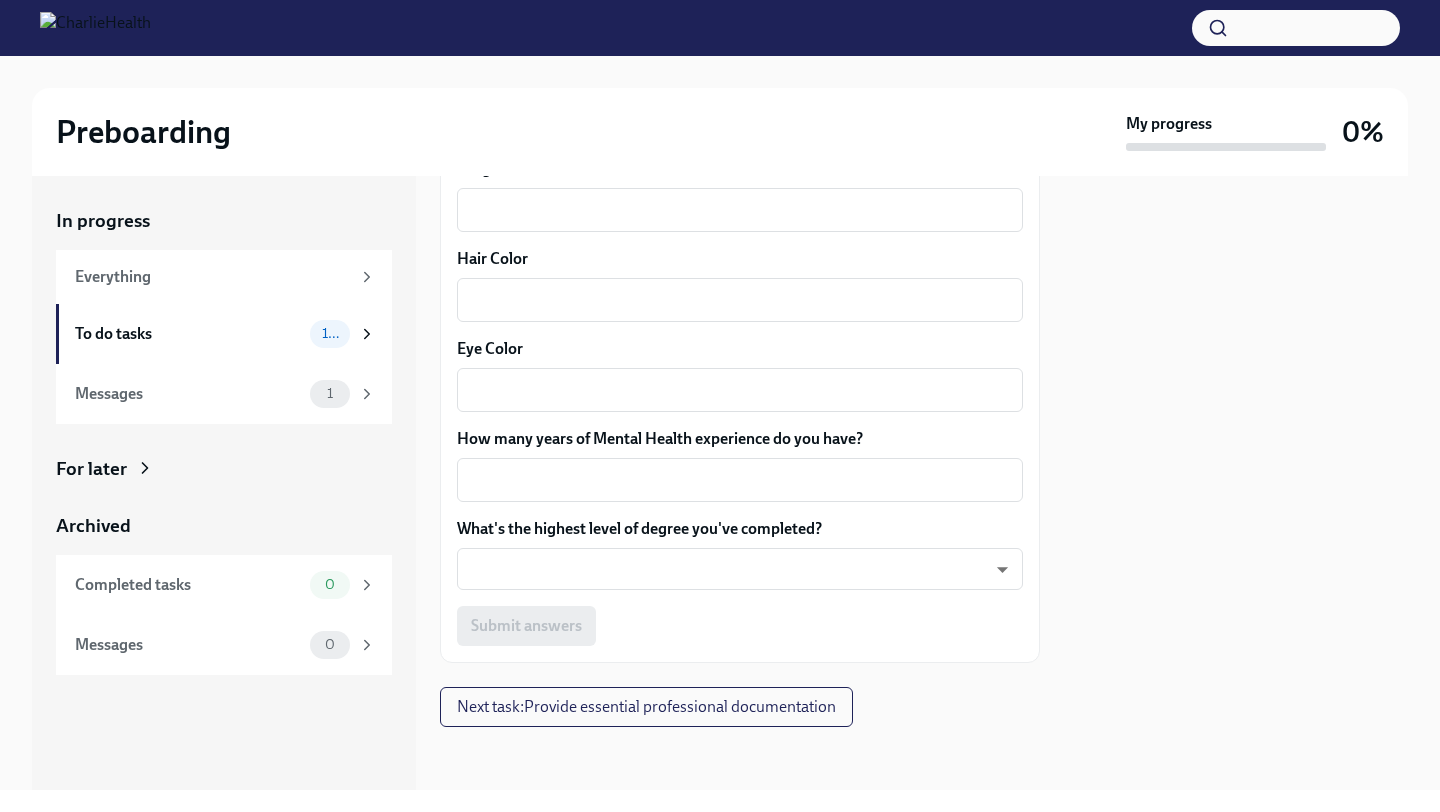 scroll, scrollTop: 1910, scrollLeft: 0, axis: vertical 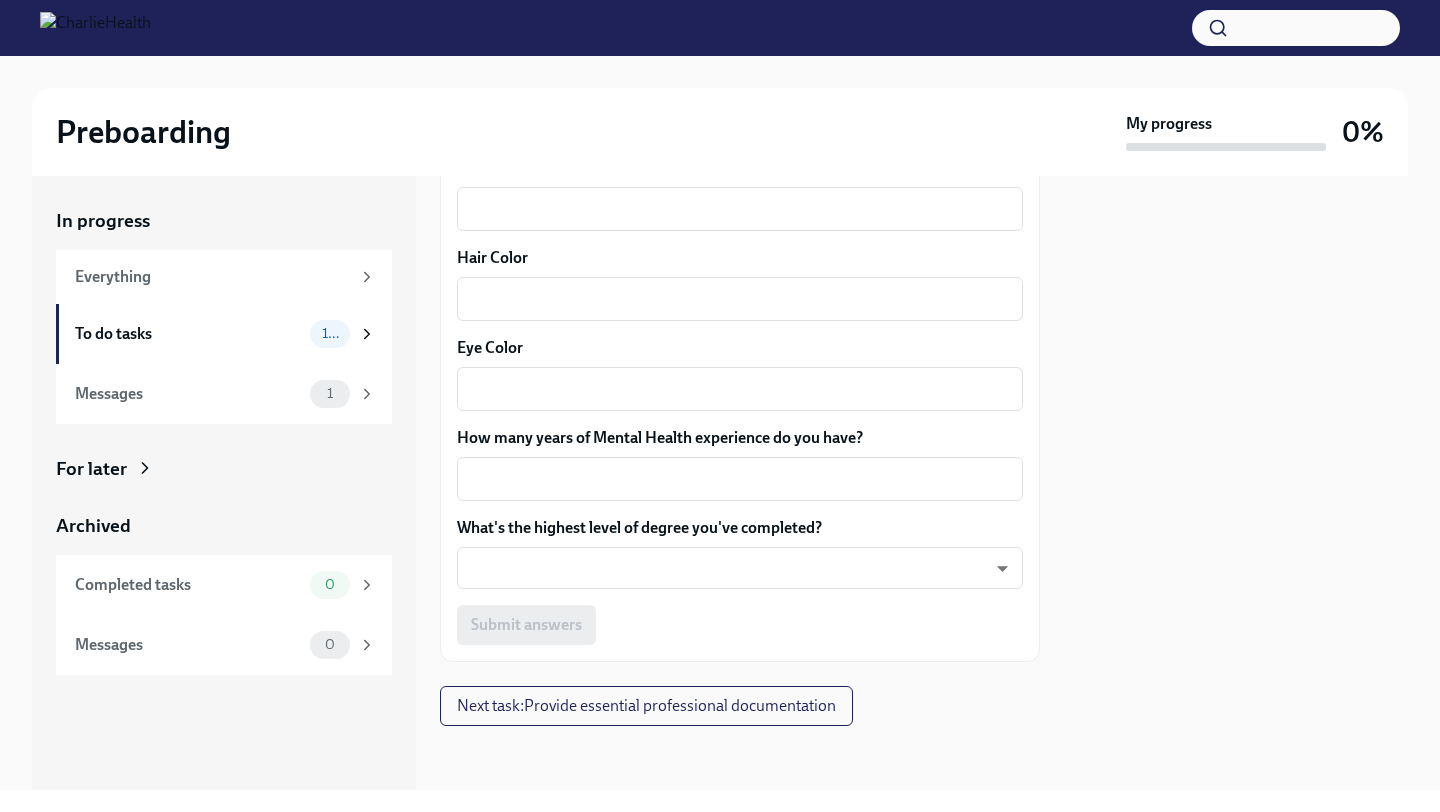 type on "U.S." 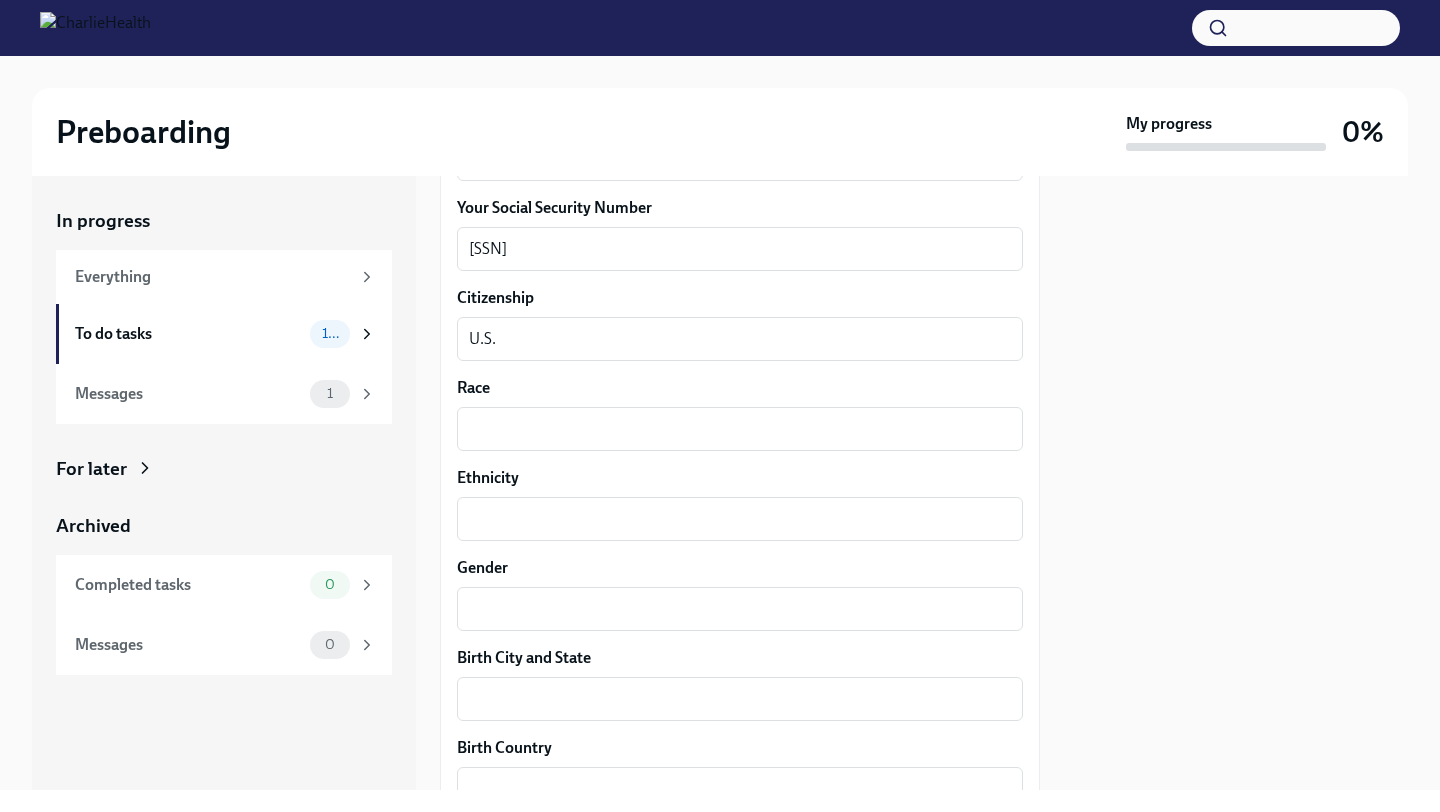 scroll, scrollTop: 1094, scrollLeft: 0, axis: vertical 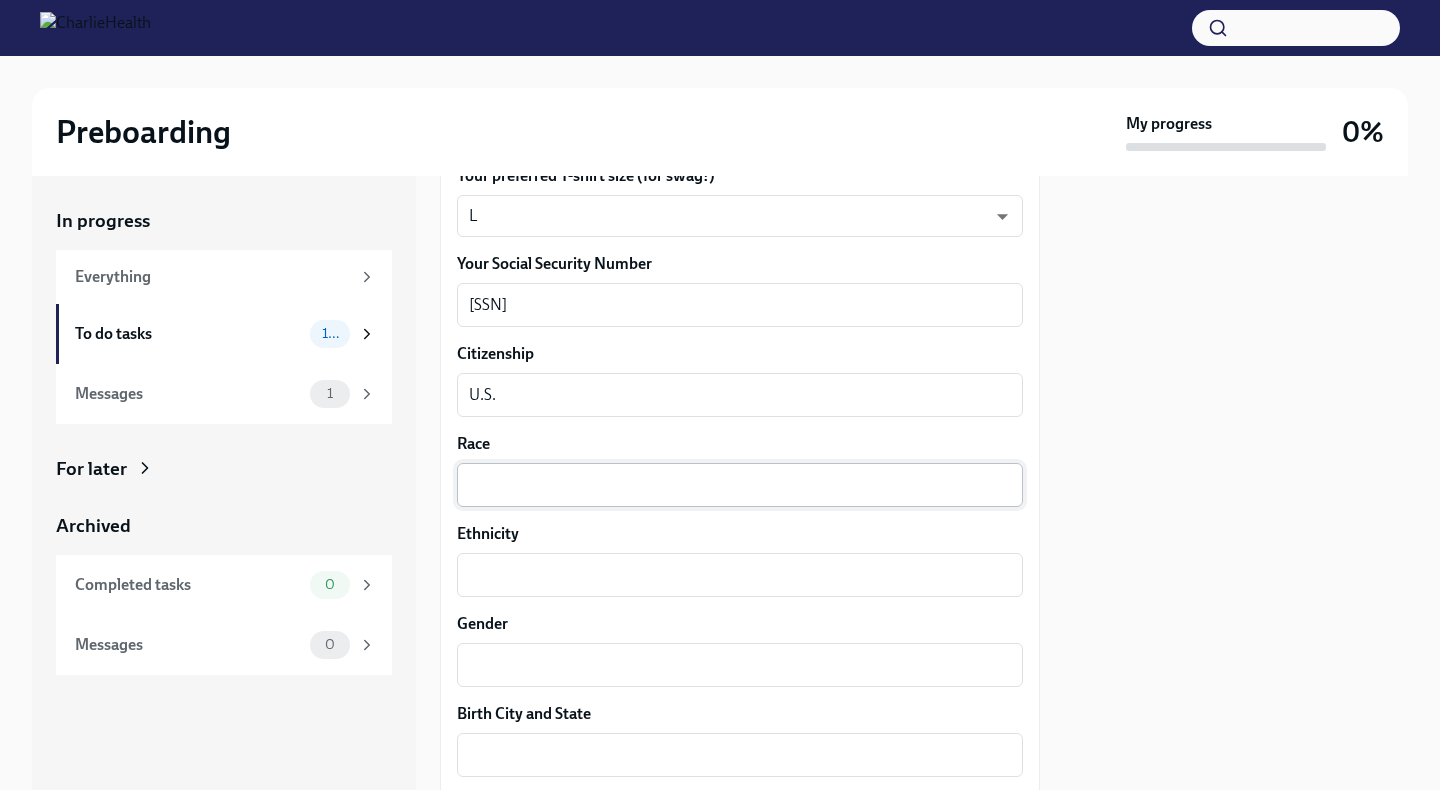 click on "Race" at bounding box center (740, 485) 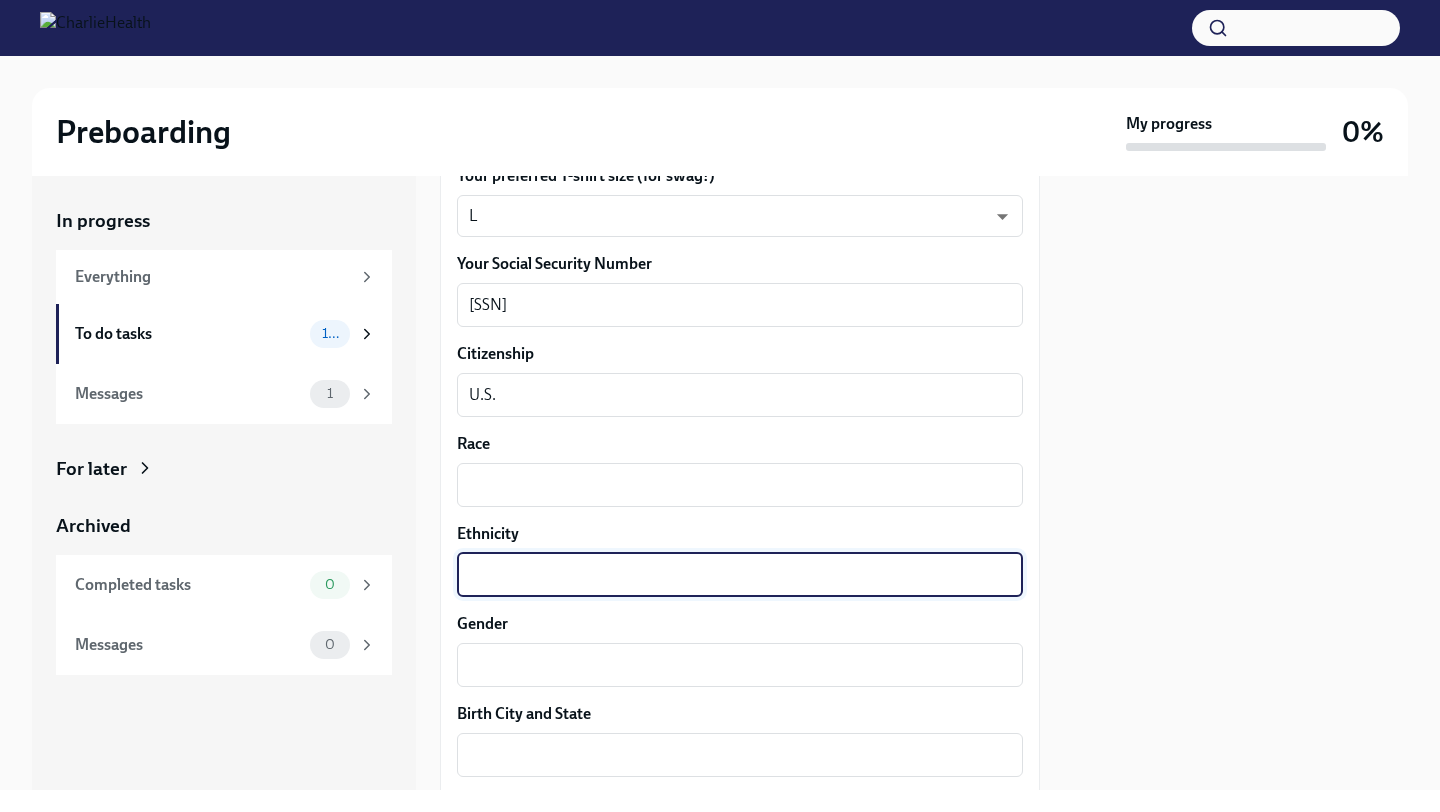 click on "Ethnicity" at bounding box center (740, 575) 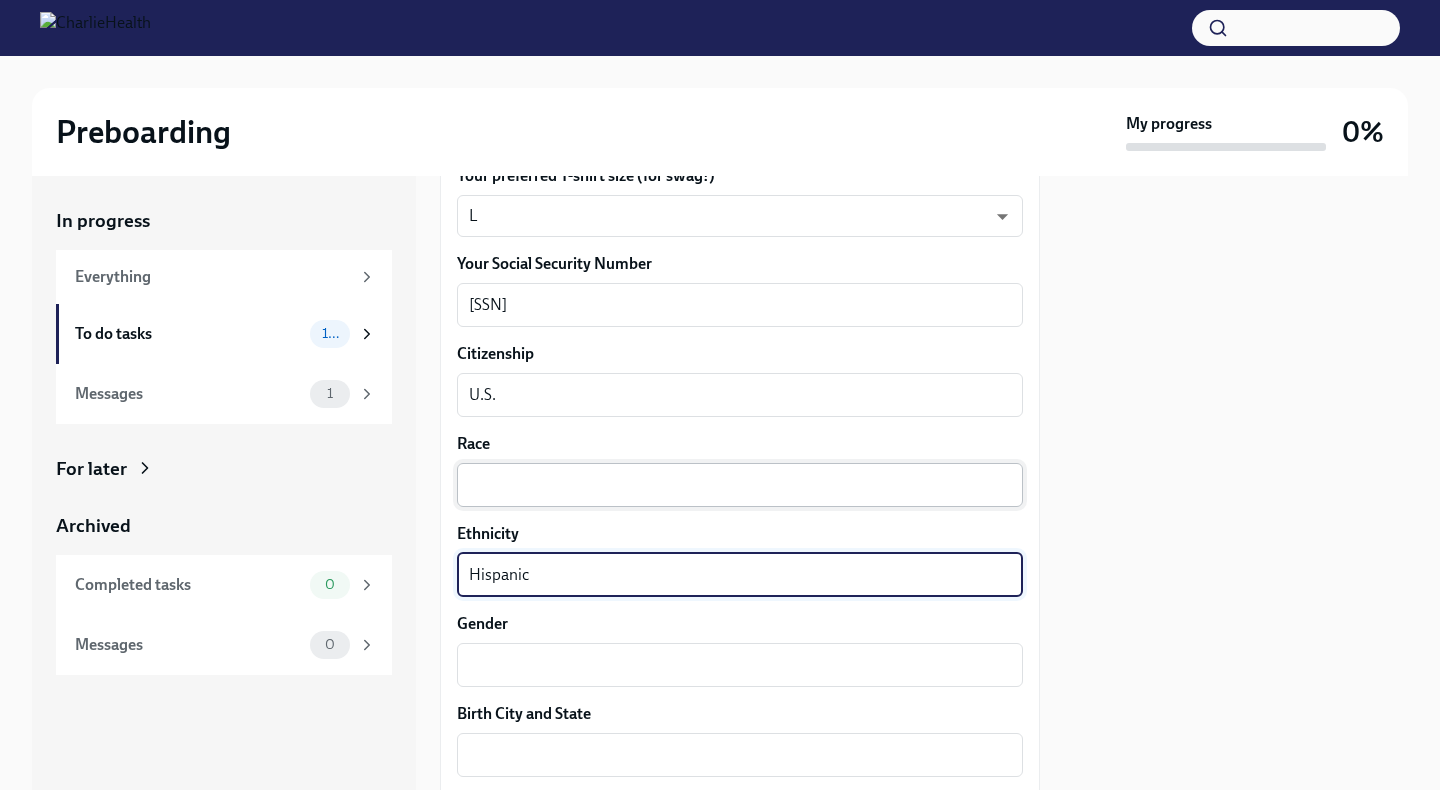 type on "Hispanic" 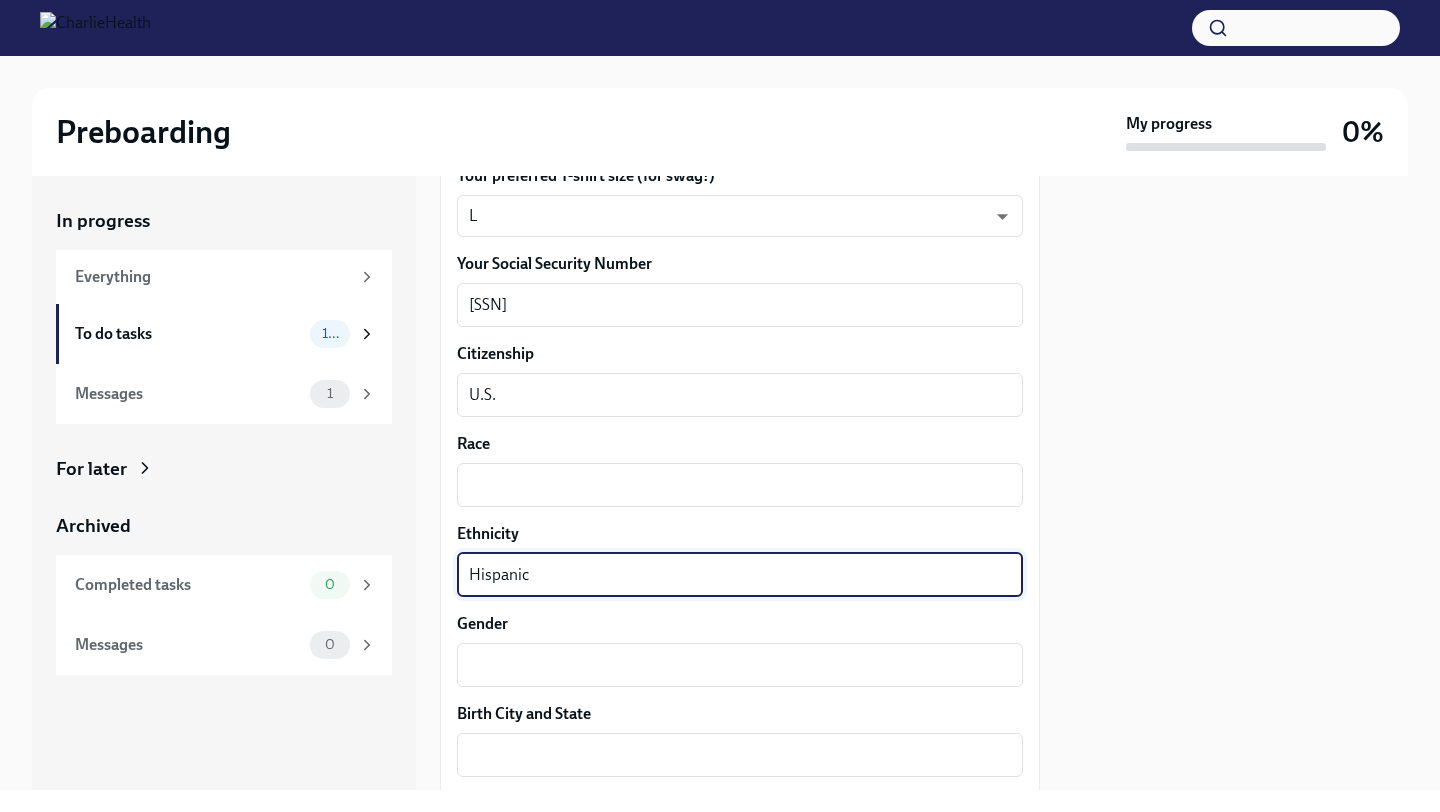 drag, startPoint x: 563, startPoint y: 482, endPoint x: 593, endPoint y: 449, distance: 44.598206 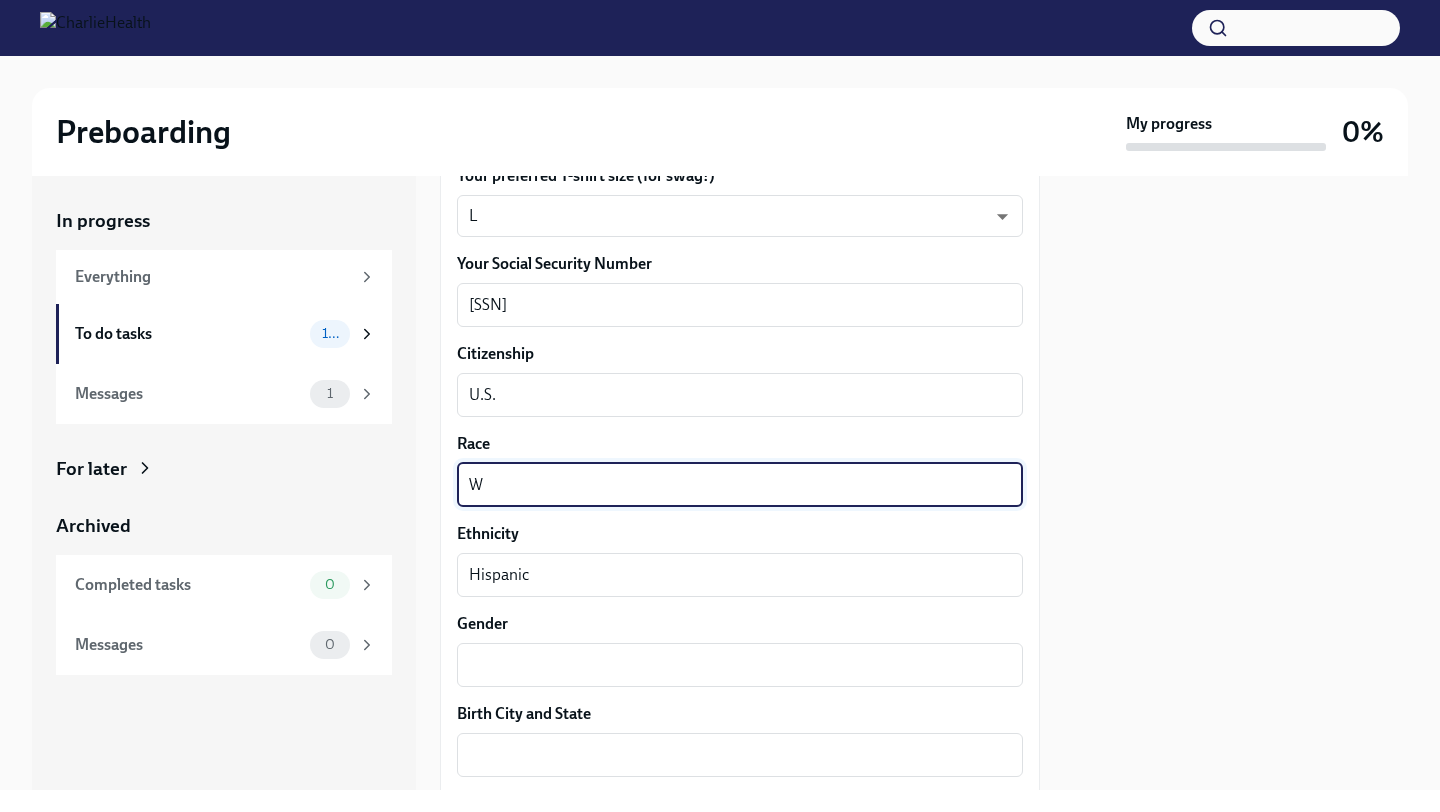 click on "Race" at bounding box center [740, 444] 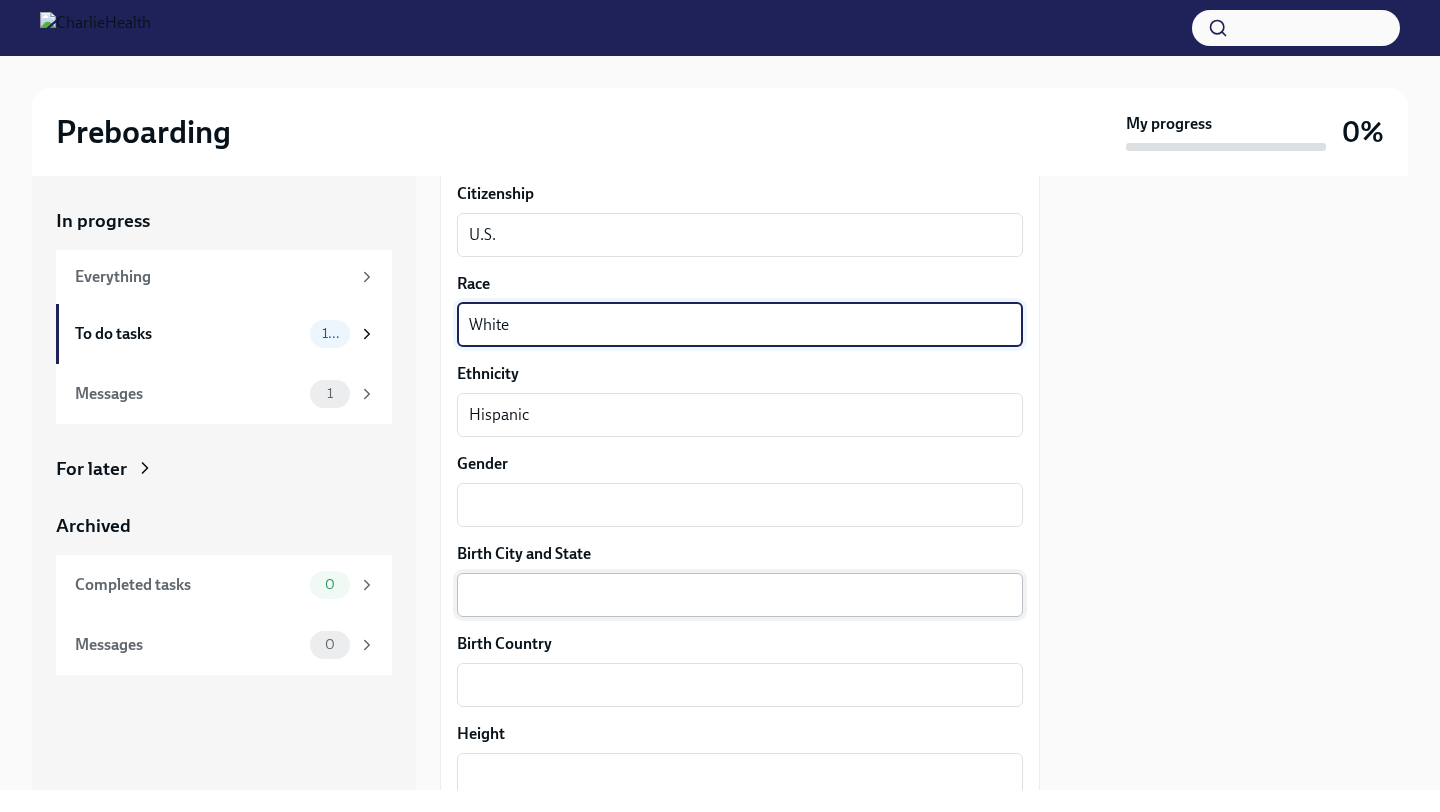 type on "White" 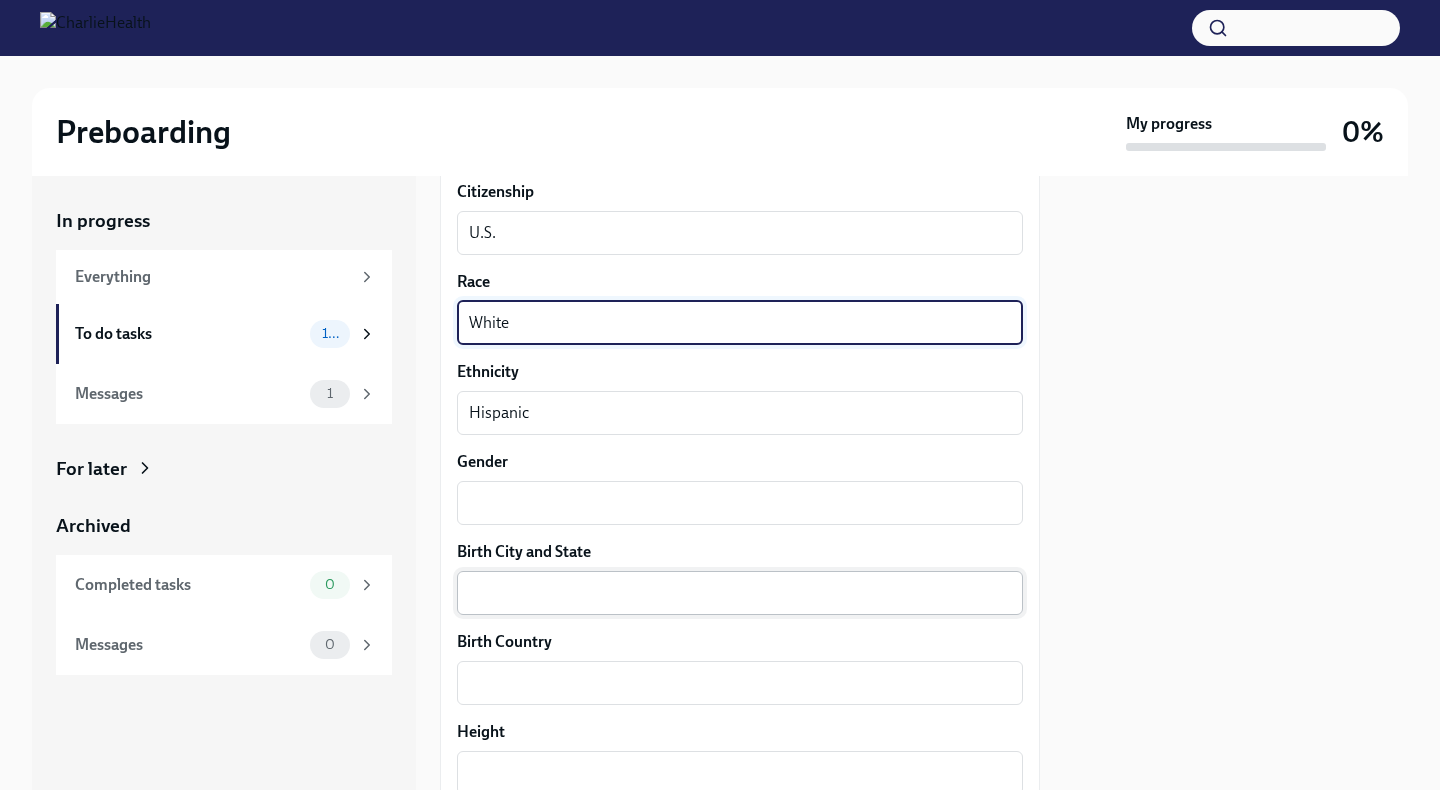 click on "x ​" at bounding box center [740, 593] 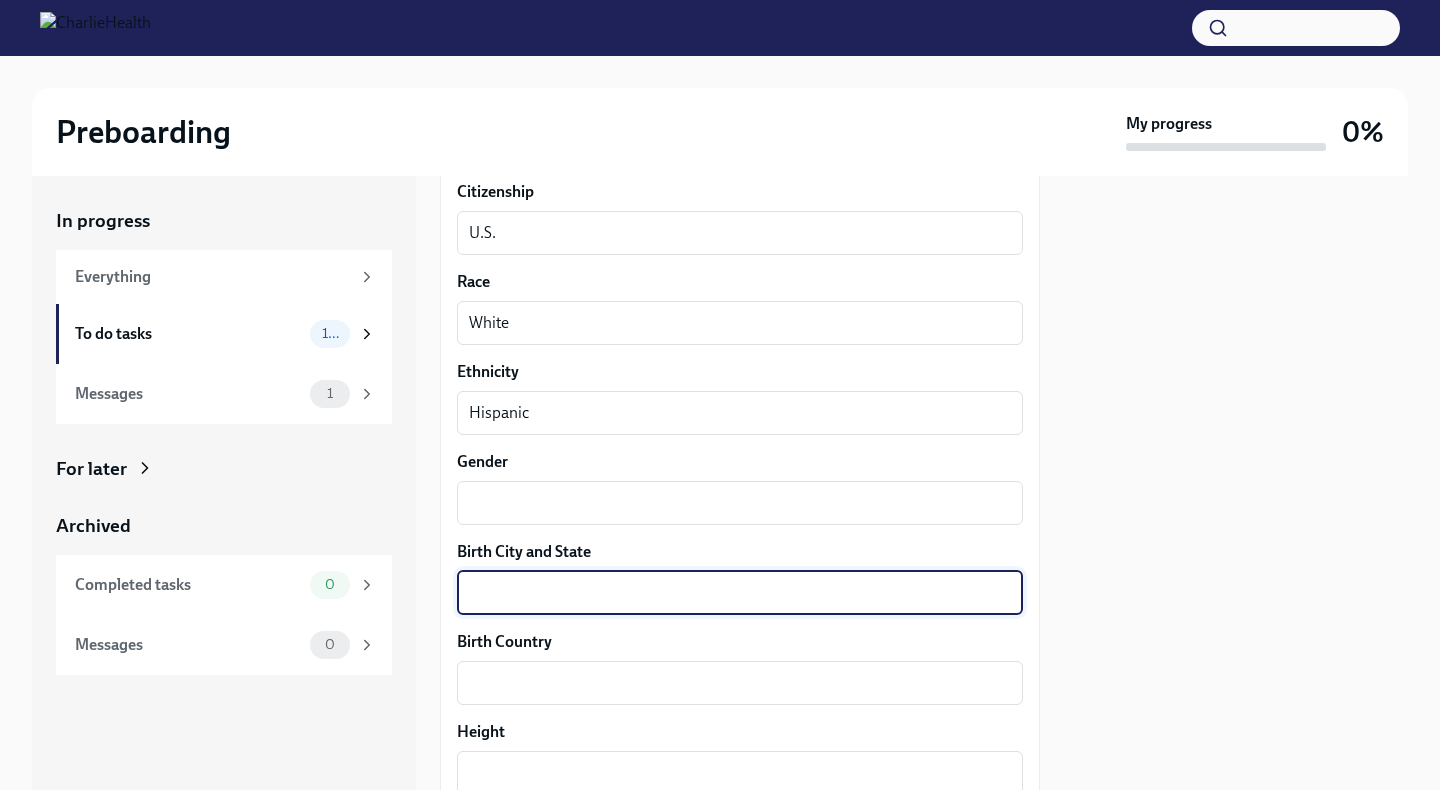 scroll, scrollTop: 1259, scrollLeft: 0, axis: vertical 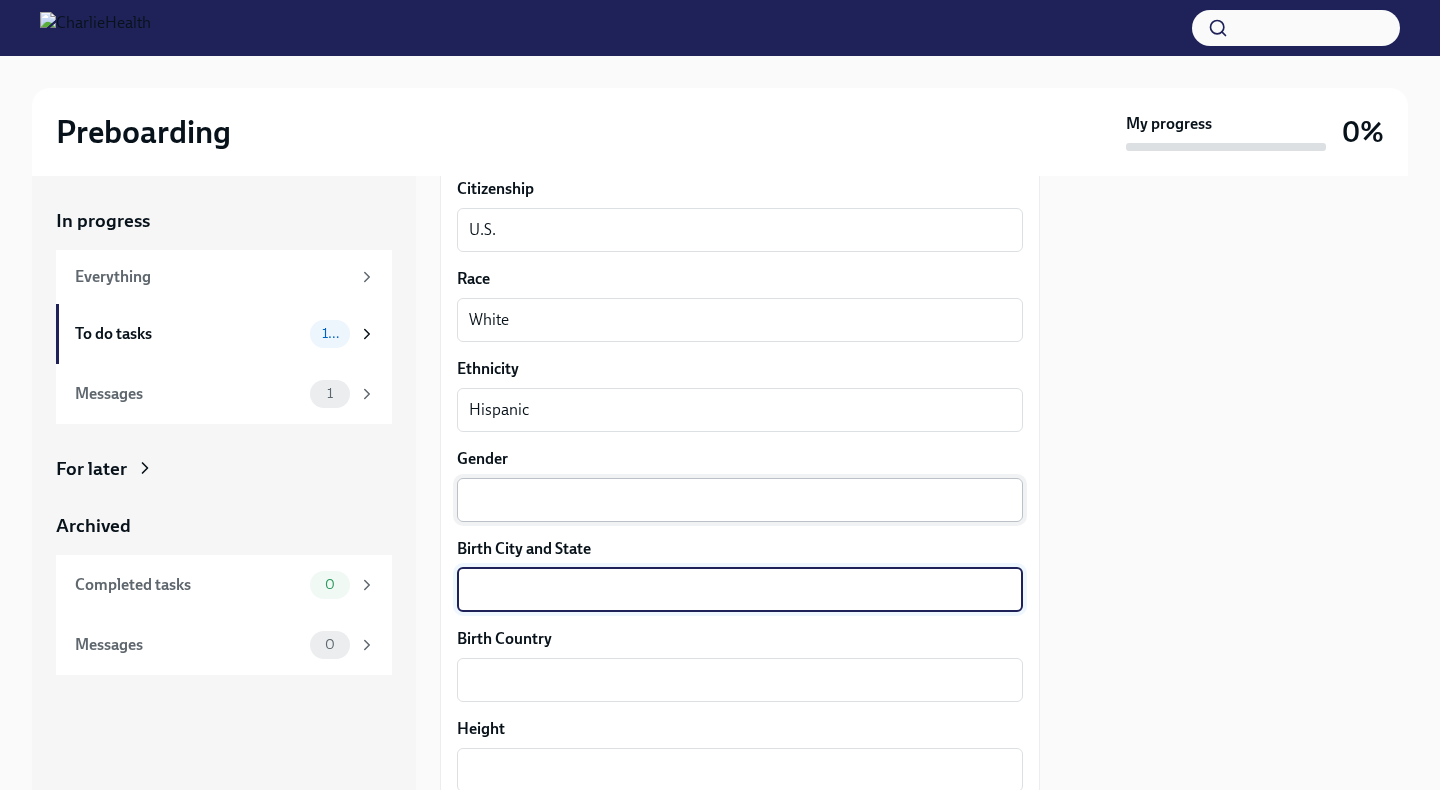 click on "x ​" at bounding box center [740, 500] 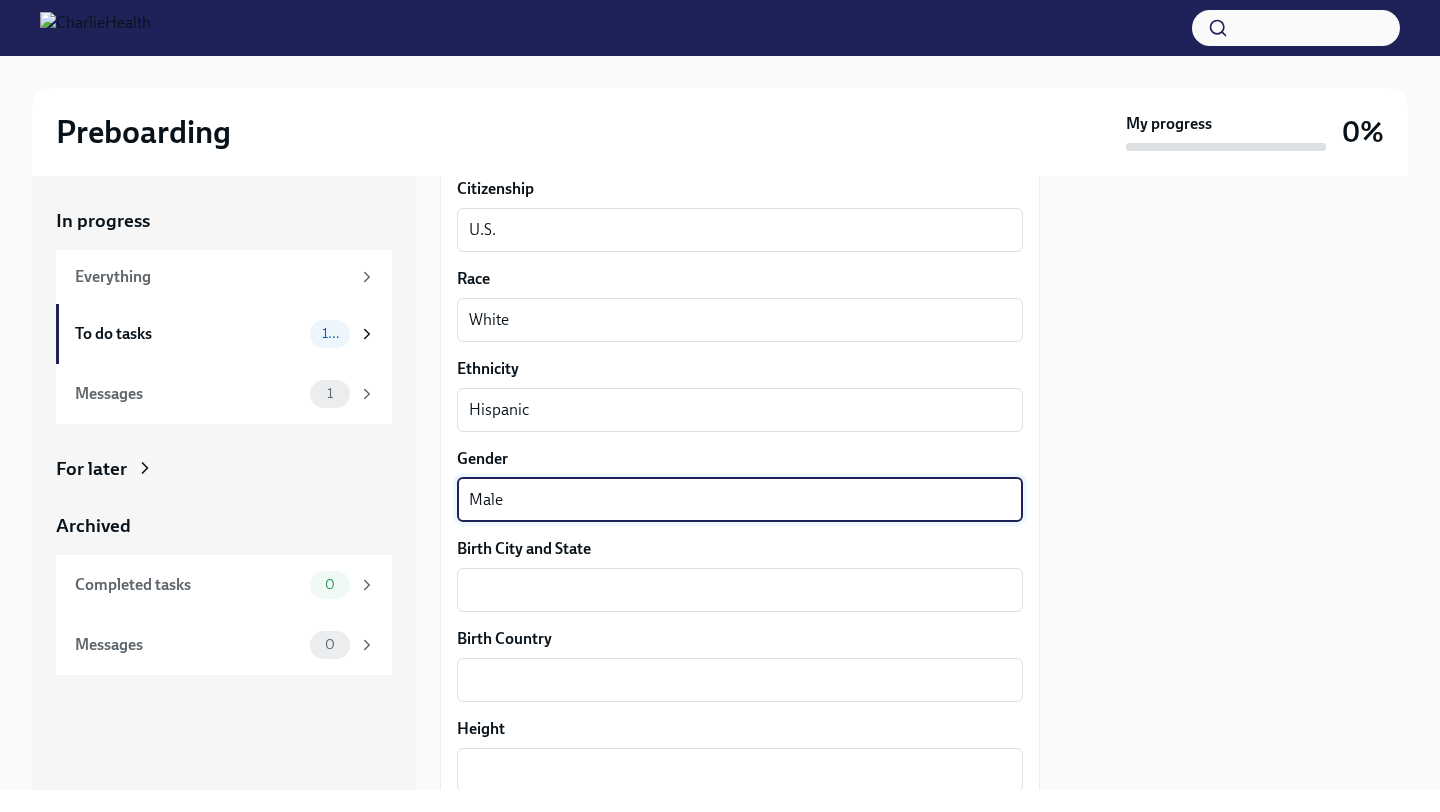 type on "Male" 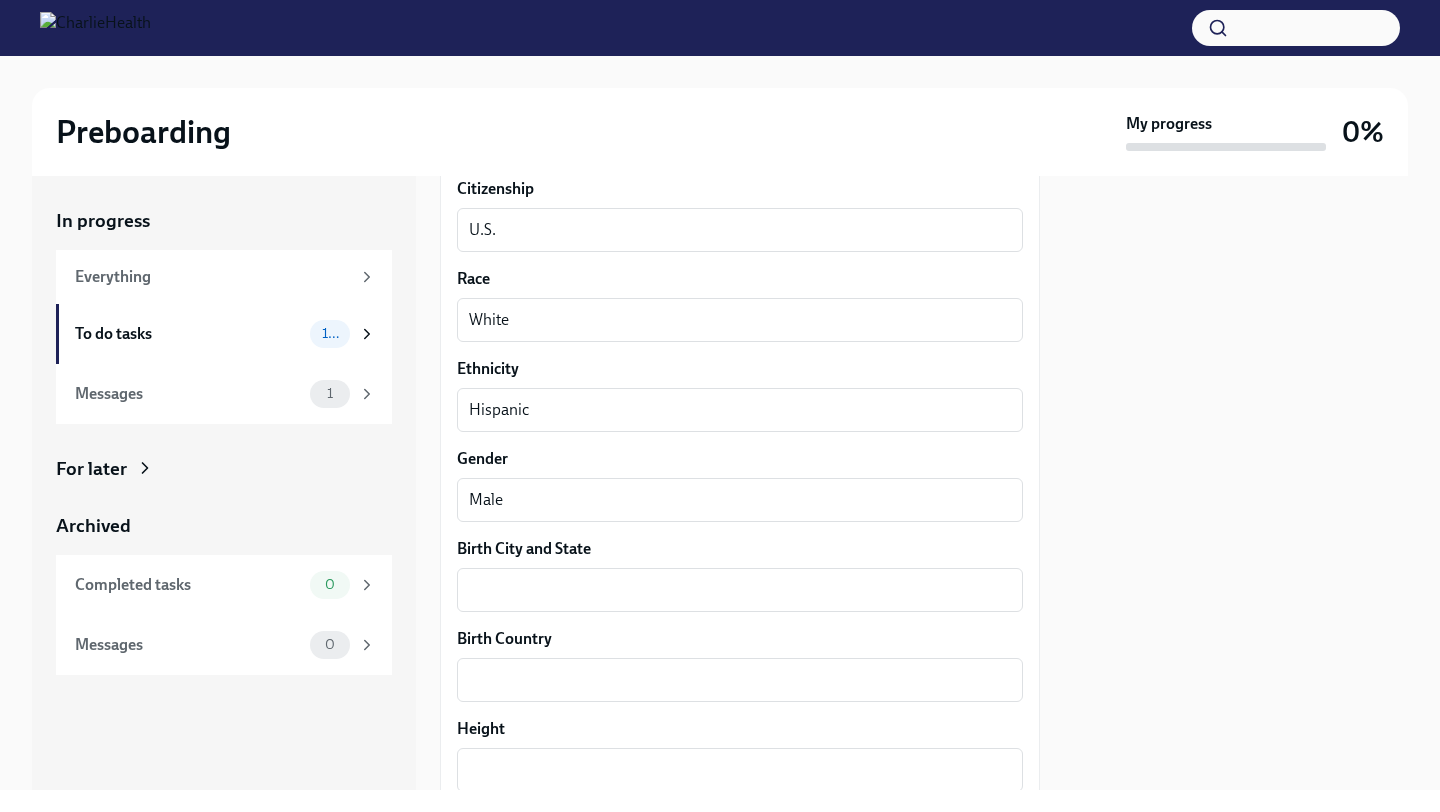 click on "Your preferred first name [FIRST] x ​ Your legal last name [LAST] x ​ Please provide any previous names/ aliases-put None if N/A x ​ Street Address 1 [NUMBER] Straits Dr. ​ Street Address 2 ​ Postal Code [POSTAL_CODE] ​ City [CITY] ​ State/Region [STATE] ​ Country U.S. ​ Date of Birth (MM/DD/YYYY) [DATE] x ​ Your preferred T-shirt size (for swag!) L LvpEGRrq8 ​ Your Social Security Number [SSN] x ​ Citizenship U.S. x ​ Race White x ​ Ethnicity Hispanic x ​ Gender Male x ​ Birth City and State x ​ Birth Country x ​ Height x ​ Weight x ​ Hair Color x ​ Eye Color x ​ How many years of Mental Health experience do you have? x ​ What's the highest level of degree you've completed? ​ ​ Submit answers" at bounding box center (740, 288) 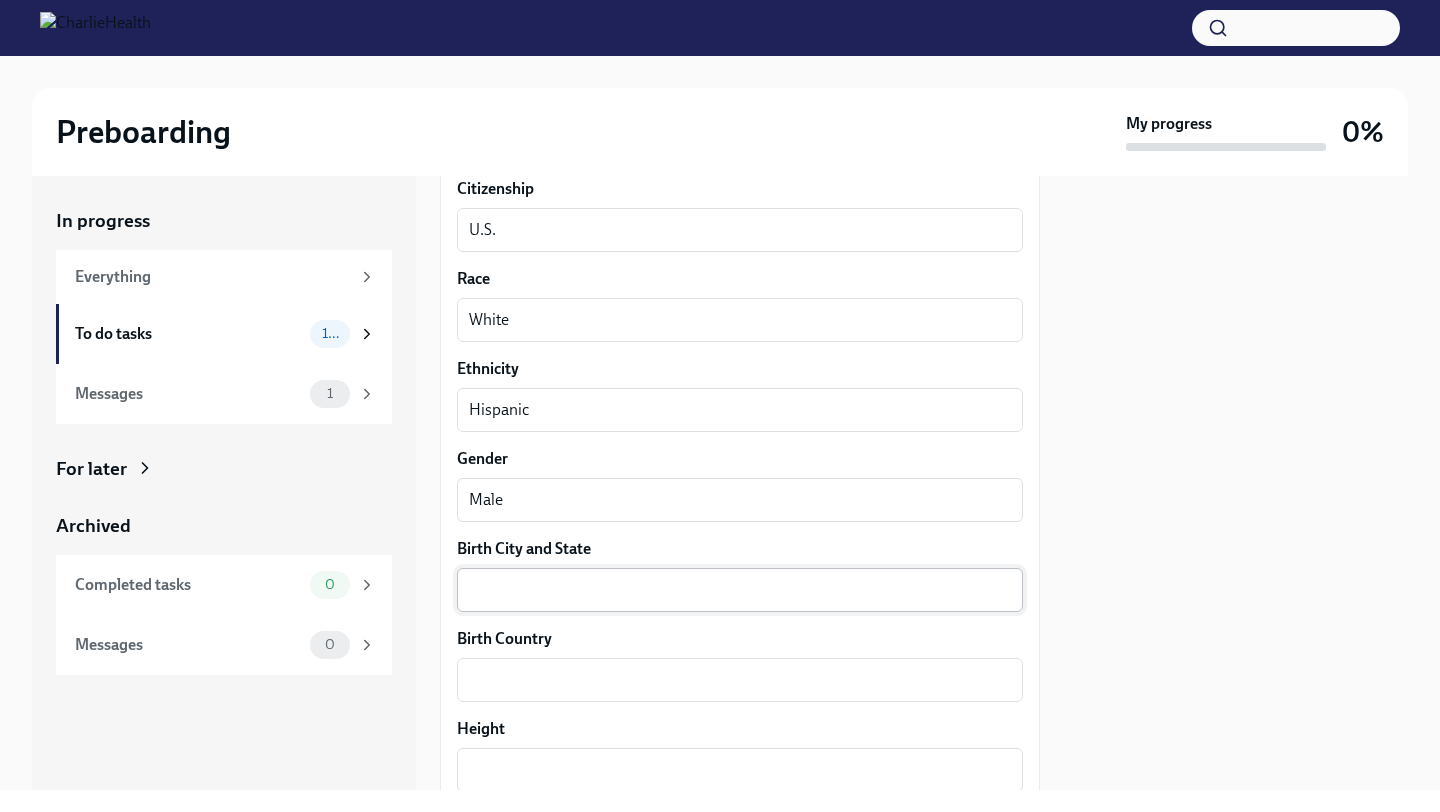 click on "Birth City and State" at bounding box center [740, 590] 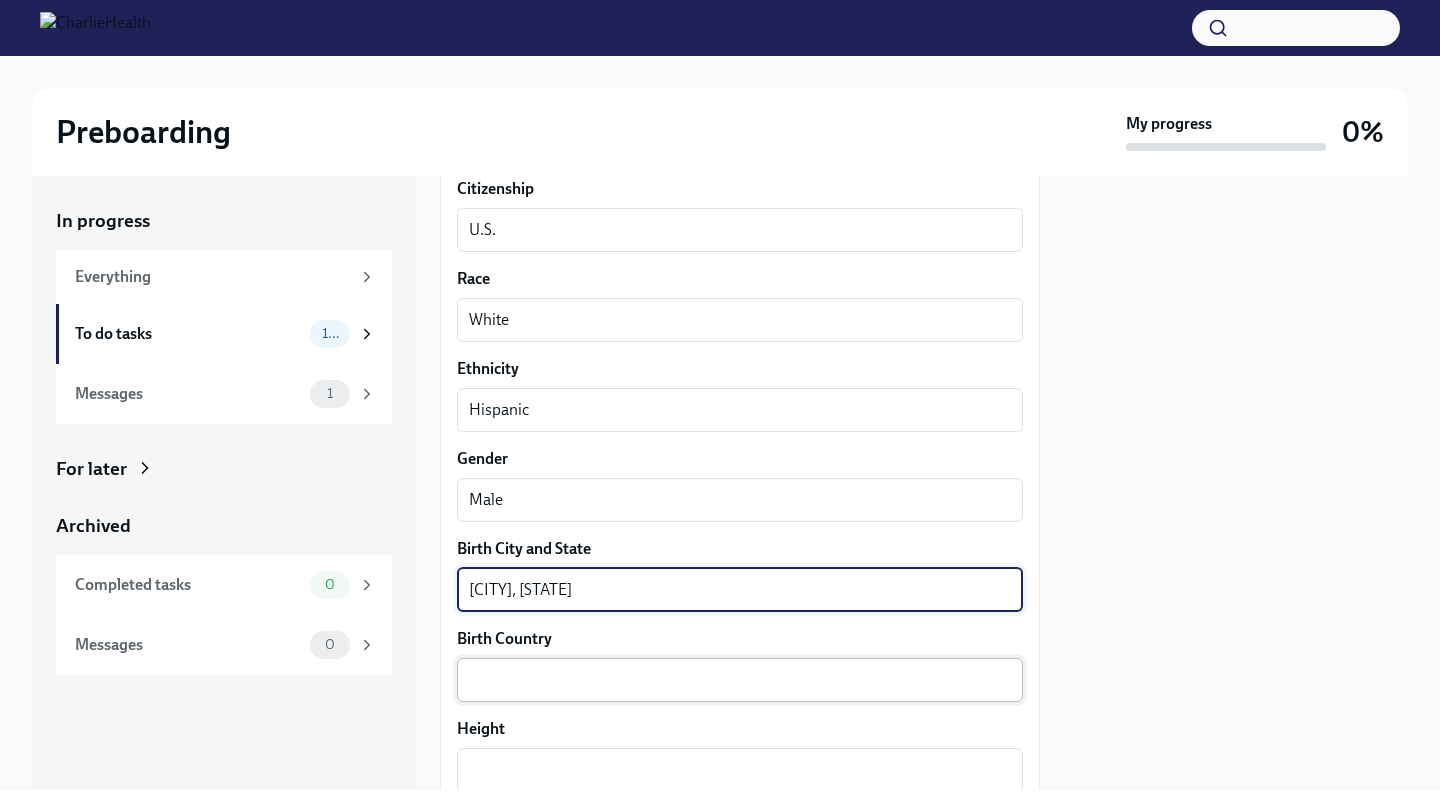 type on "[CITY], [STATE]" 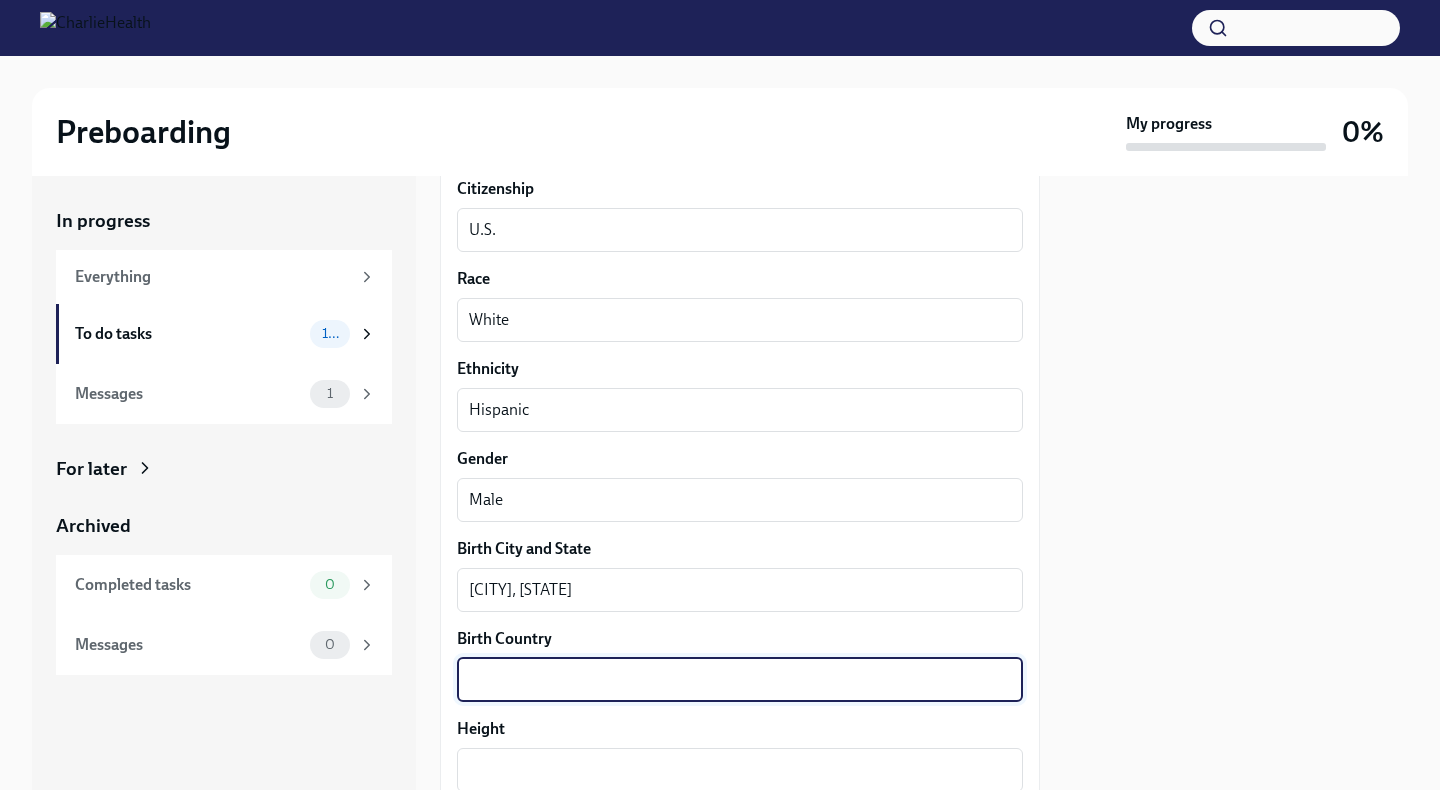 click on "Birth Country" at bounding box center (740, 680) 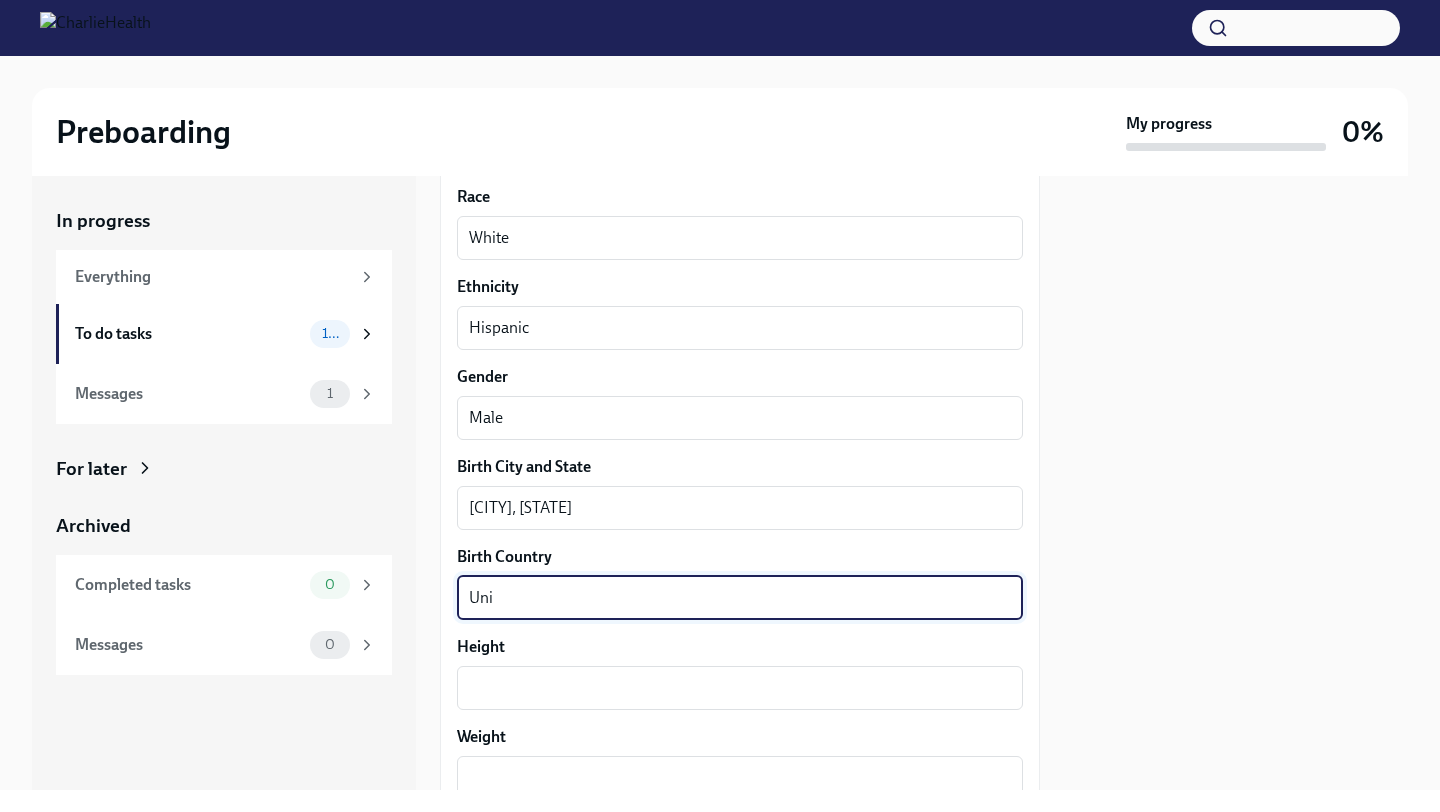 scroll, scrollTop: 1343, scrollLeft: 0, axis: vertical 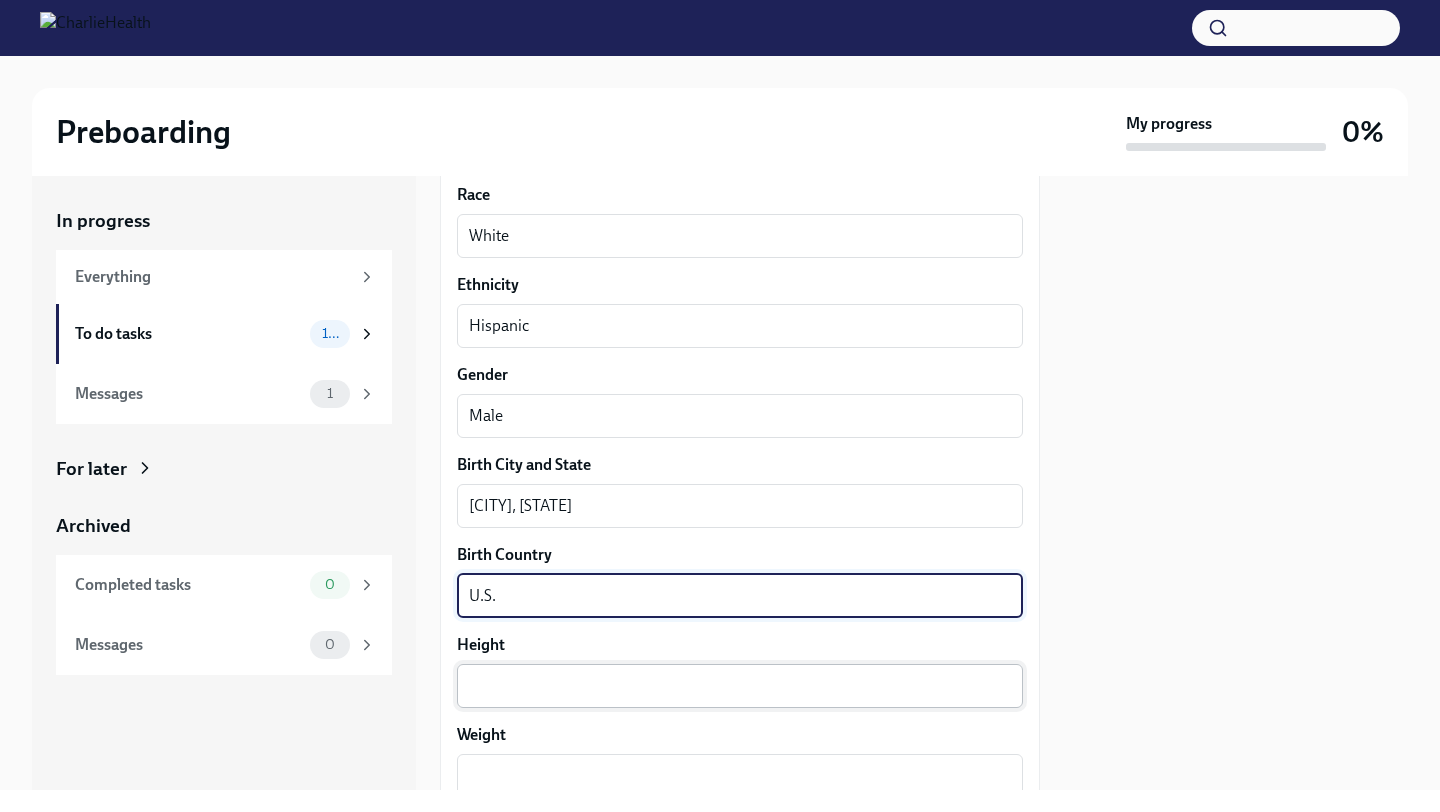 type on "U.S." 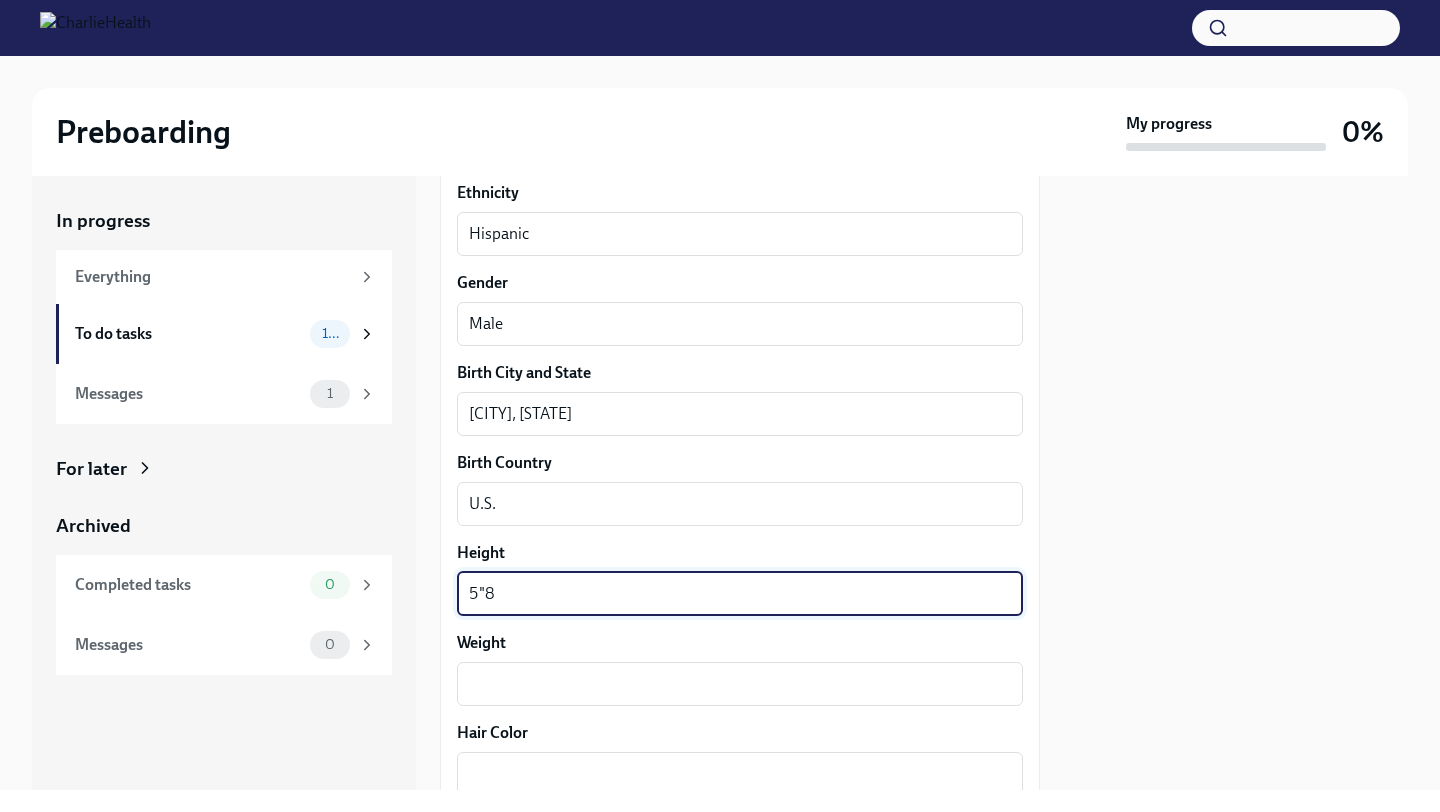 scroll, scrollTop: 1453, scrollLeft: 0, axis: vertical 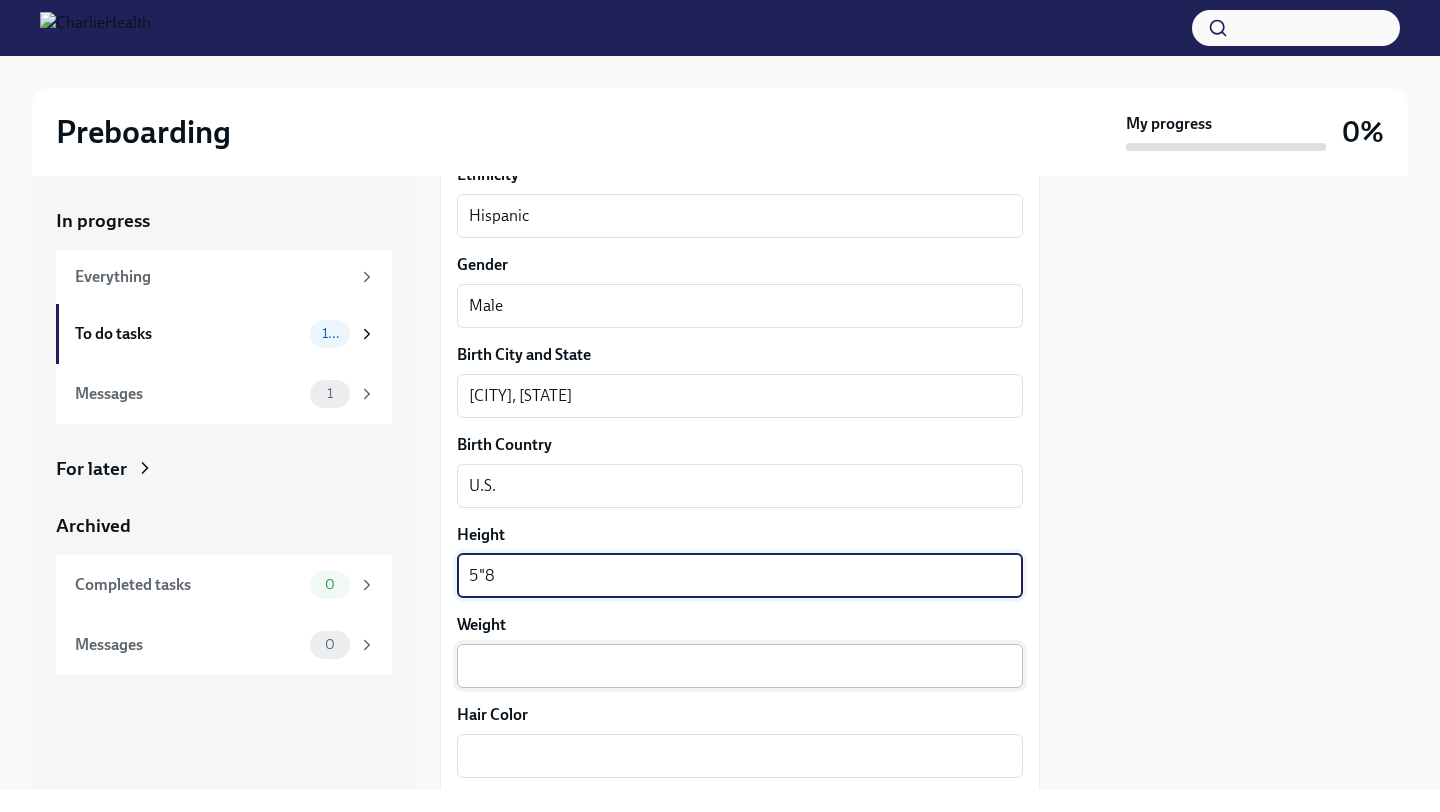type on "5"8" 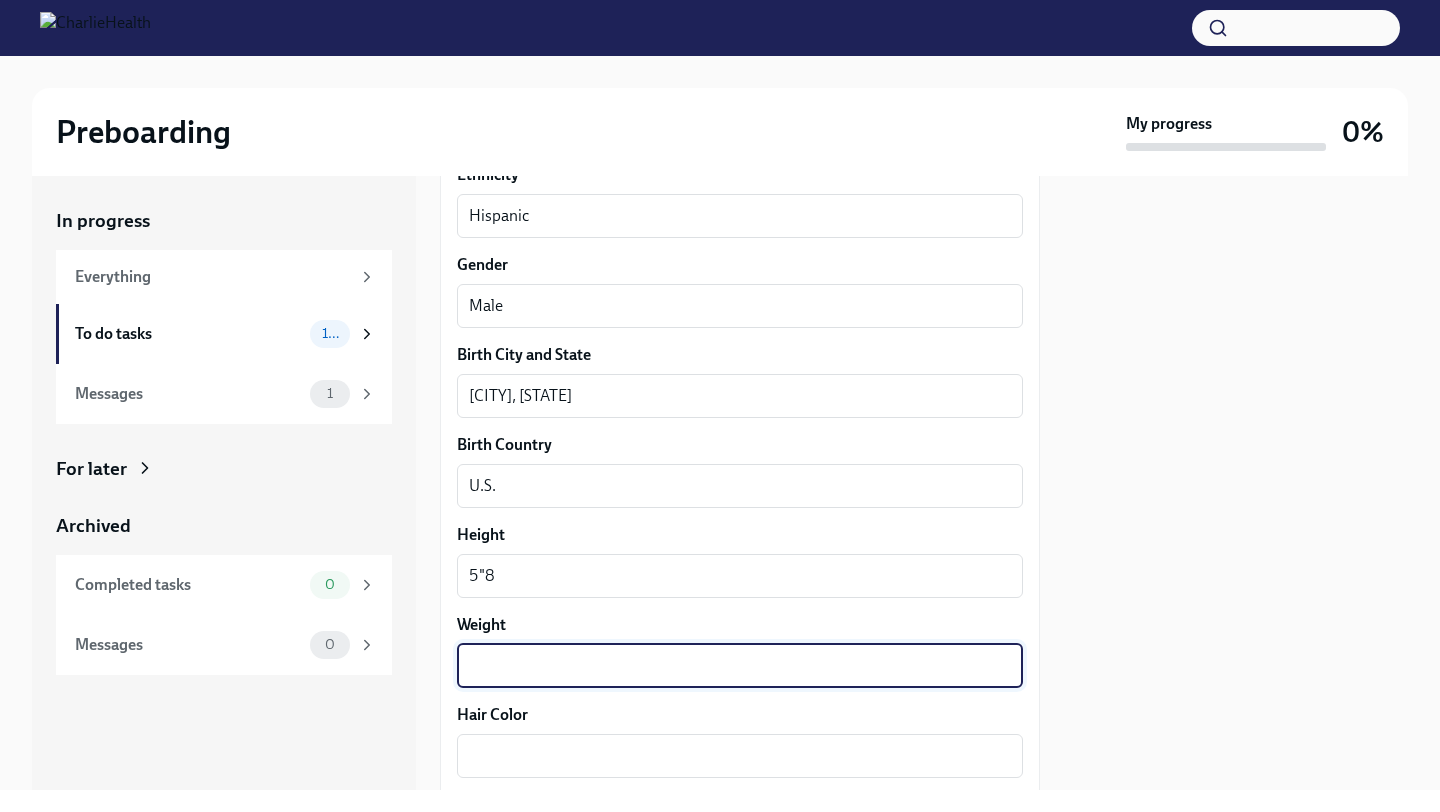 click on "Weight" at bounding box center [740, 666] 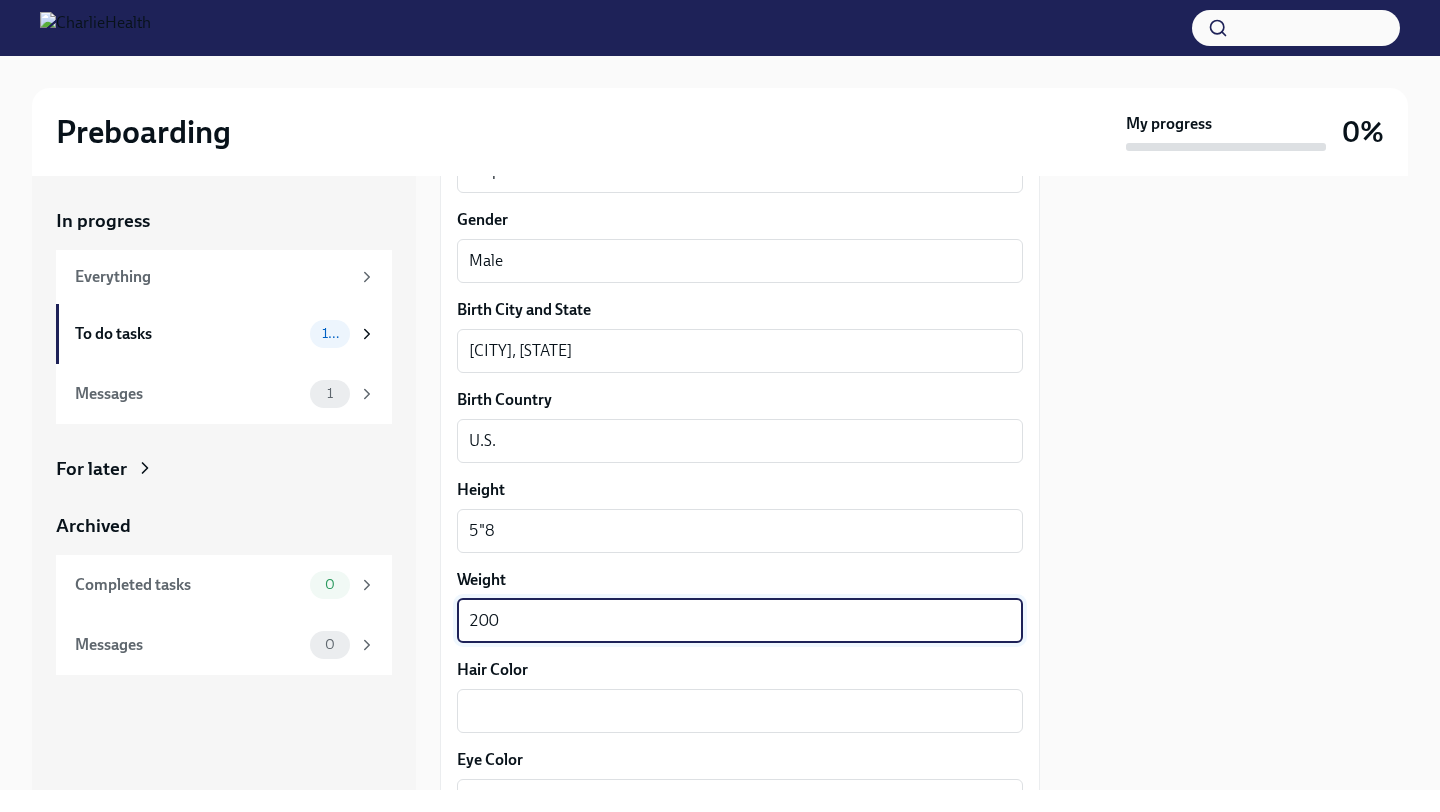 scroll, scrollTop: 1520, scrollLeft: 0, axis: vertical 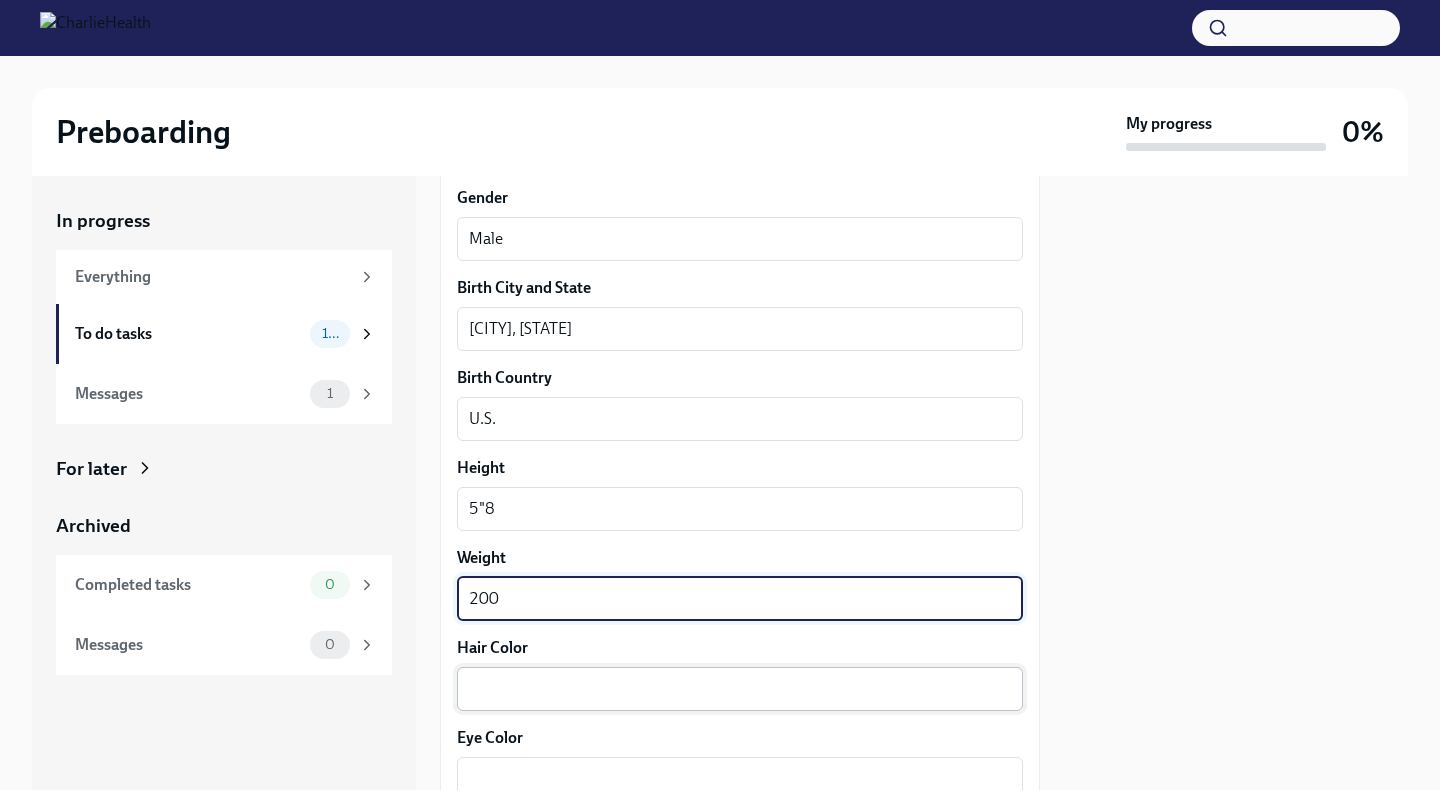 type on "200" 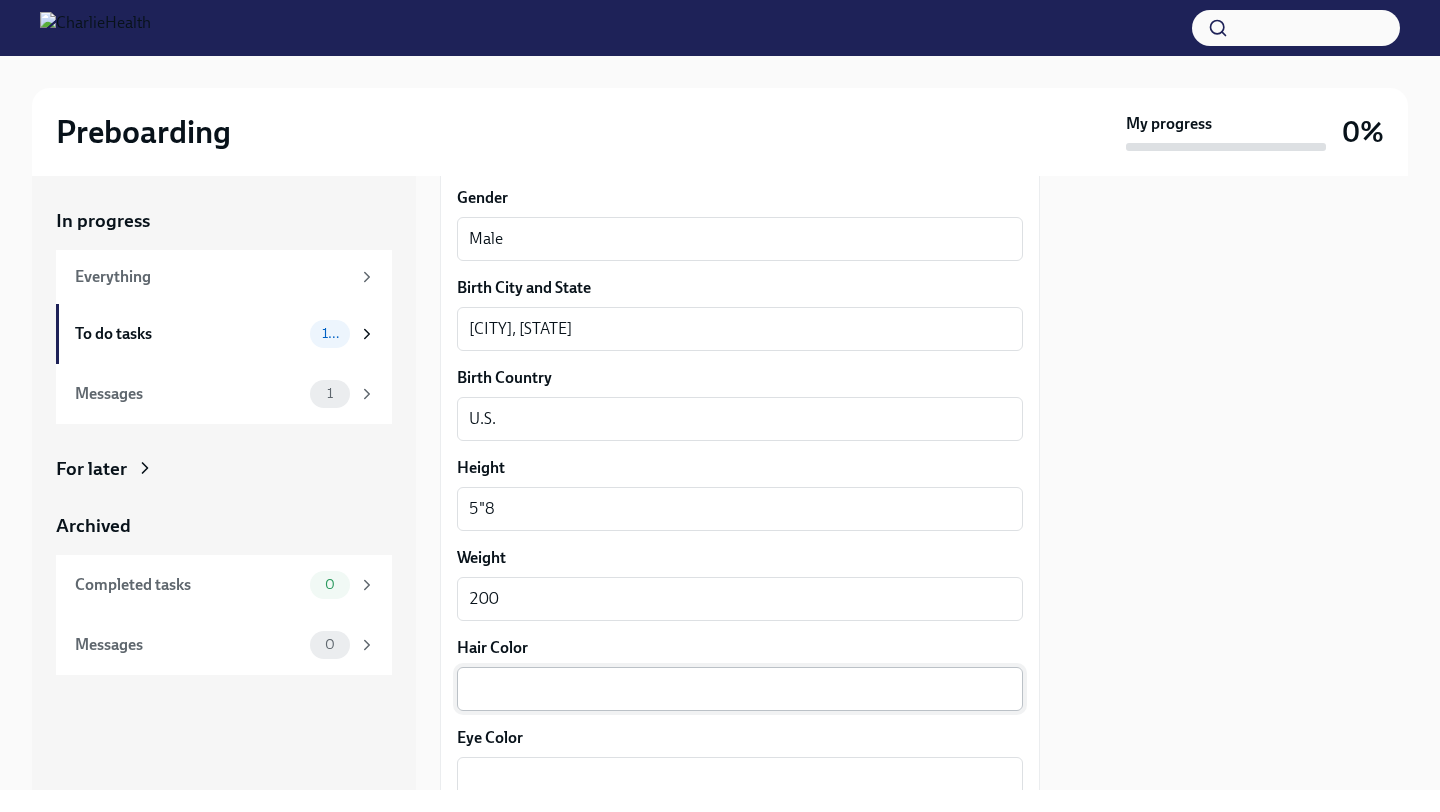 click on "x ​" at bounding box center [740, 689] 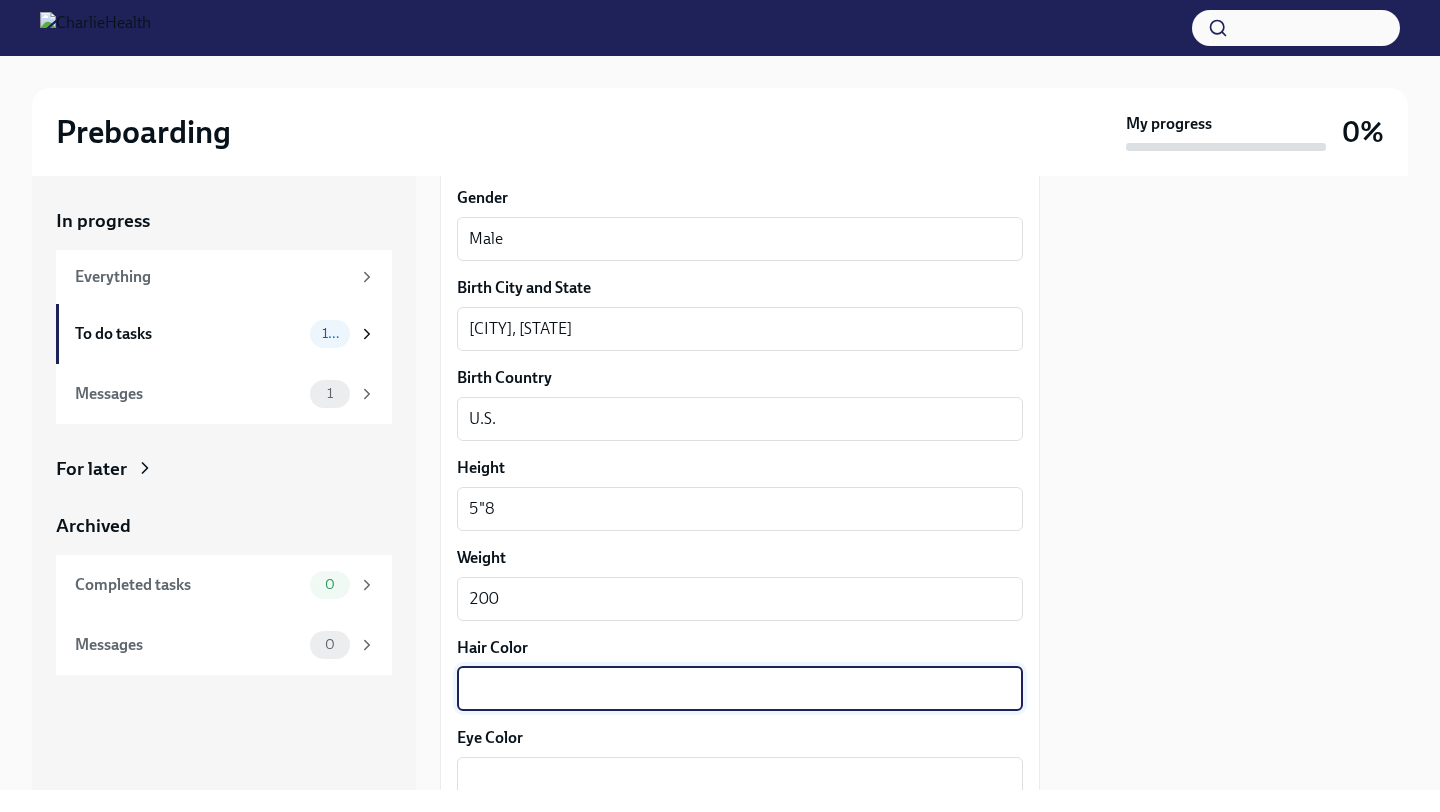 type on "V" 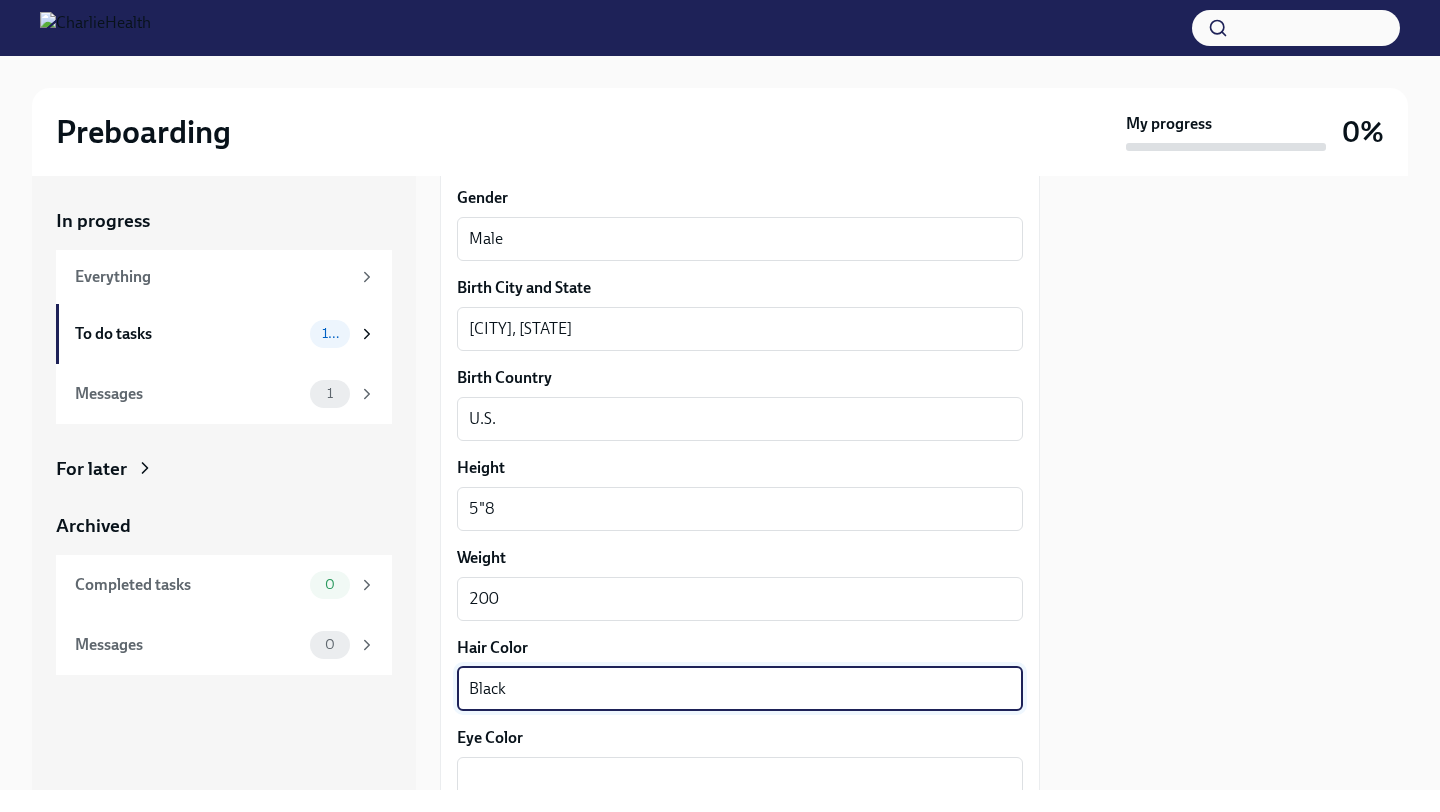 scroll, scrollTop: 1602, scrollLeft: 0, axis: vertical 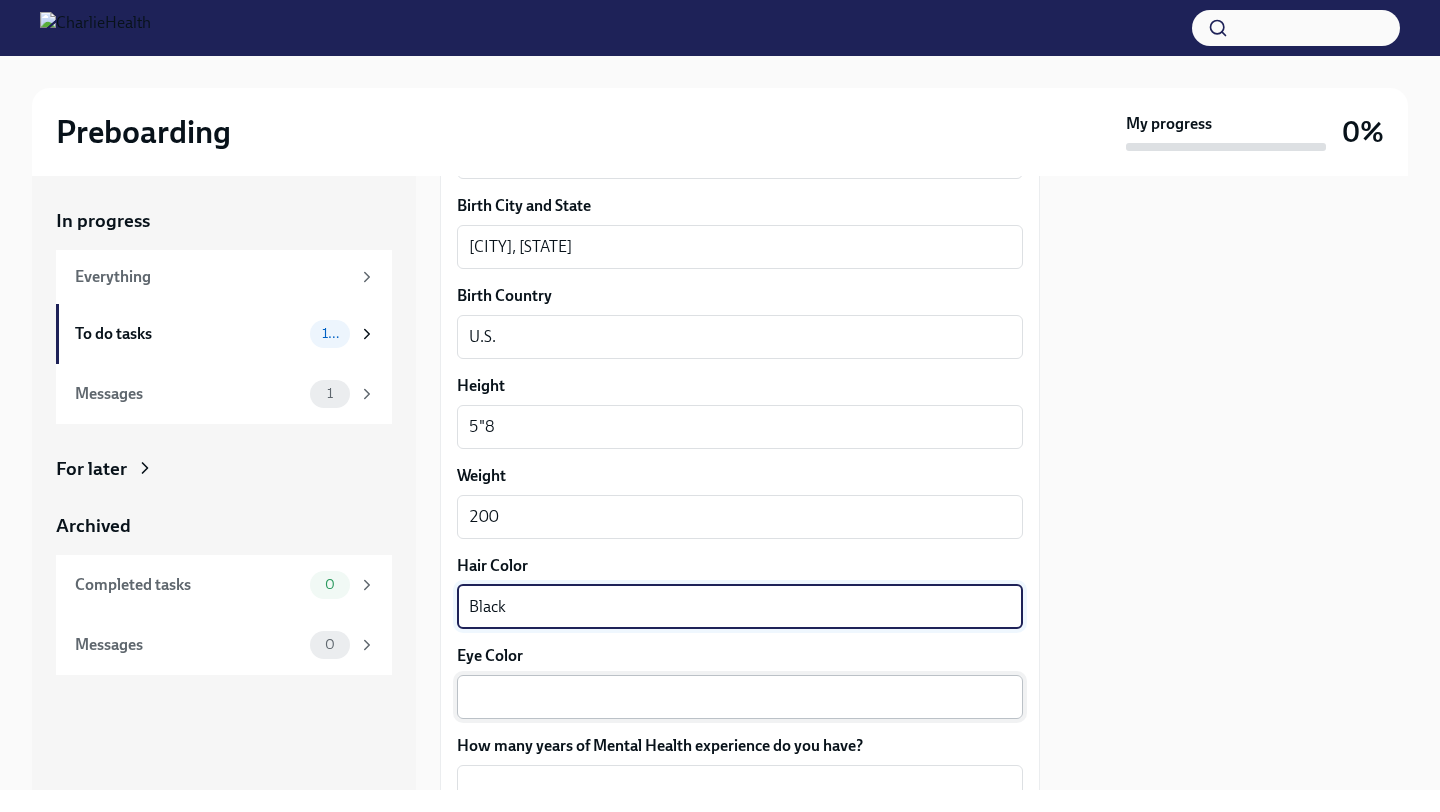 type on "Black" 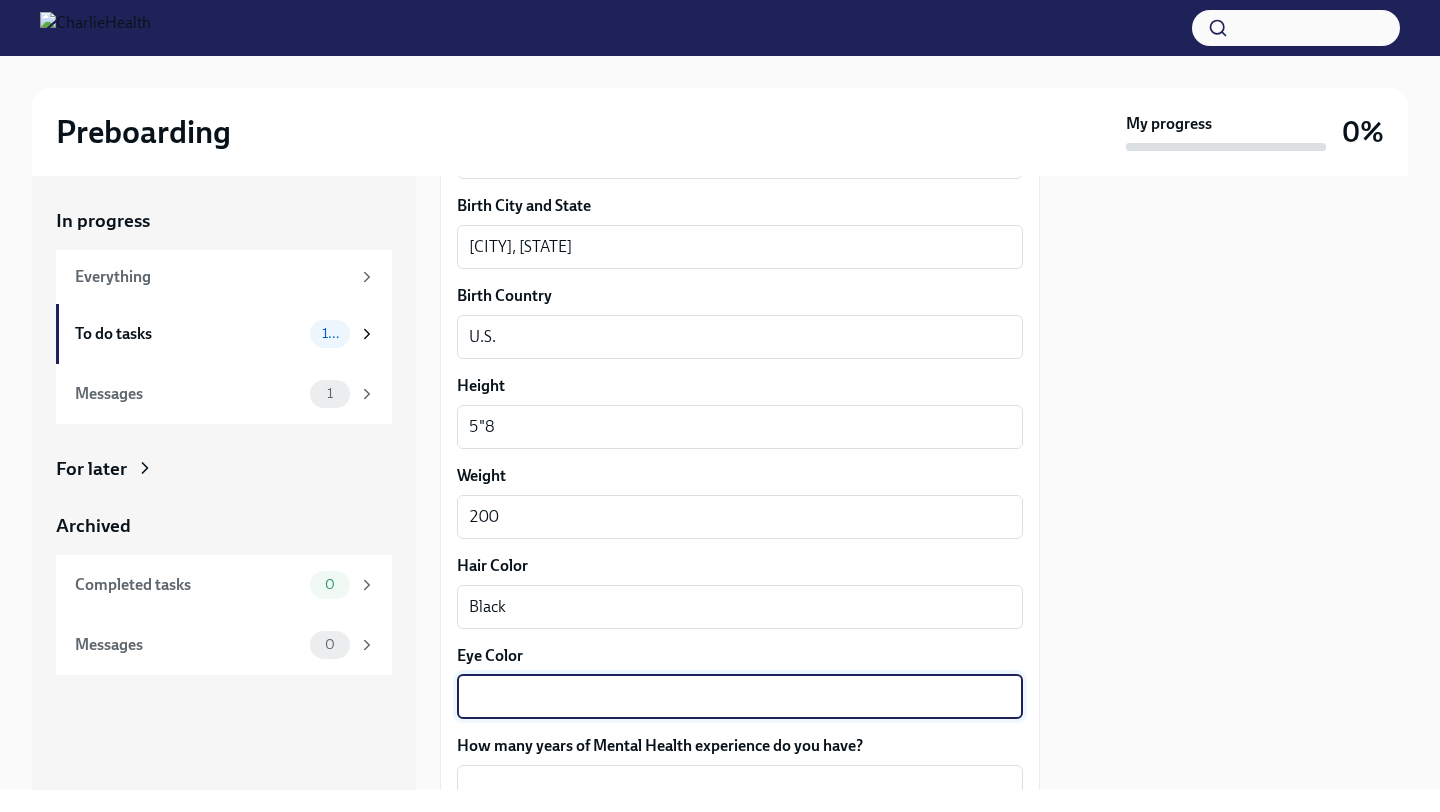 click on "Eye Color" at bounding box center [740, 697] 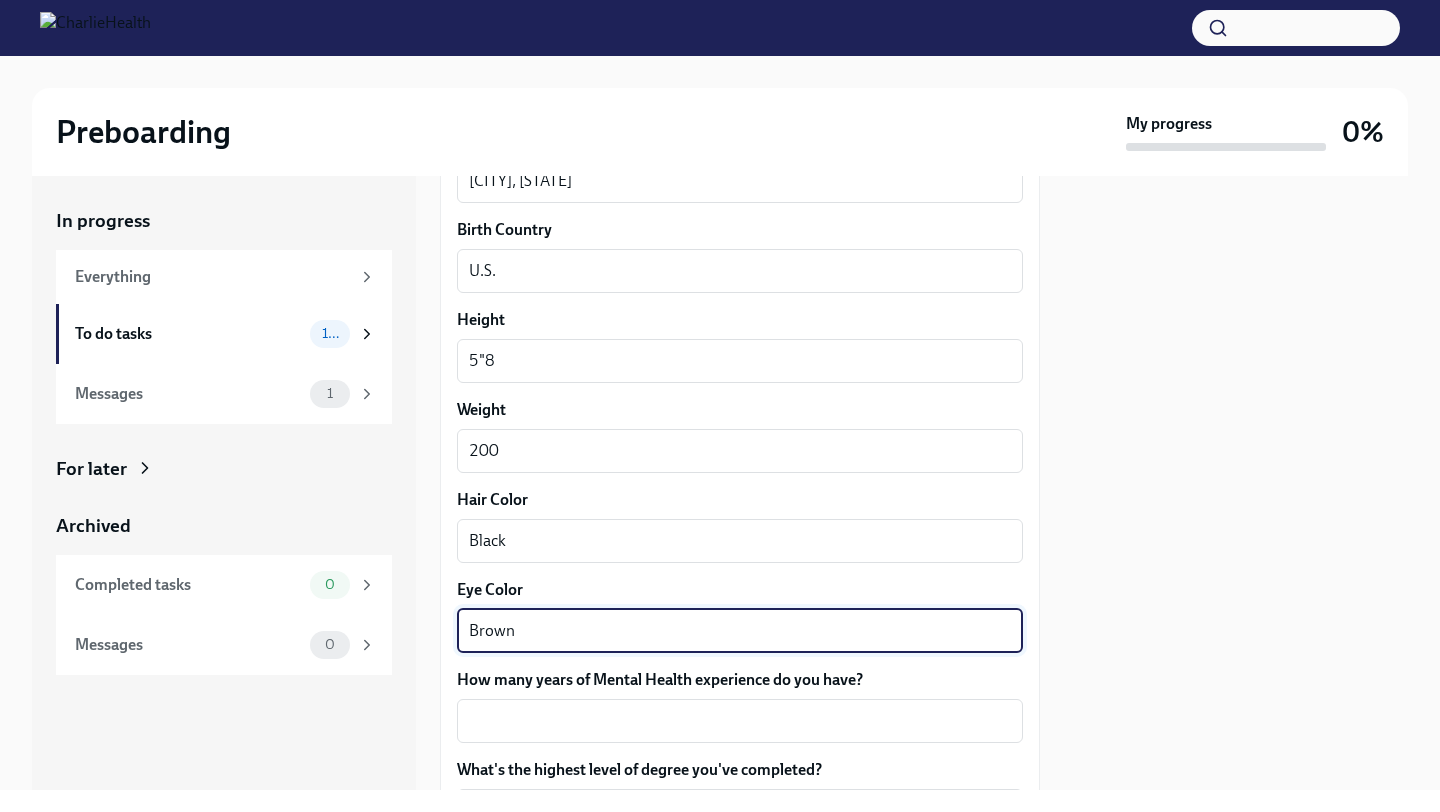 scroll, scrollTop: 1678, scrollLeft: 0, axis: vertical 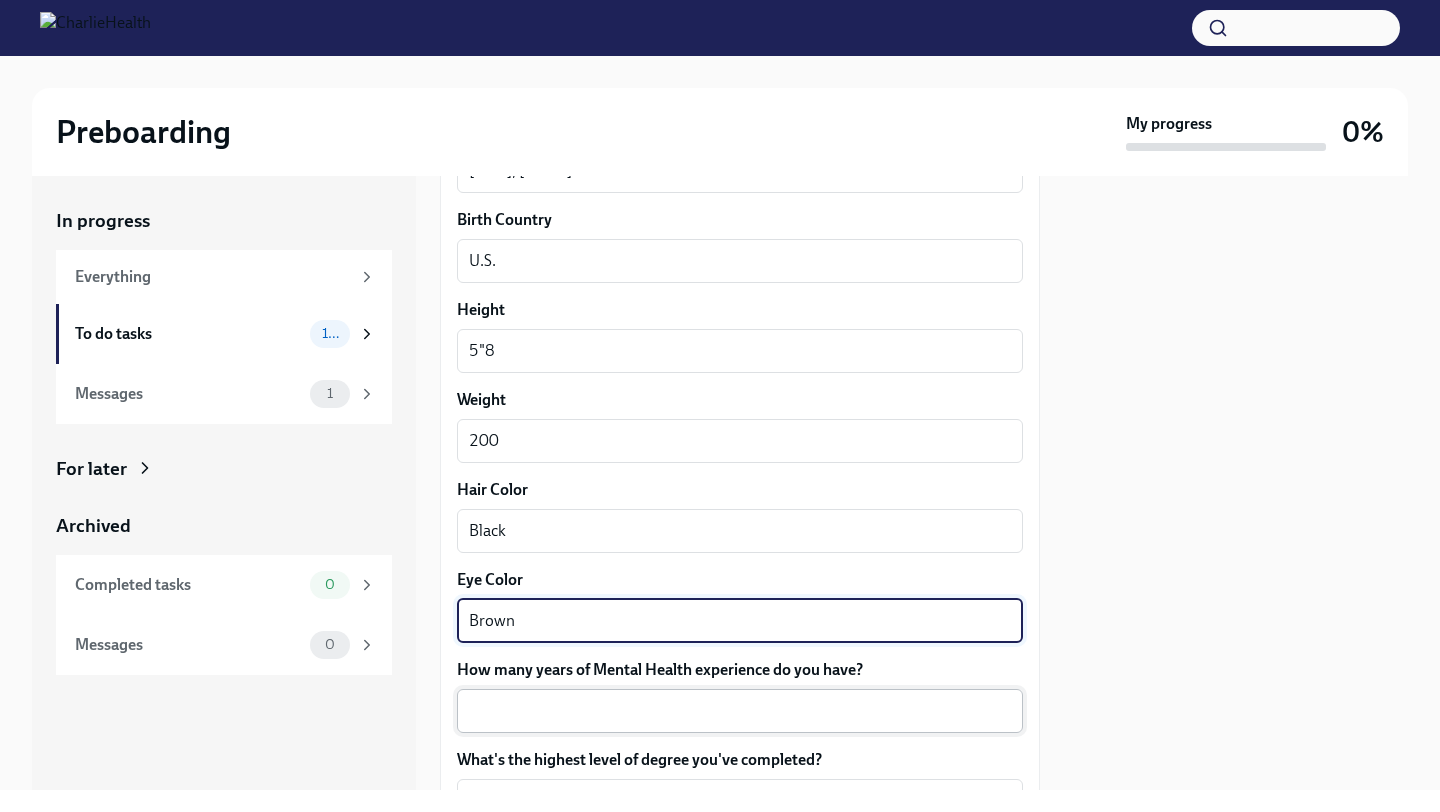 type on "Brown" 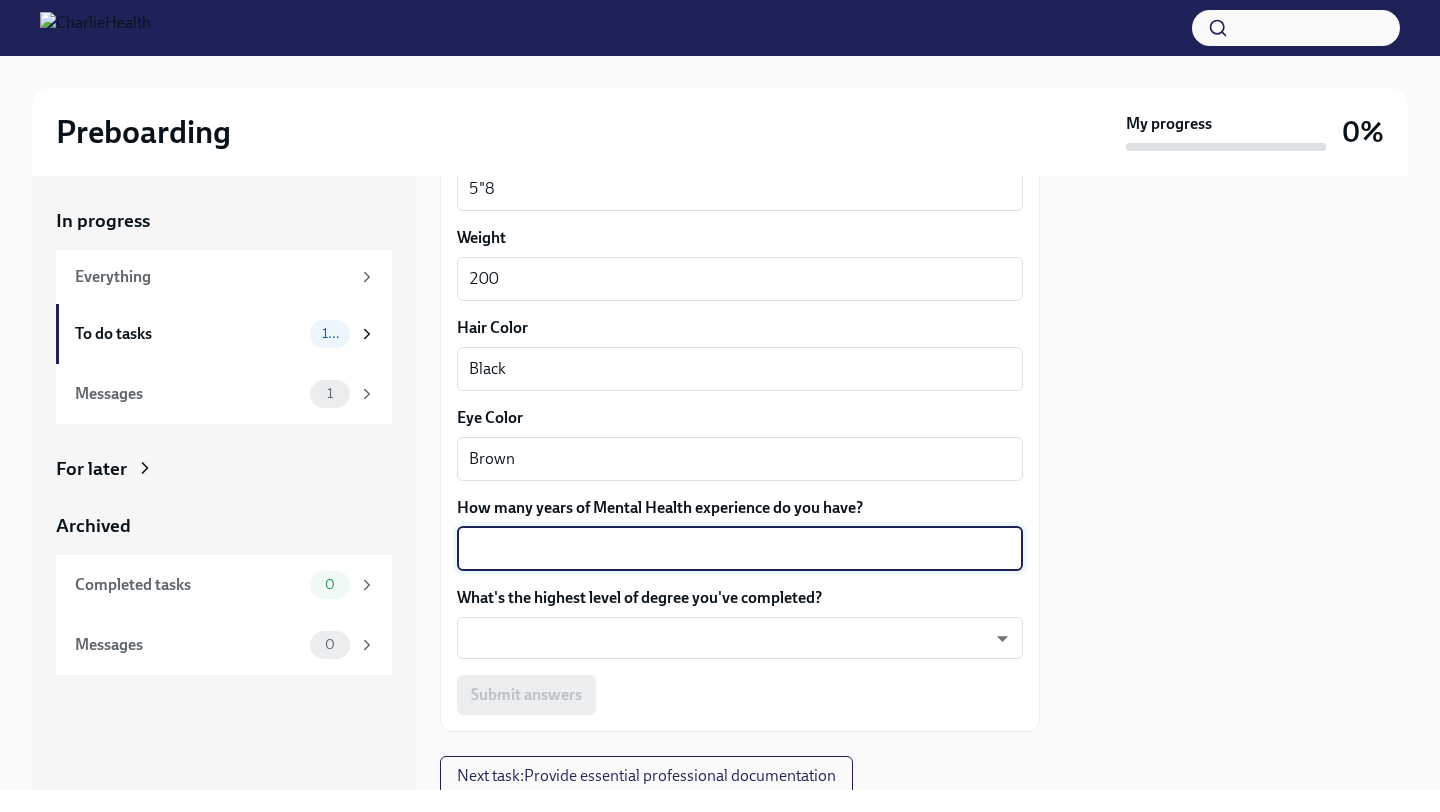 scroll, scrollTop: 1862, scrollLeft: 0, axis: vertical 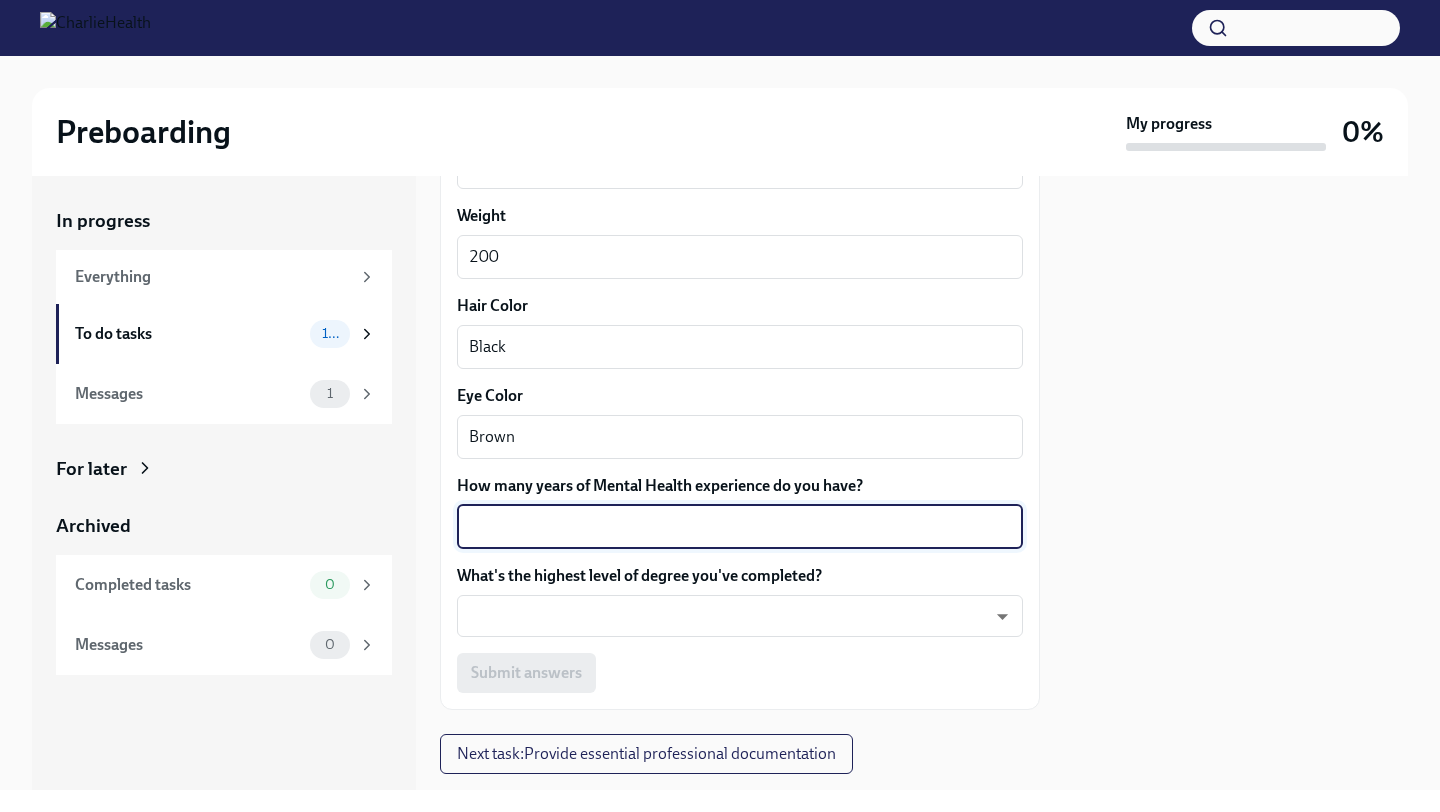 click on "How many years of Mental Health experience do you have?" at bounding box center (740, 527) 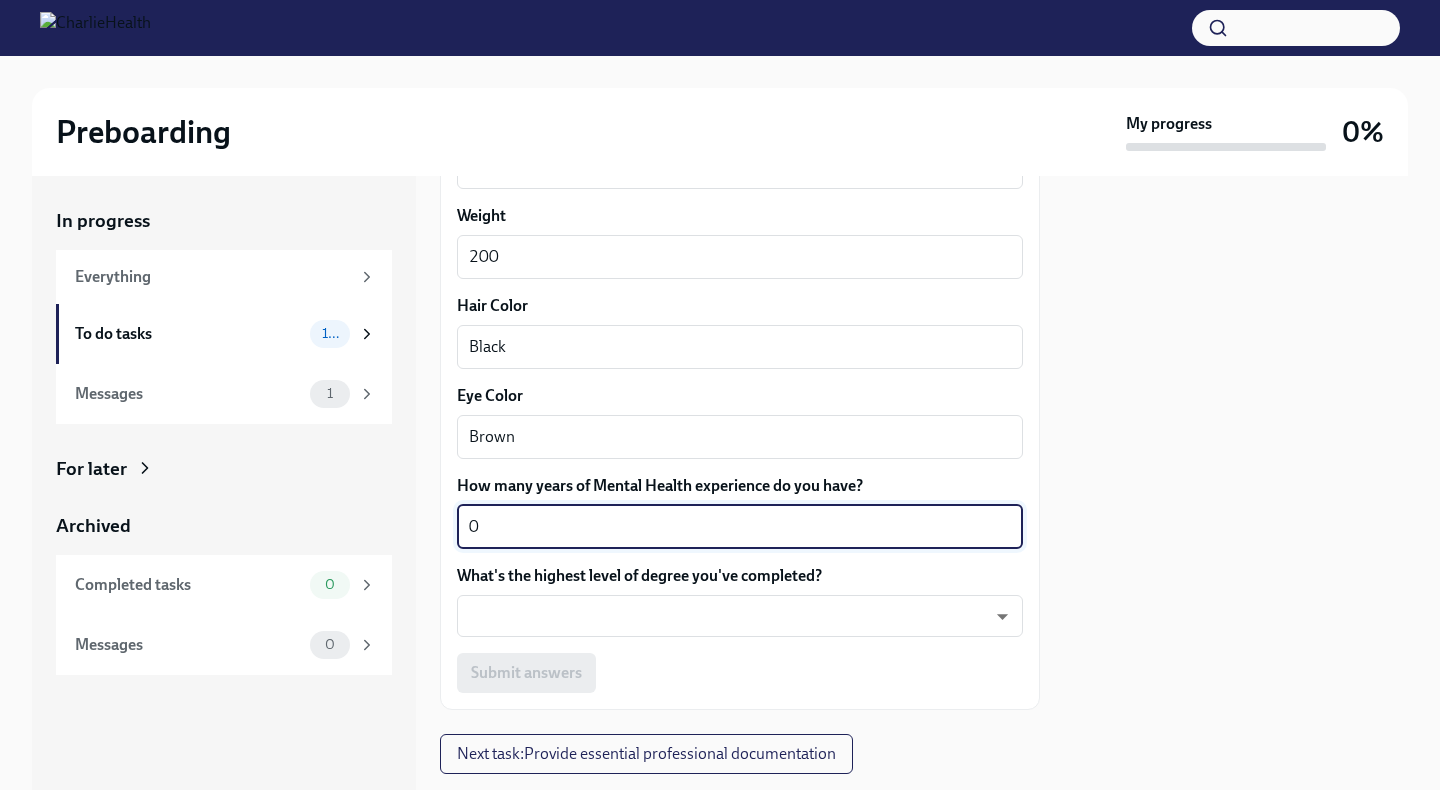 scroll, scrollTop: 1910, scrollLeft: 0, axis: vertical 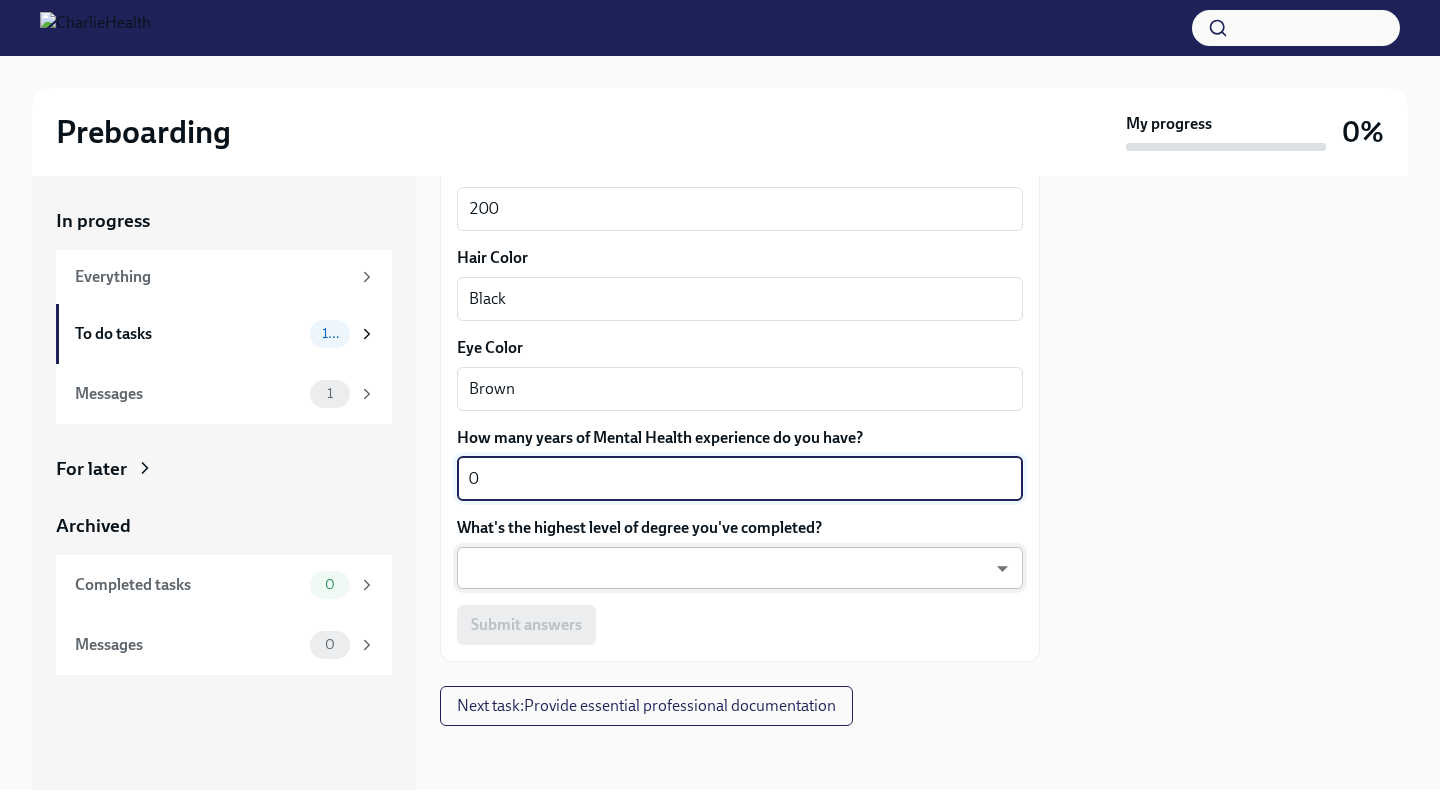 type on "0" 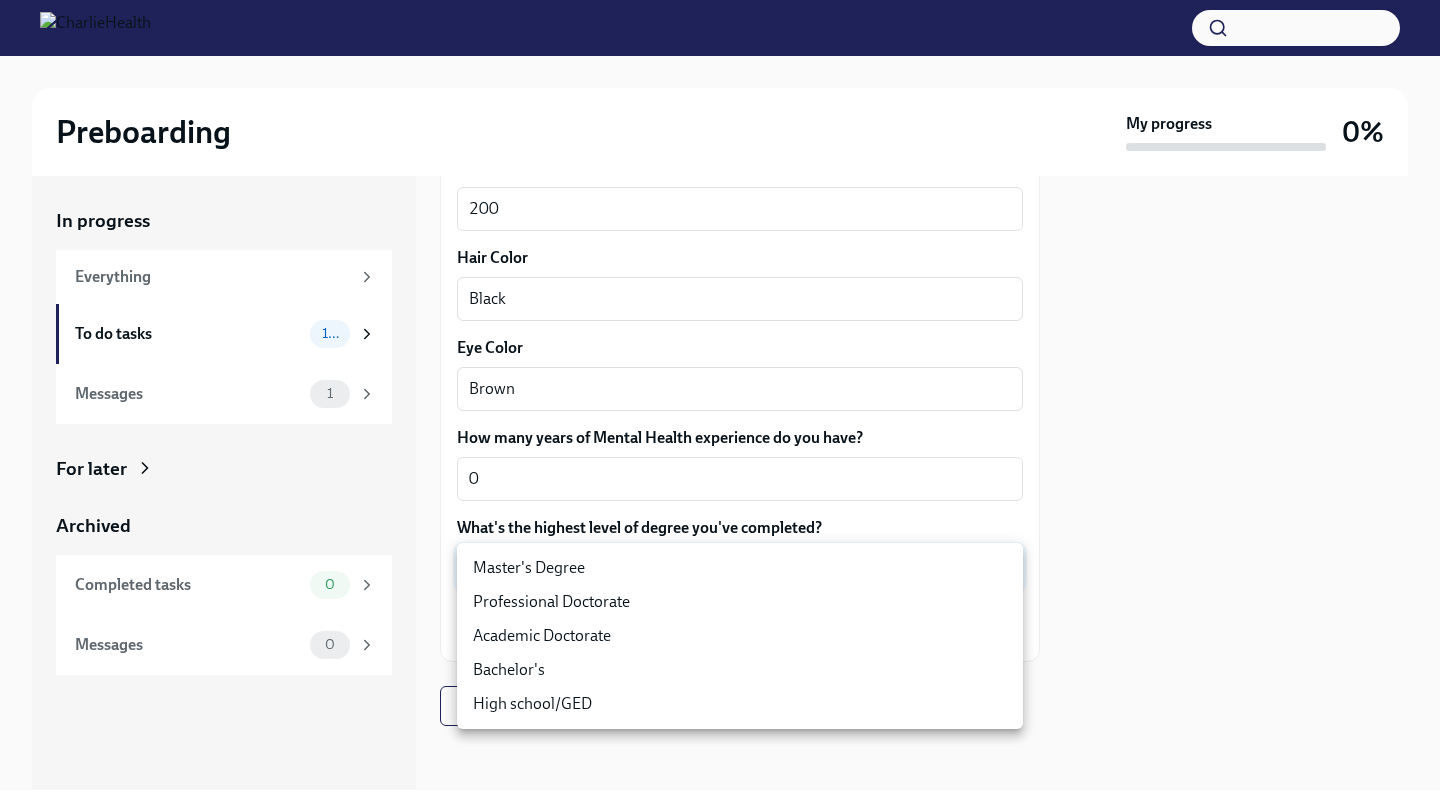 click on "Bachelor's" at bounding box center (740, 670) 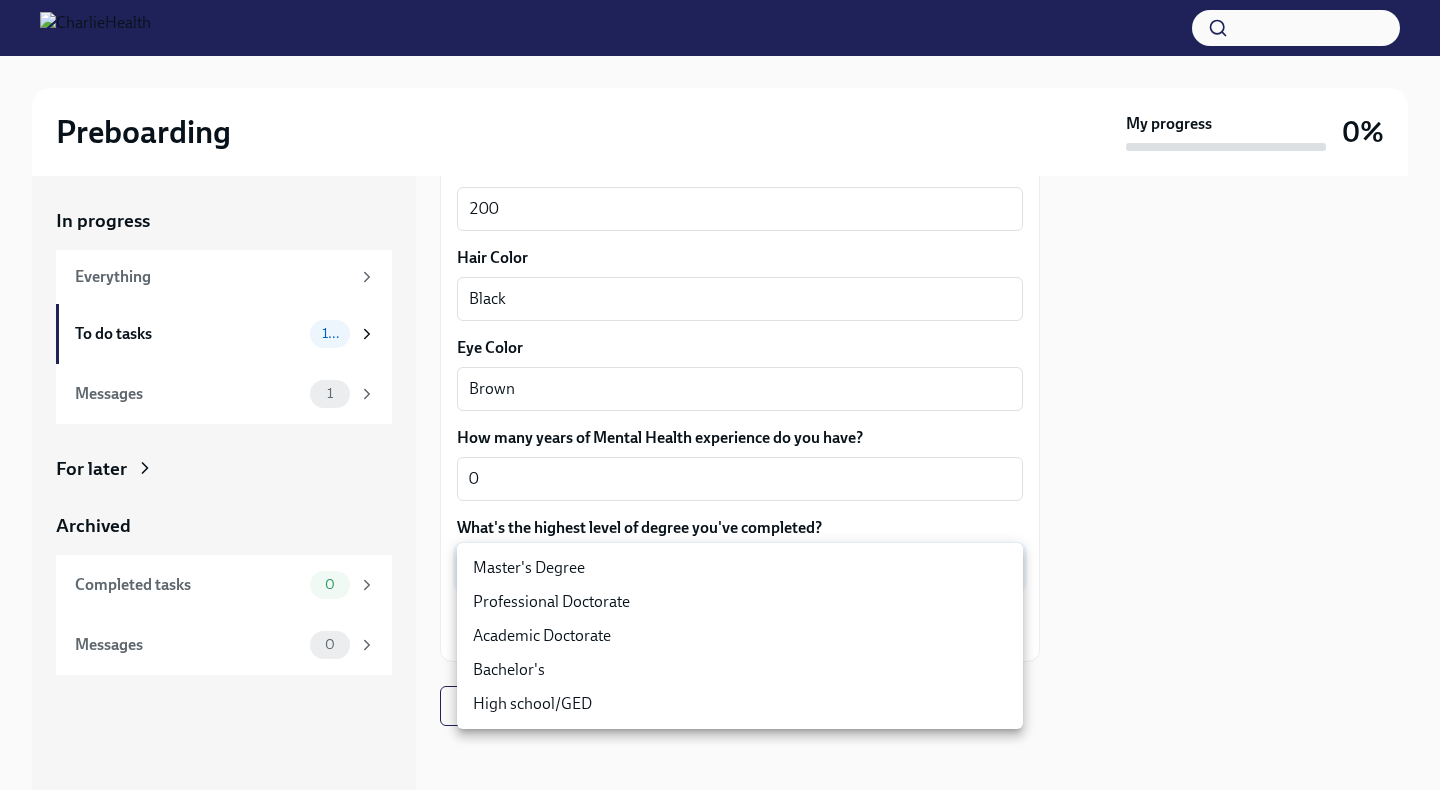 type on "oQxEXK86X" 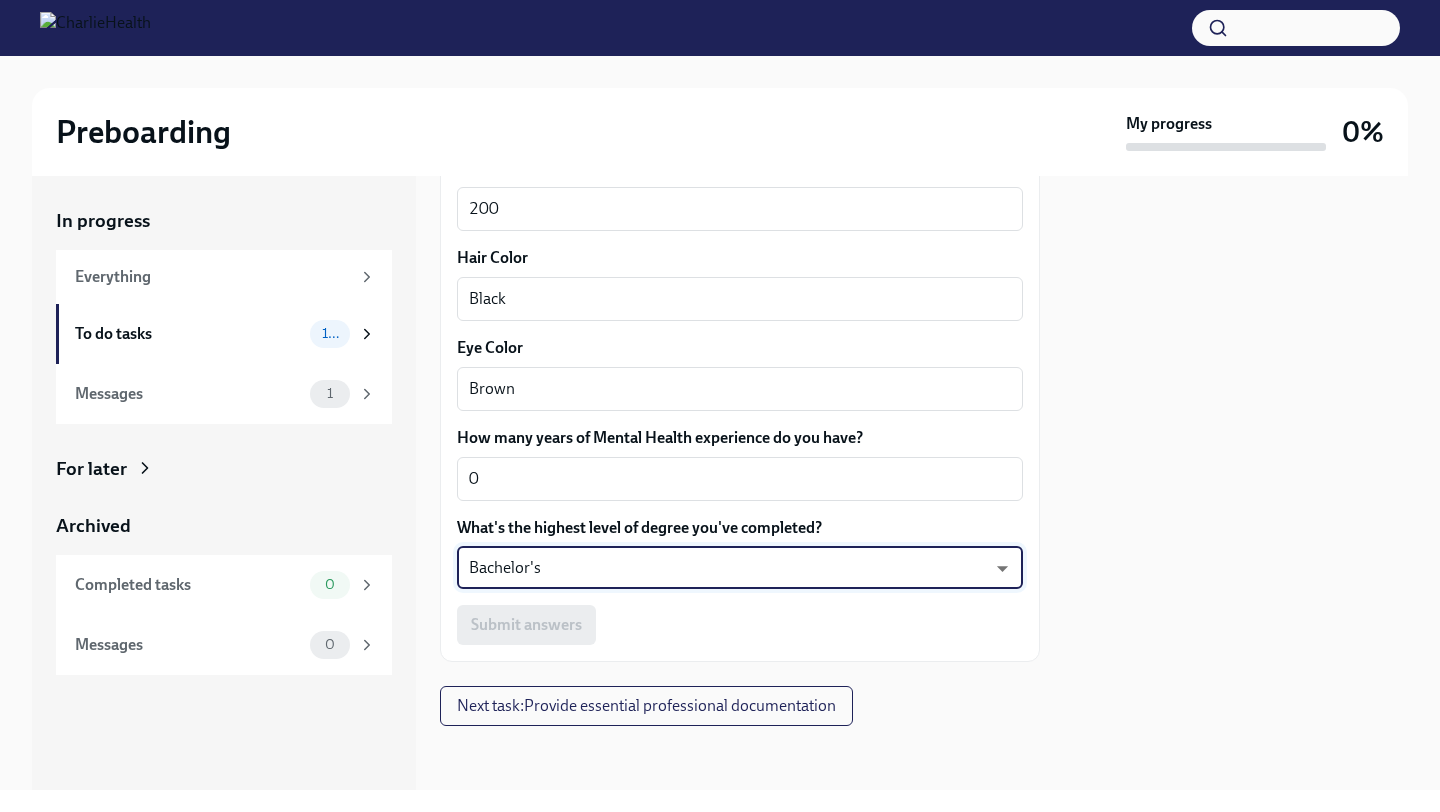 click on "Submit answers" at bounding box center (740, 625) 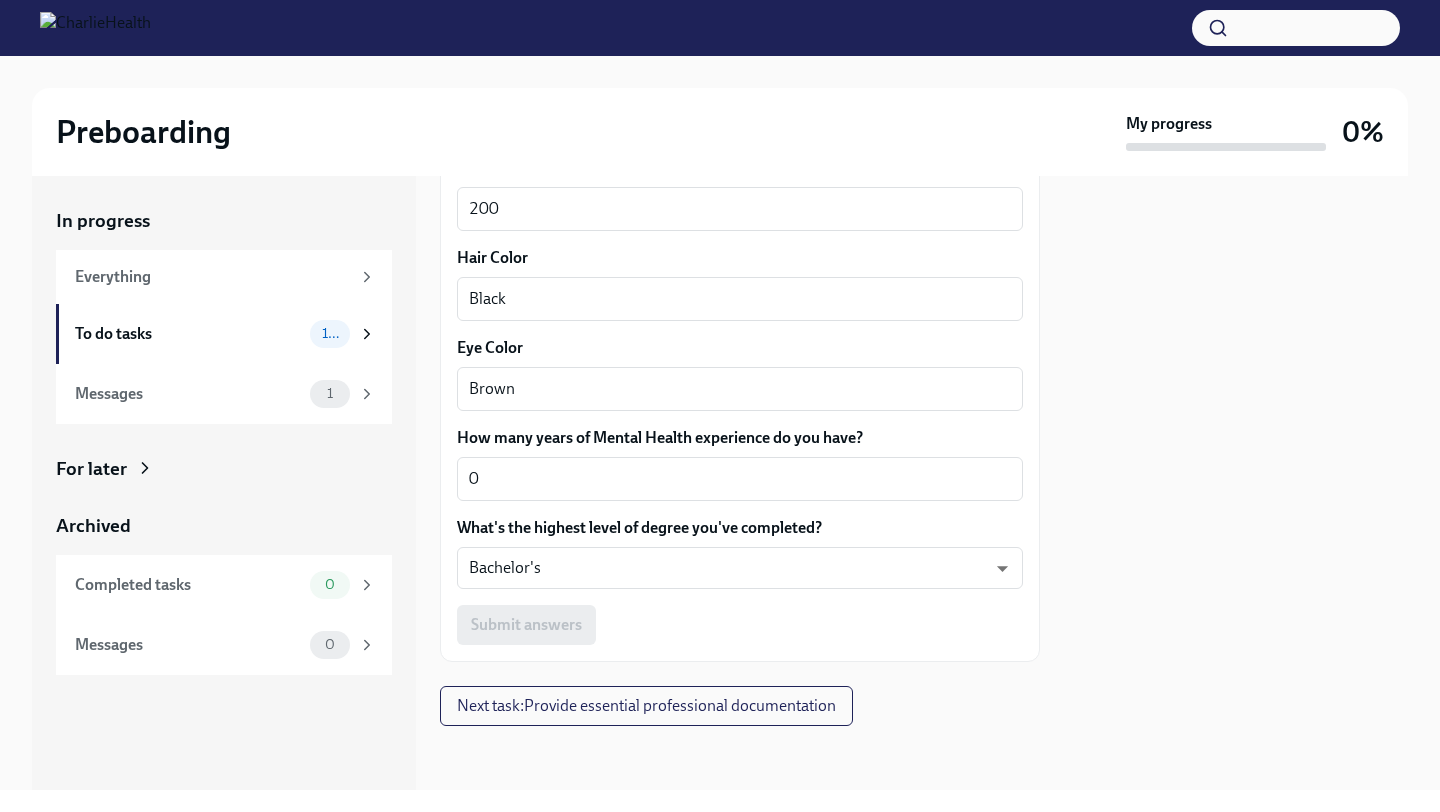click on "What's the highest level of degree you've completed?" at bounding box center (740, 528) 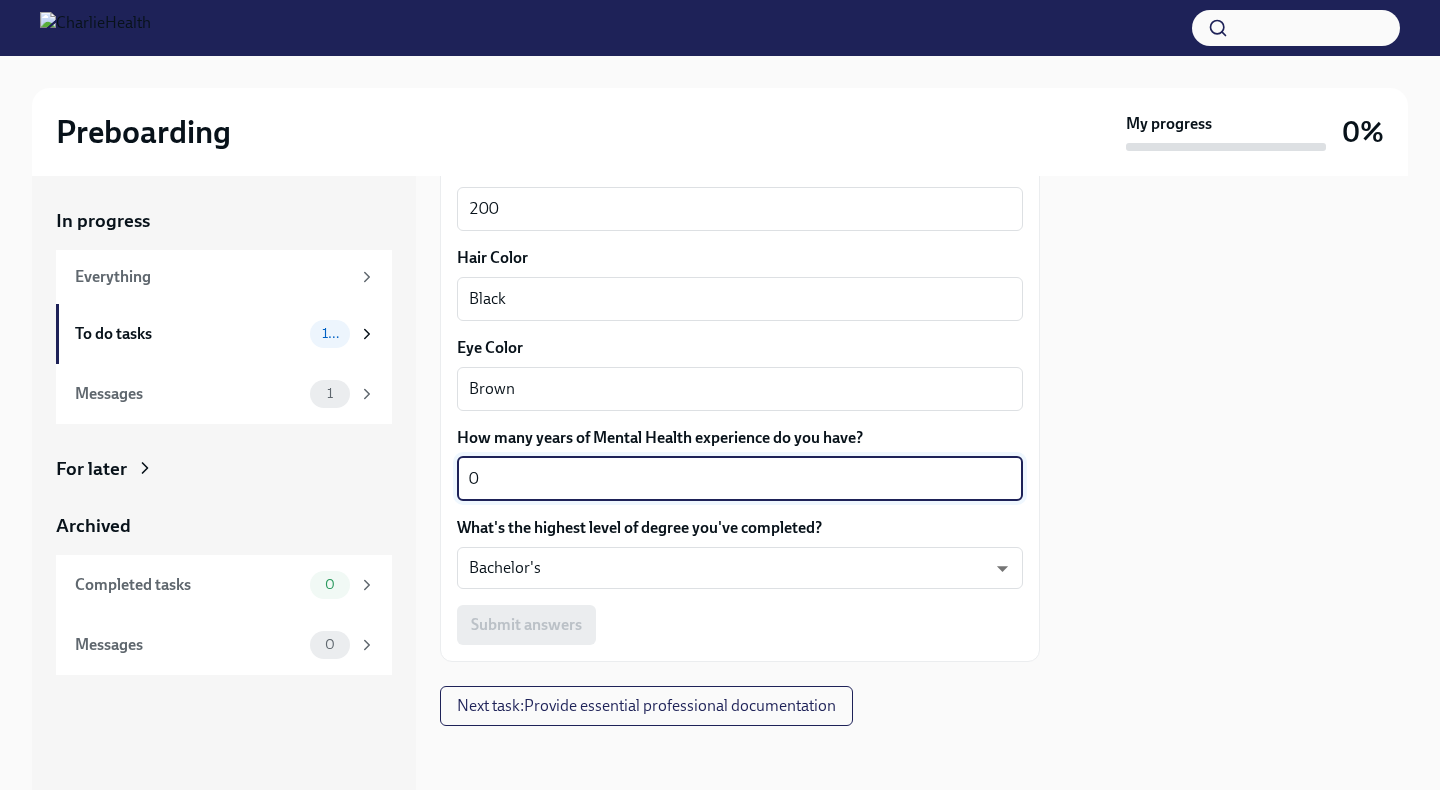 click on "0" at bounding box center [740, 479] 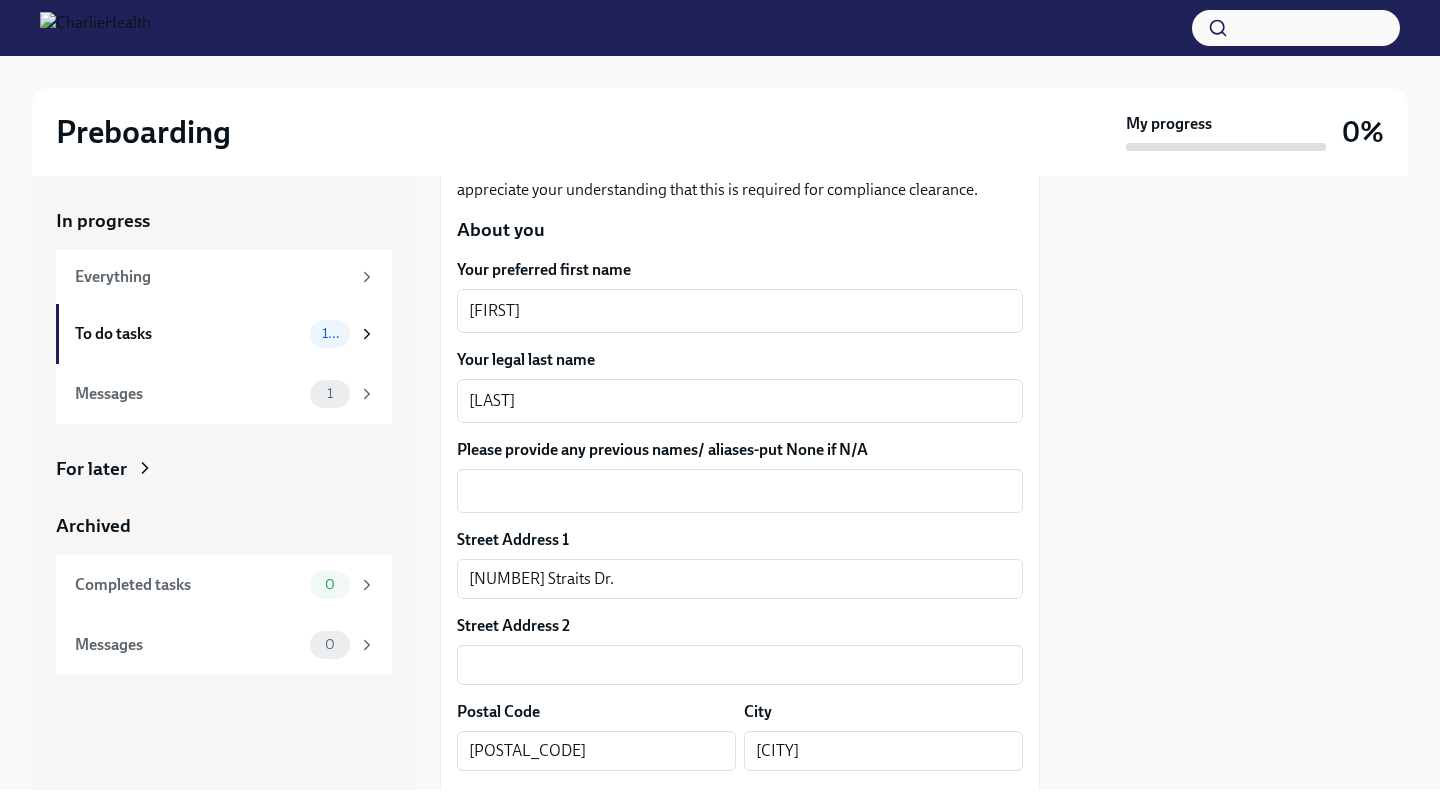 scroll, scrollTop: 281, scrollLeft: 0, axis: vertical 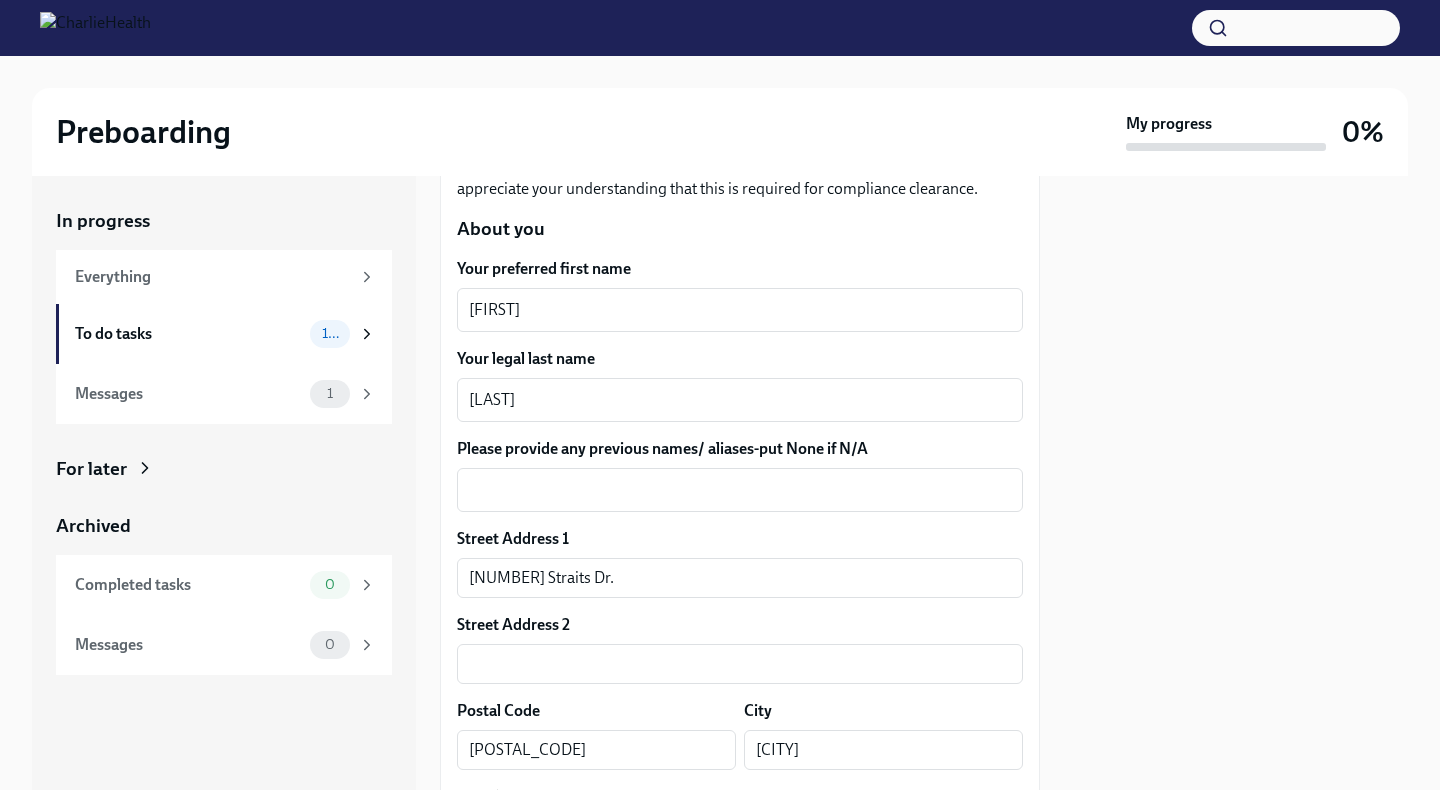 click on "Please provide any previous names/ aliases-put None if N/A" at bounding box center [740, 490] 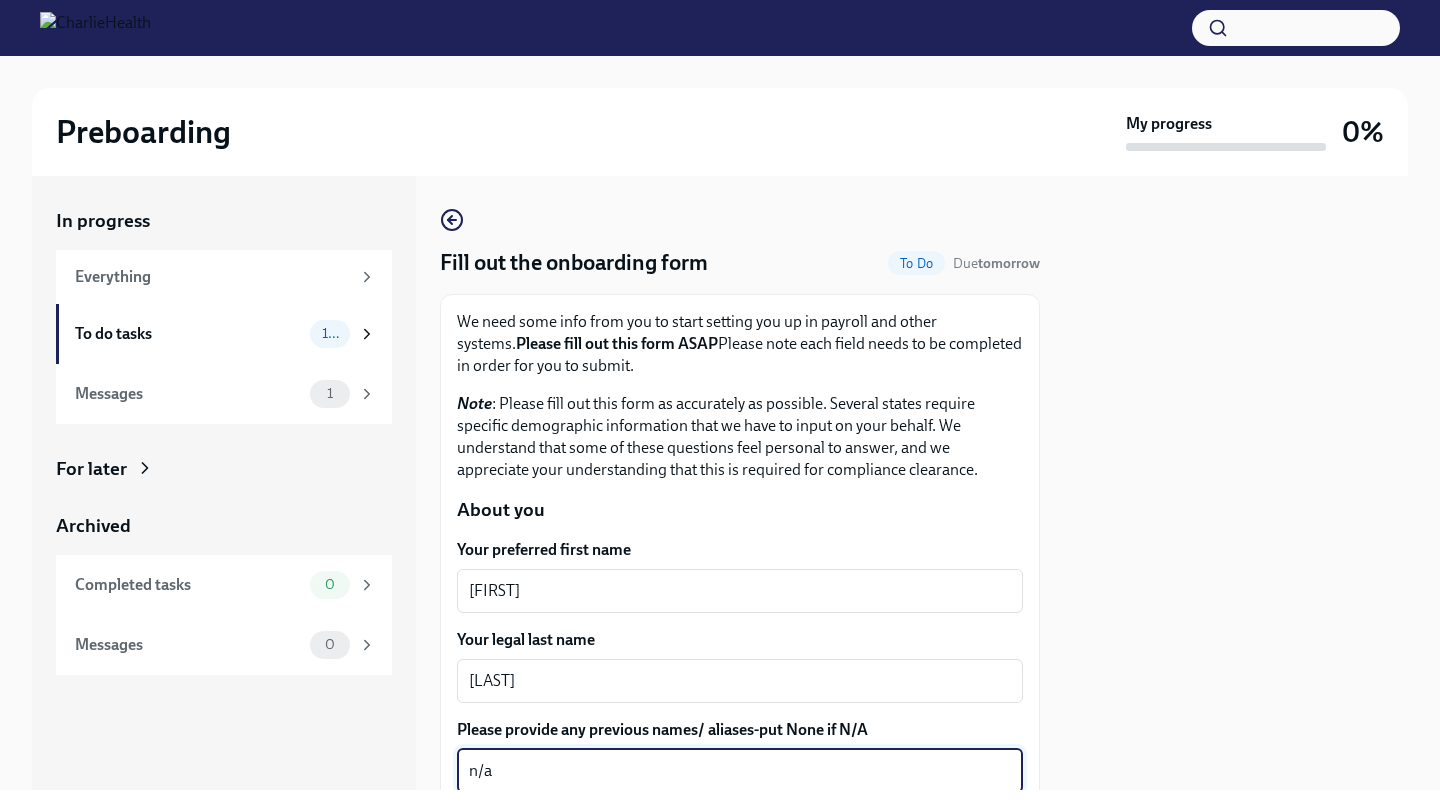 scroll, scrollTop: 1910, scrollLeft: 0, axis: vertical 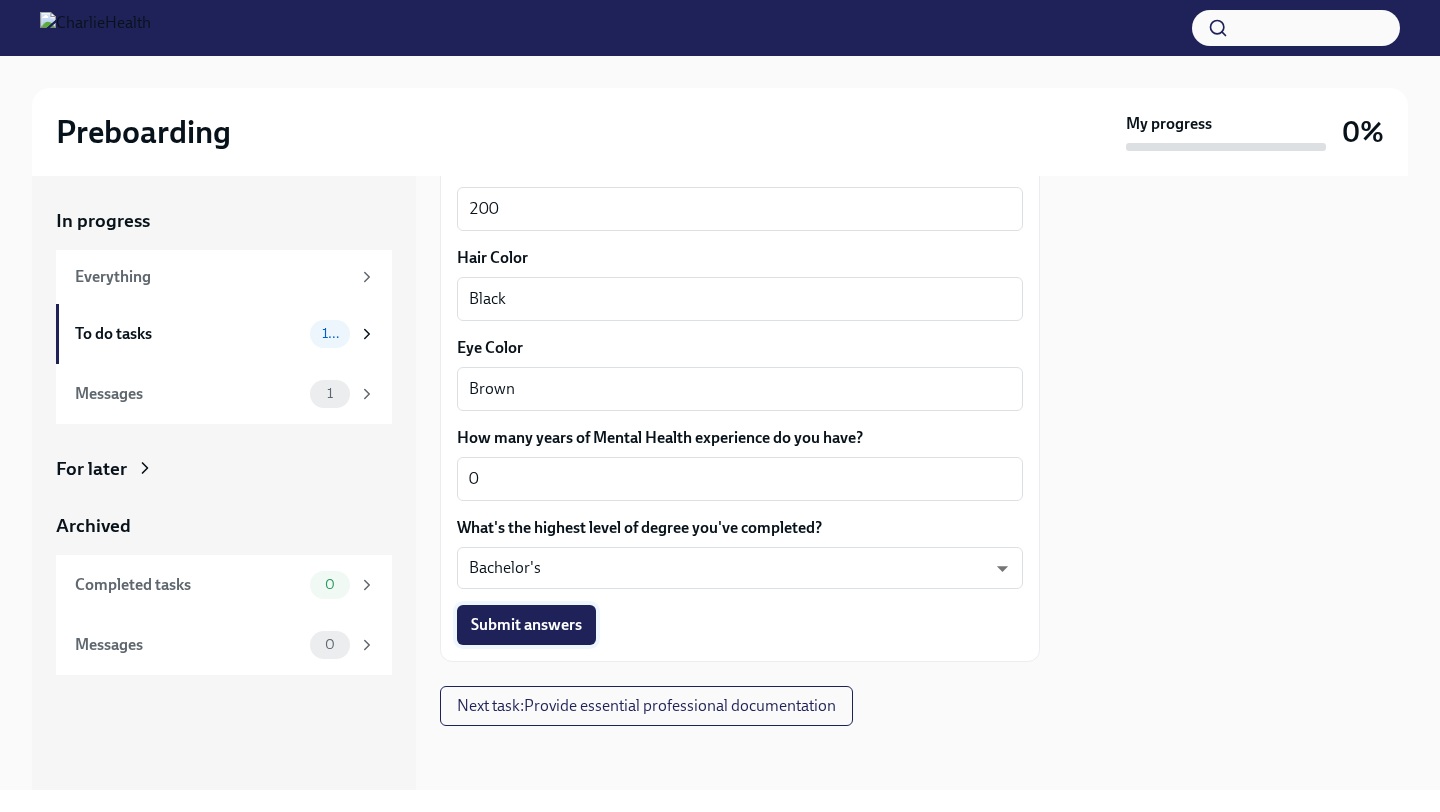 type on "n/a" 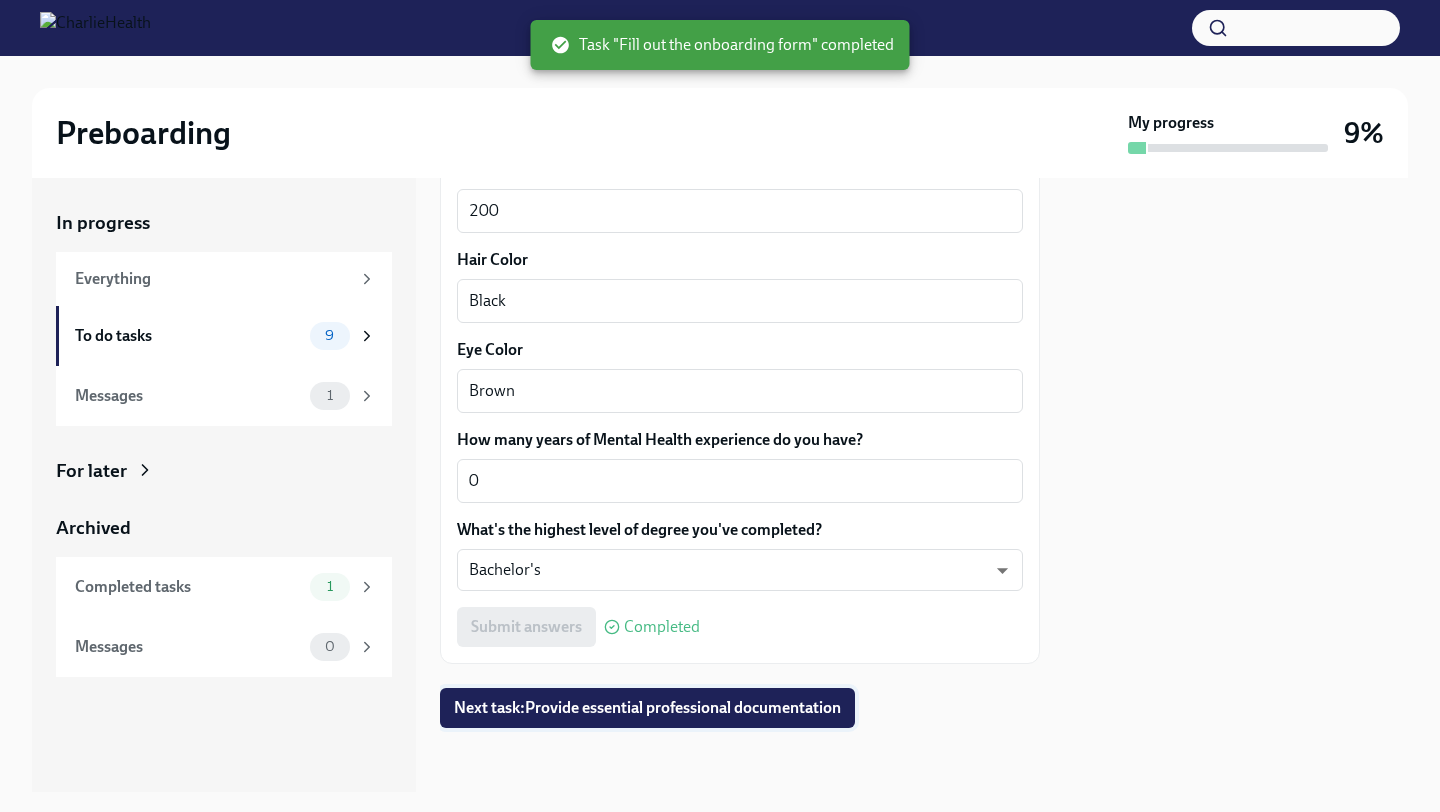 click on "Next task :  Provide essential professional documentation" at bounding box center (647, 708) 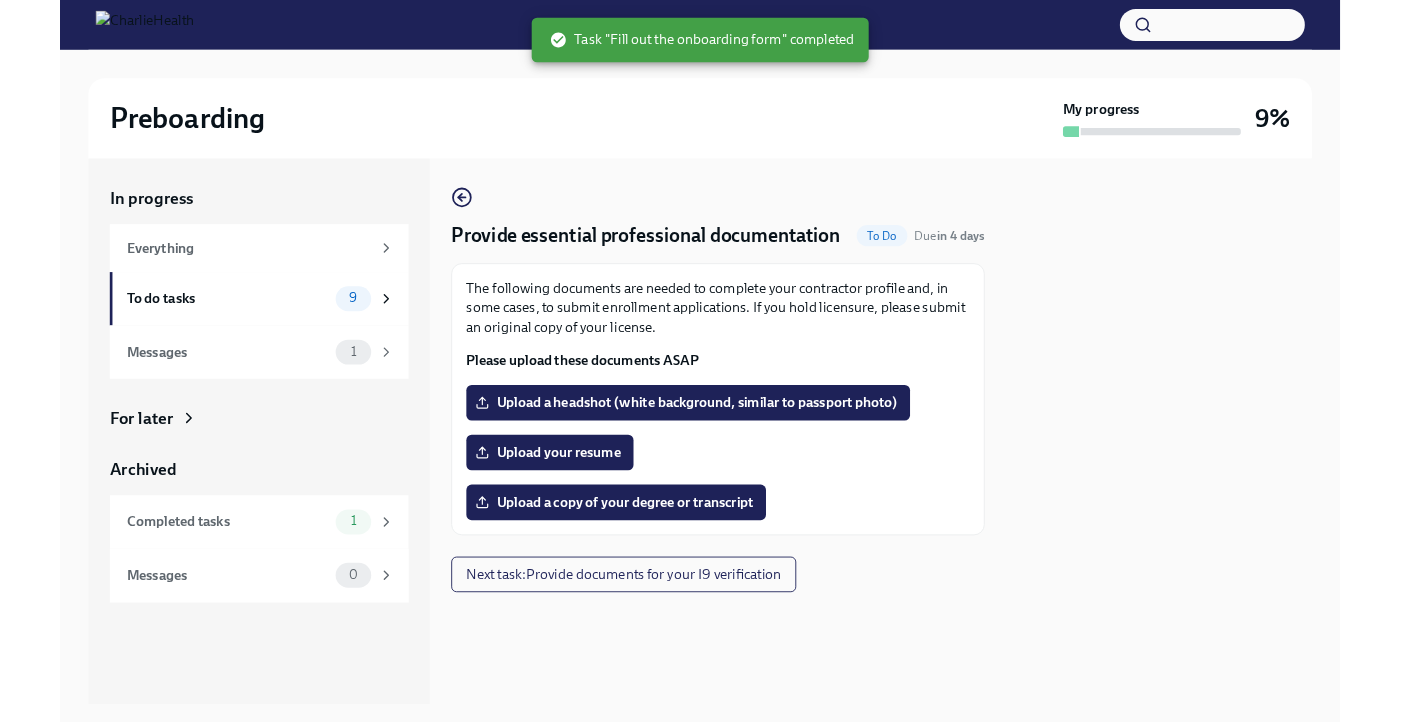 scroll, scrollTop: 0, scrollLeft: 0, axis: both 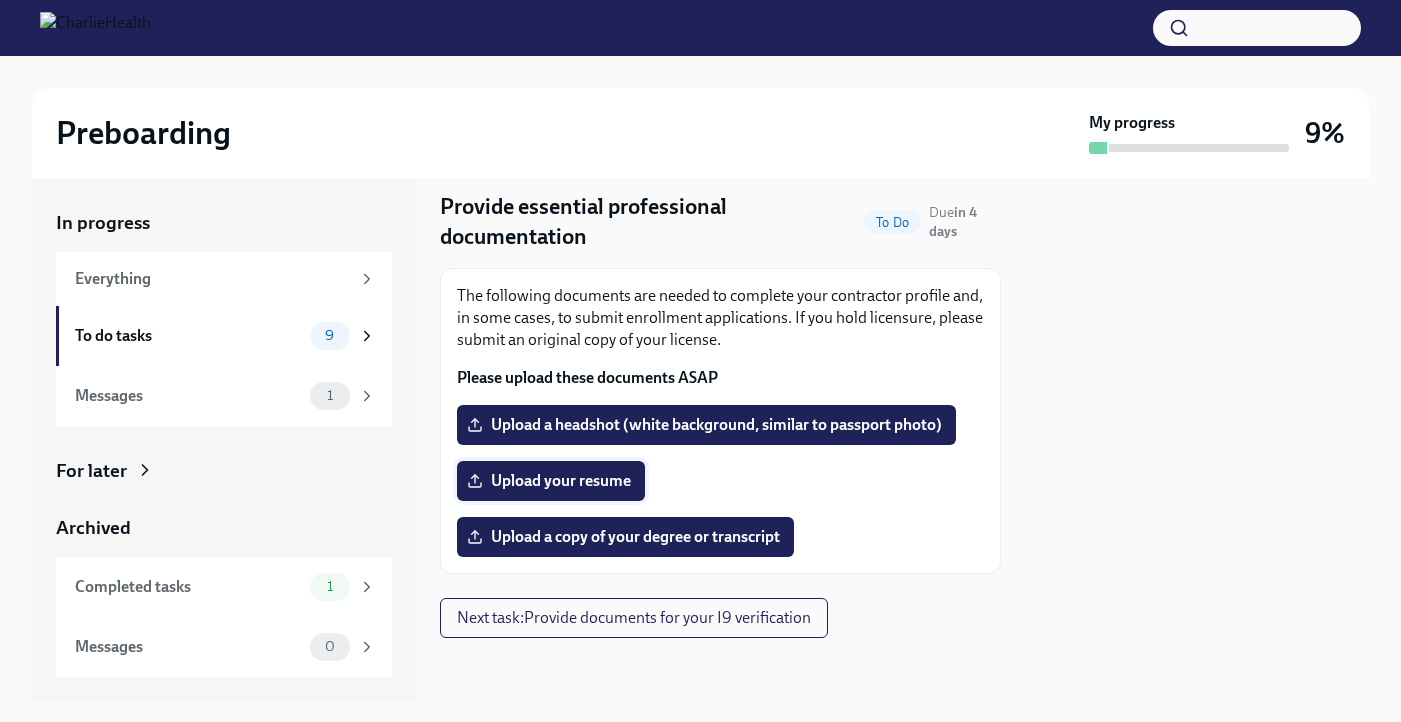 click on "Upload your resume" at bounding box center (551, 481) 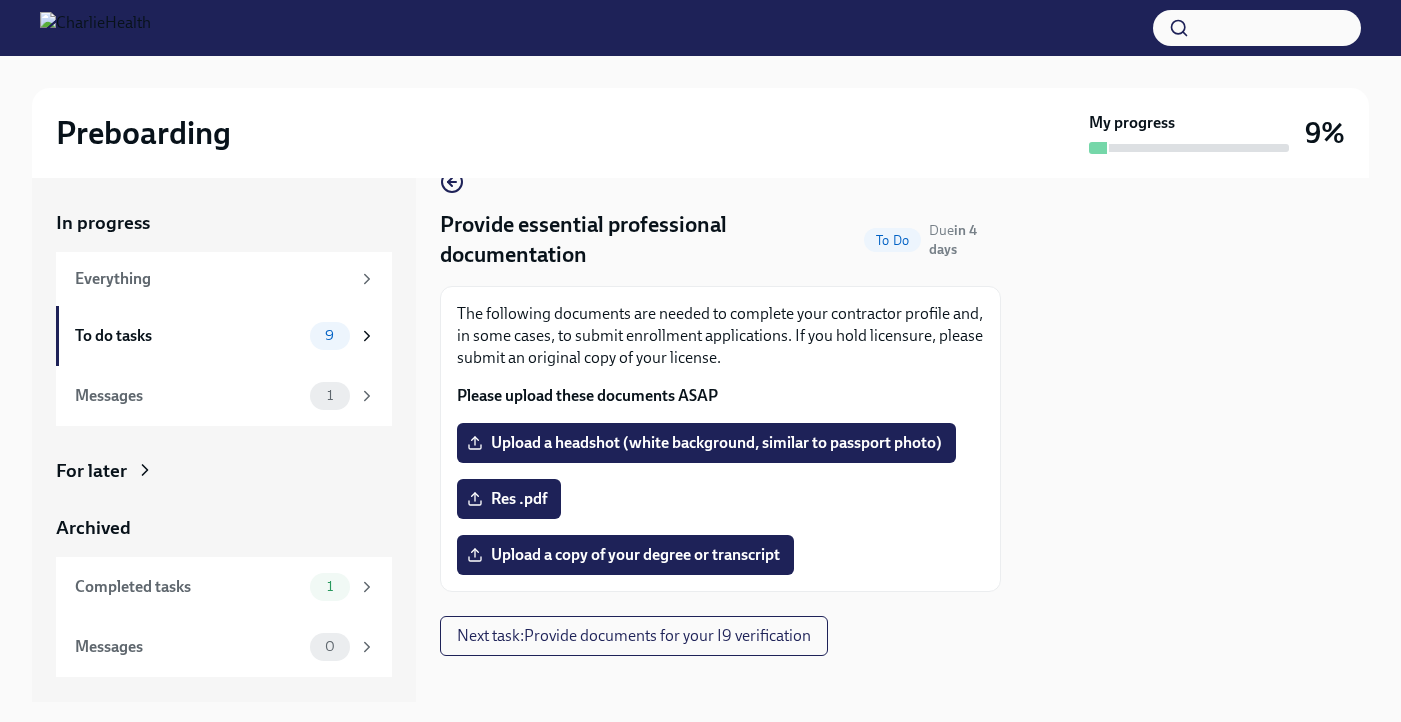 scroll, scrollTop: 58, scrollLeft: 0, axis: vertical 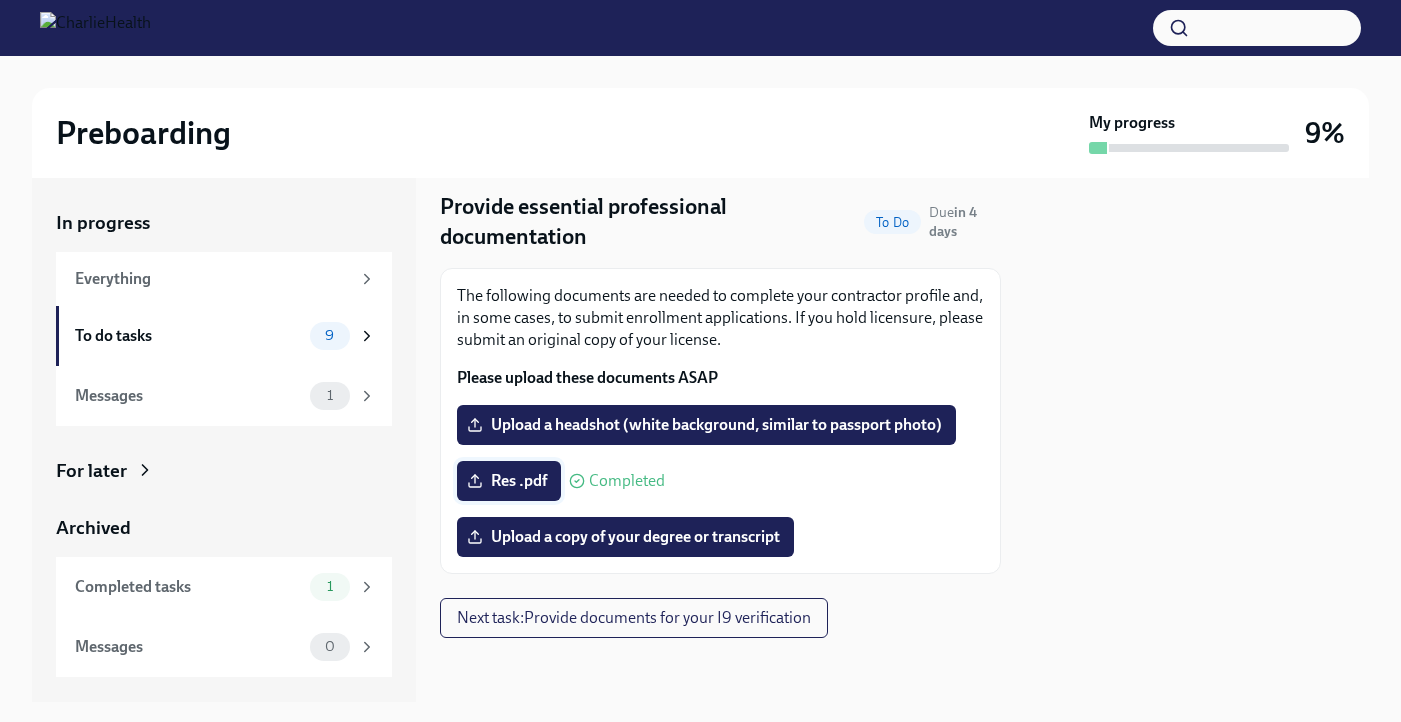 click on "Res .pdf" at bounding box center (509, 481) 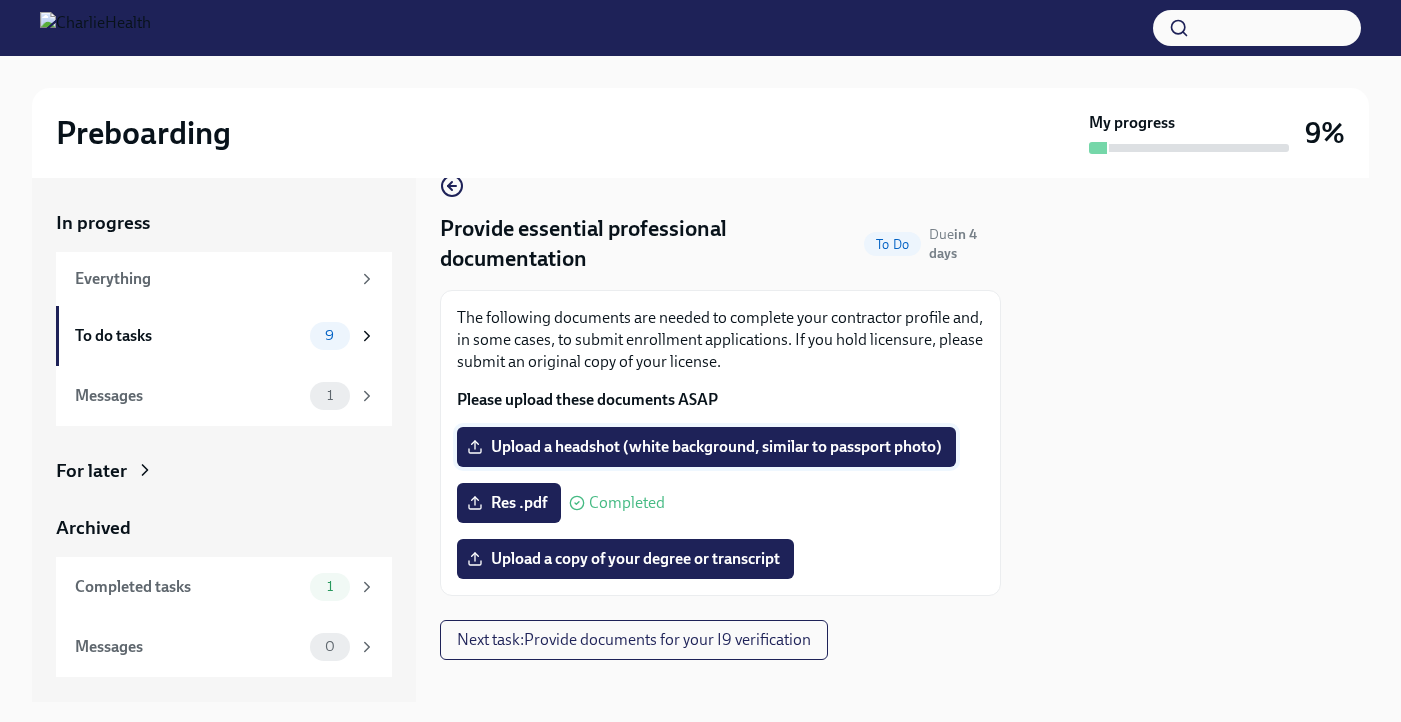 scroll, scrollTop: 58, scrollLeft: 0, axis: vertical 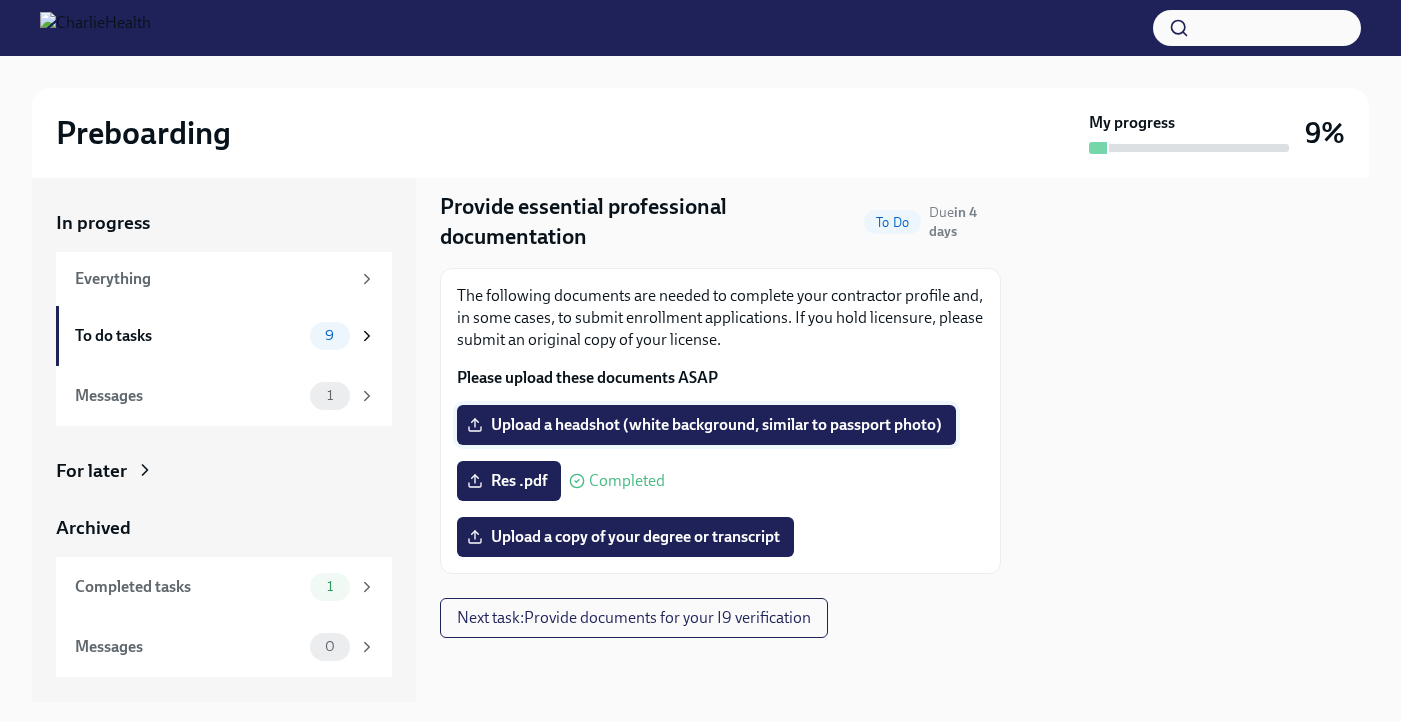 click on "Upload a headshot (white background, similar to passport photo)" at bounding box center [706, 425] 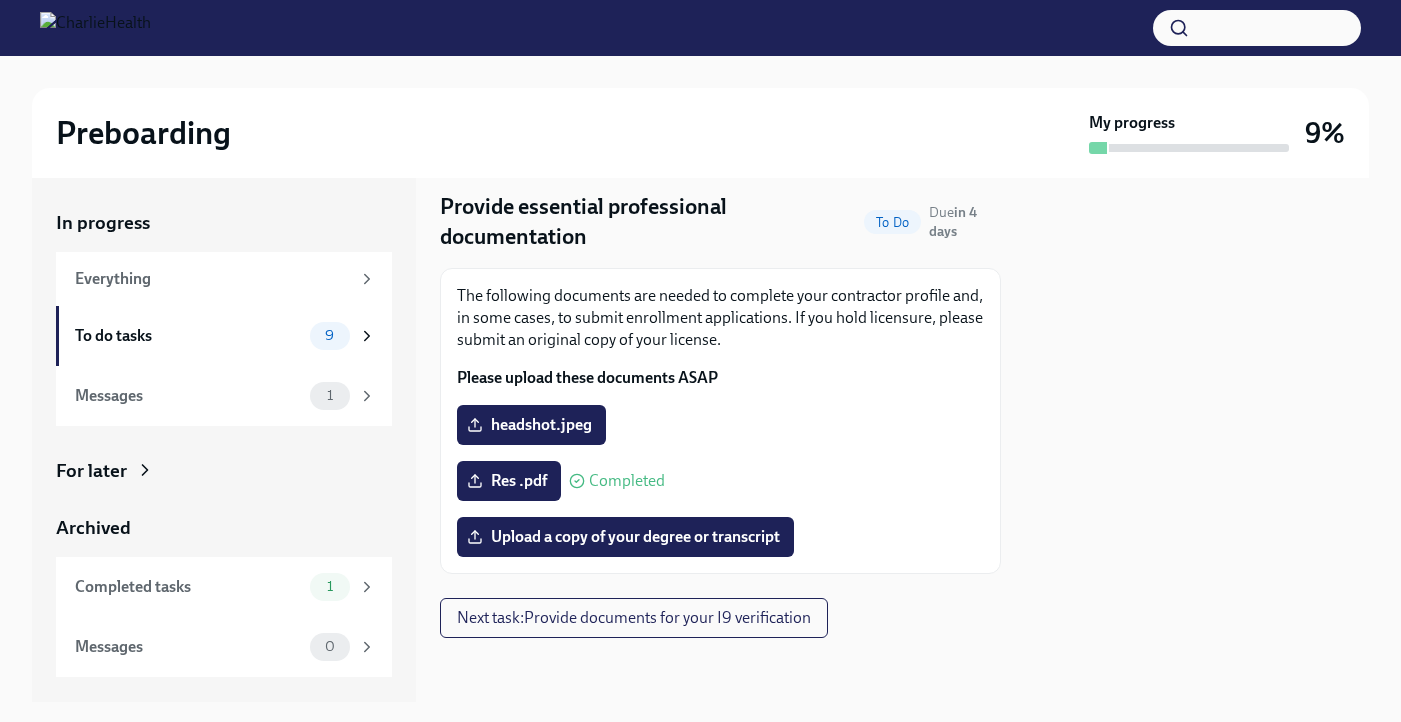 scroll, scrollTop: 40, scrollLeft: 0, axis: vertical 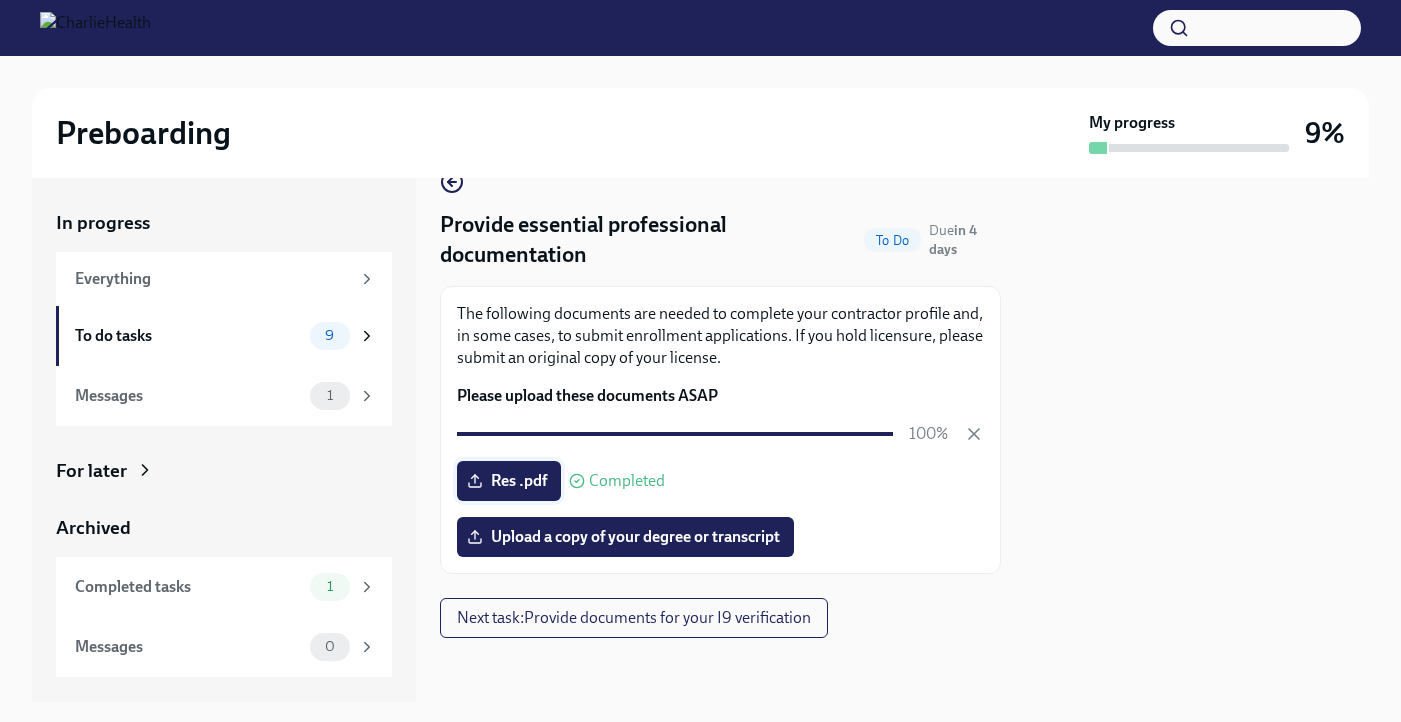 click on "Res .pdf" at bounding box center (509, 481) 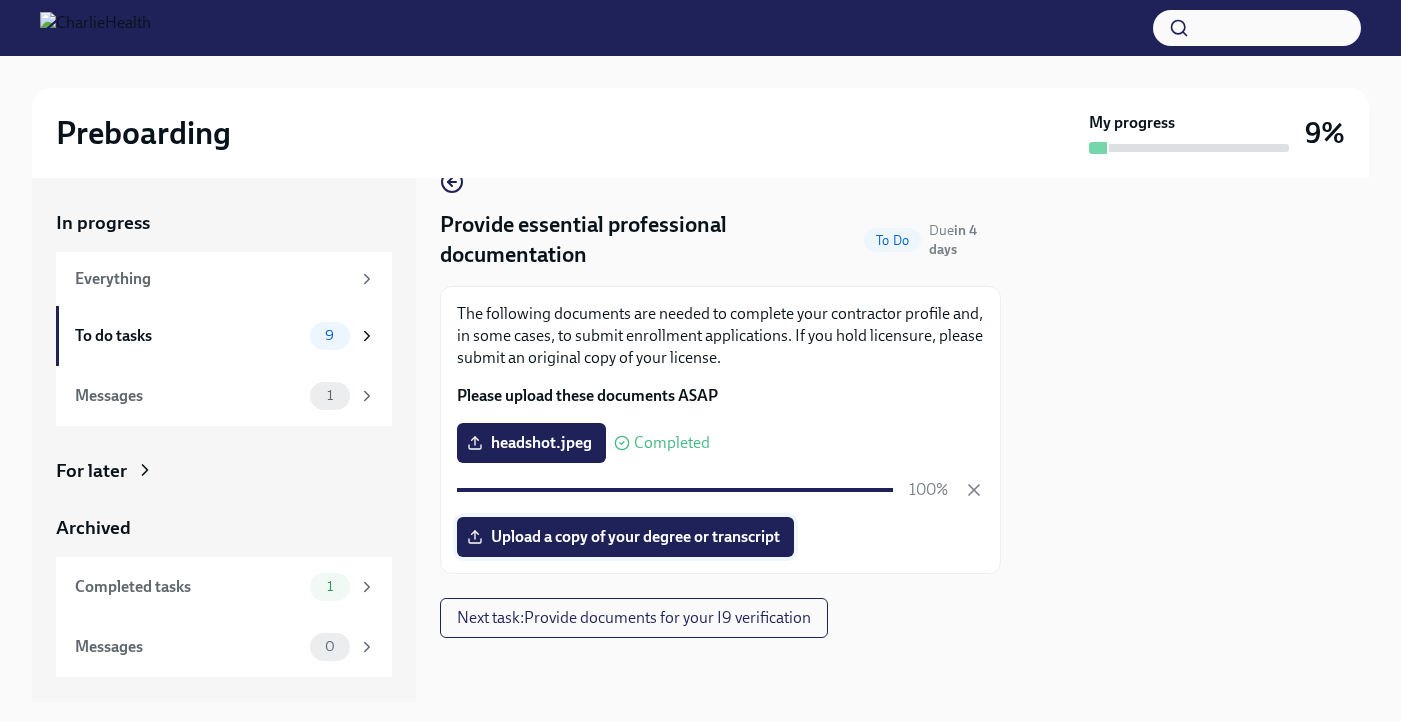 click on "Upload a copy of your degree or transcript" at bounding box center [625, 537] 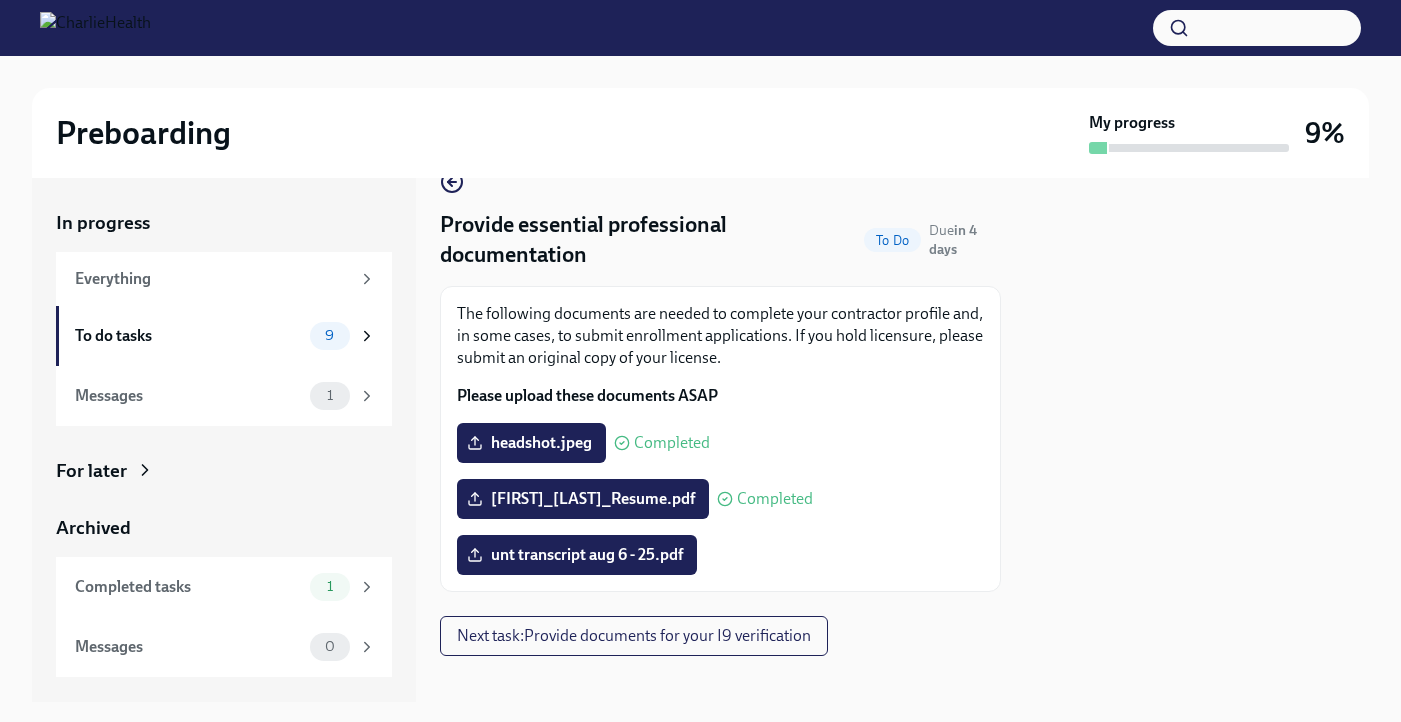scroll, scrollTop: 58, scrollLeft: 0, axis: vertical 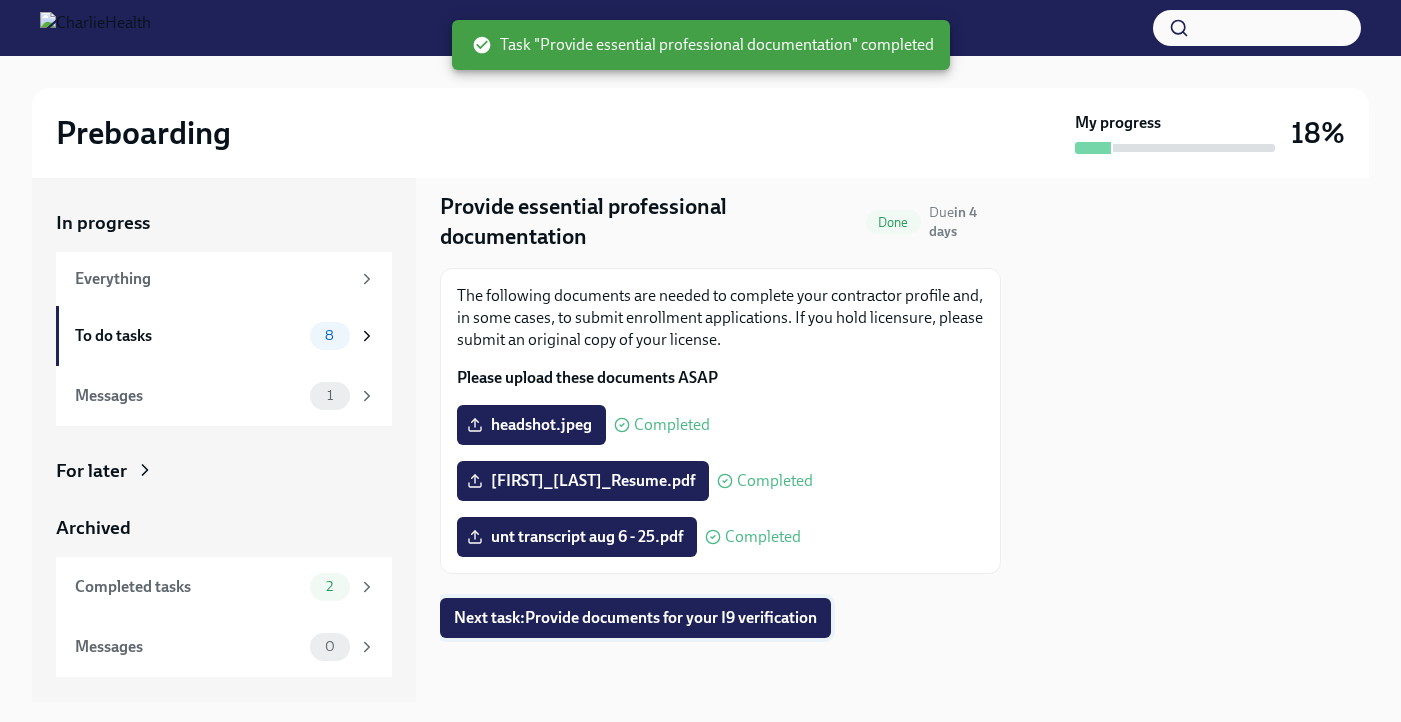 click on "Next task :  Provide documents for your I9 verification" at bounding box center [635, 618] 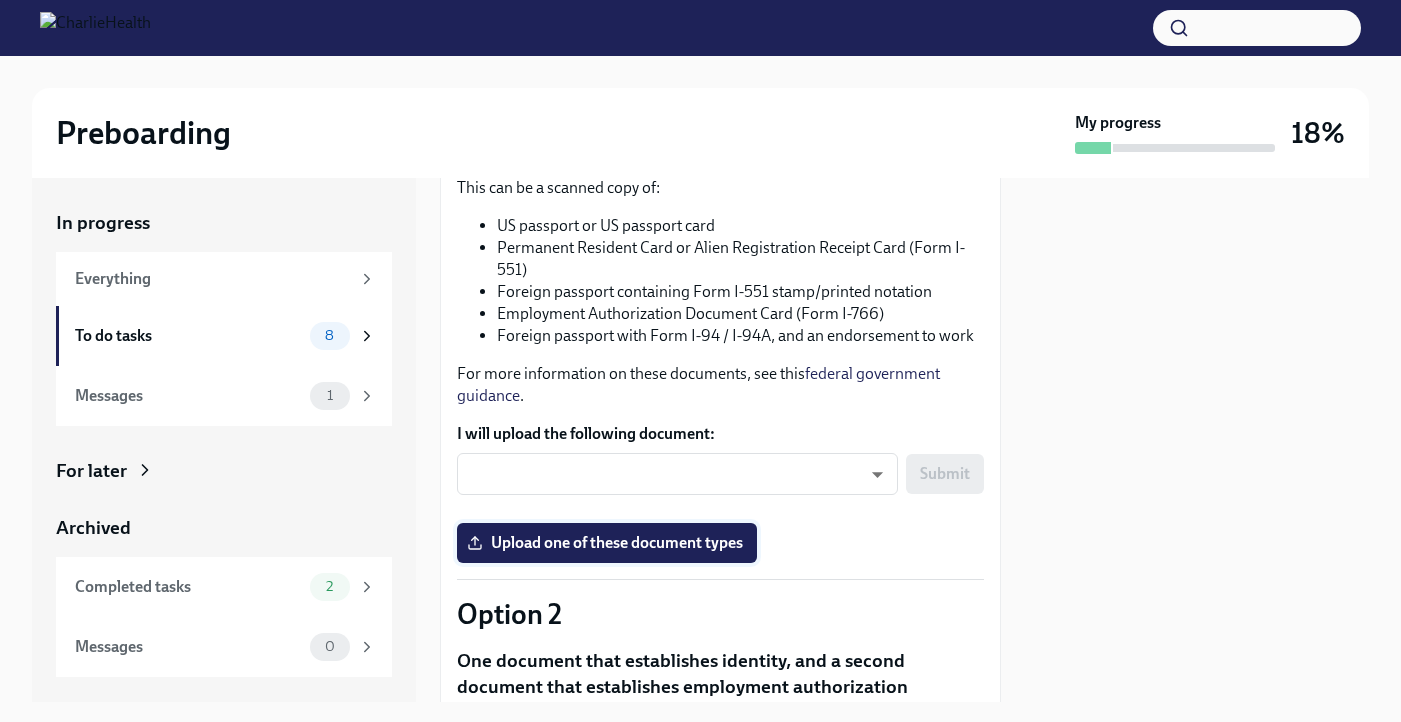 scroll, scrollTop: 360, scrollLeft: 0, axis: vertical 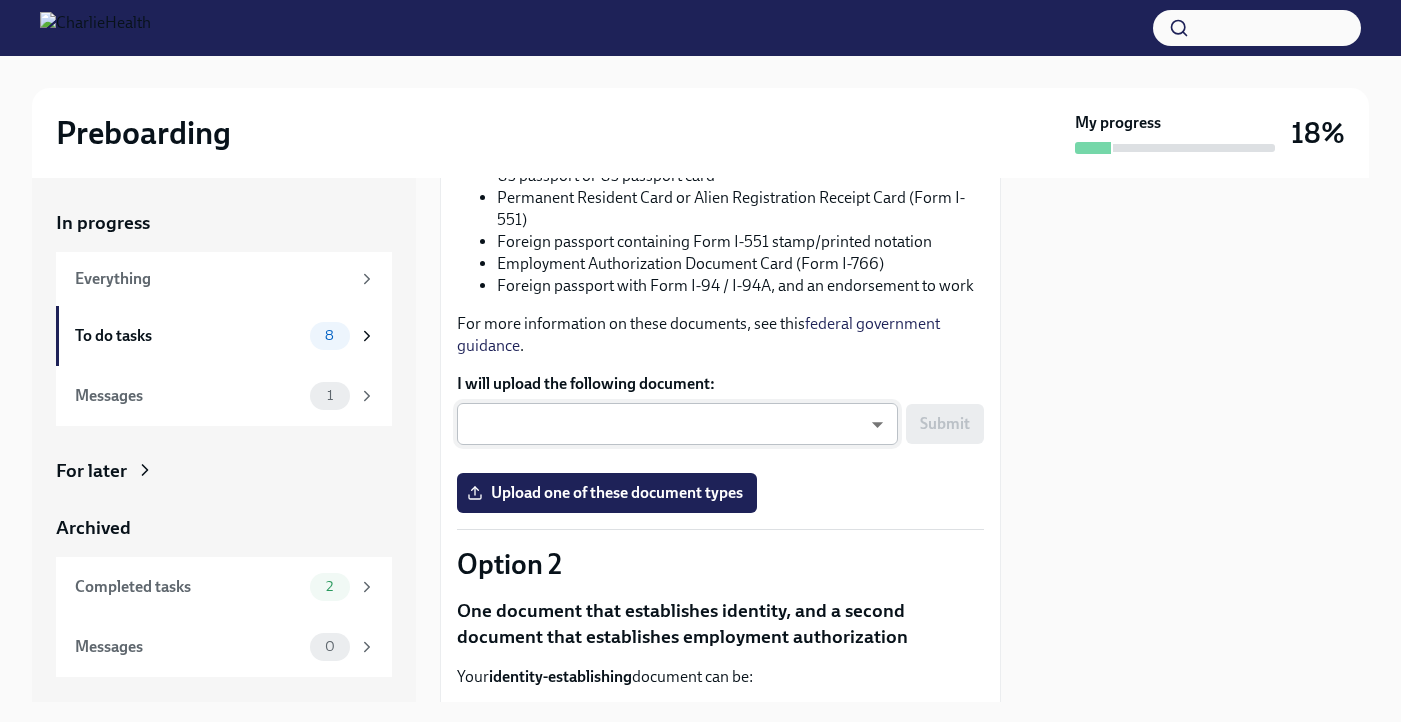 click on "Preboarding My progress 18% In progress Everything To do tasks 8 Messages 1 For later Archived Completed tasks 2 Messages 0 Provide documents for your I9 verification To Do Due  in 4 days You have a choice of which documents you provide for your I9. Option 1 One document that establishes both identity and employment authorization This can be a scanned copy of:
US passport or US passport card
Permanent Resident Card or Alien Registration Receipt Card (Form I-551)
Foreign passport containing Form I-551 stamp/printed notation
Employment Authorization Document Card (Form I-766)
Foreign passport with Form I-94 / I-94A, and an endorsement to work
For more information on these documents, see this  federal government guidance . I will upload the following document: ​ ​ Submit Upload one of these document types Option 2 One document that establishes identity, and a second document that establishes employment authorization Your  identity-establishing  document can be:" at bounding box center (700, 361) 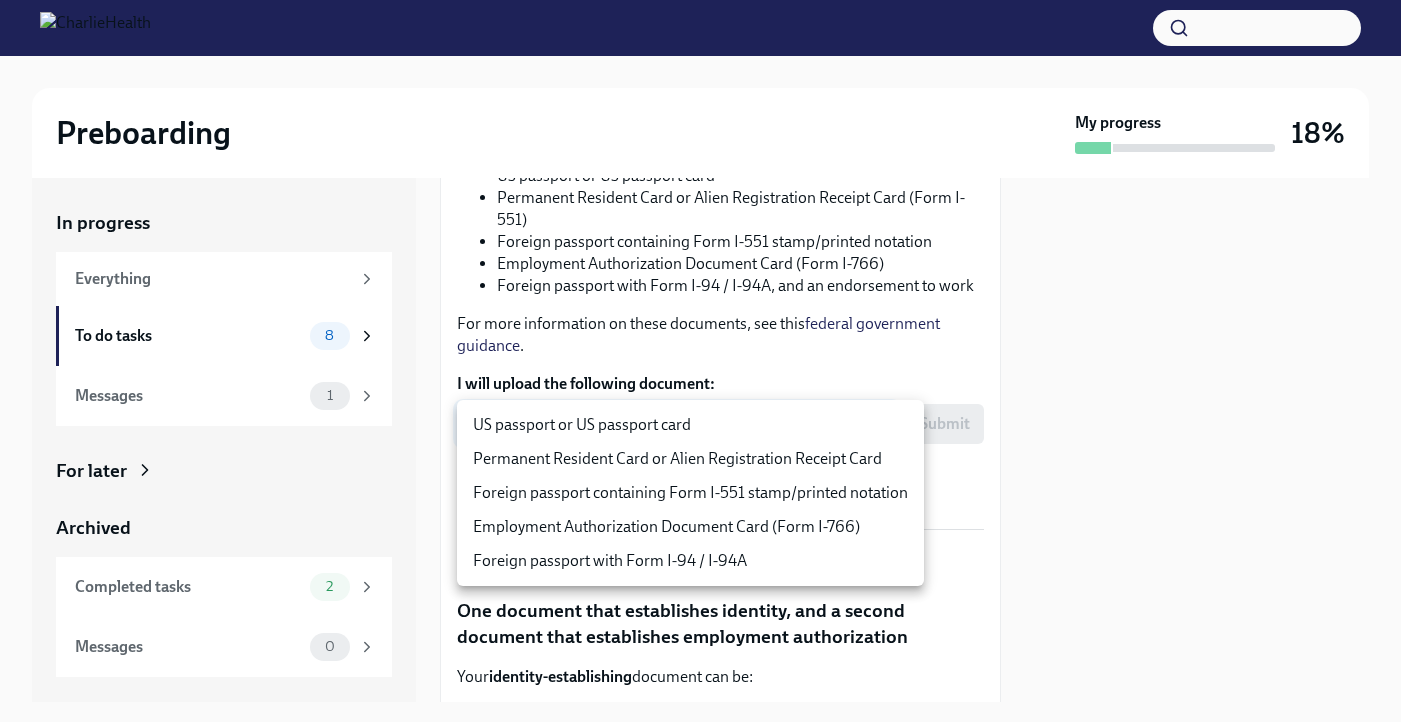 click at bounding box center [700, 361] 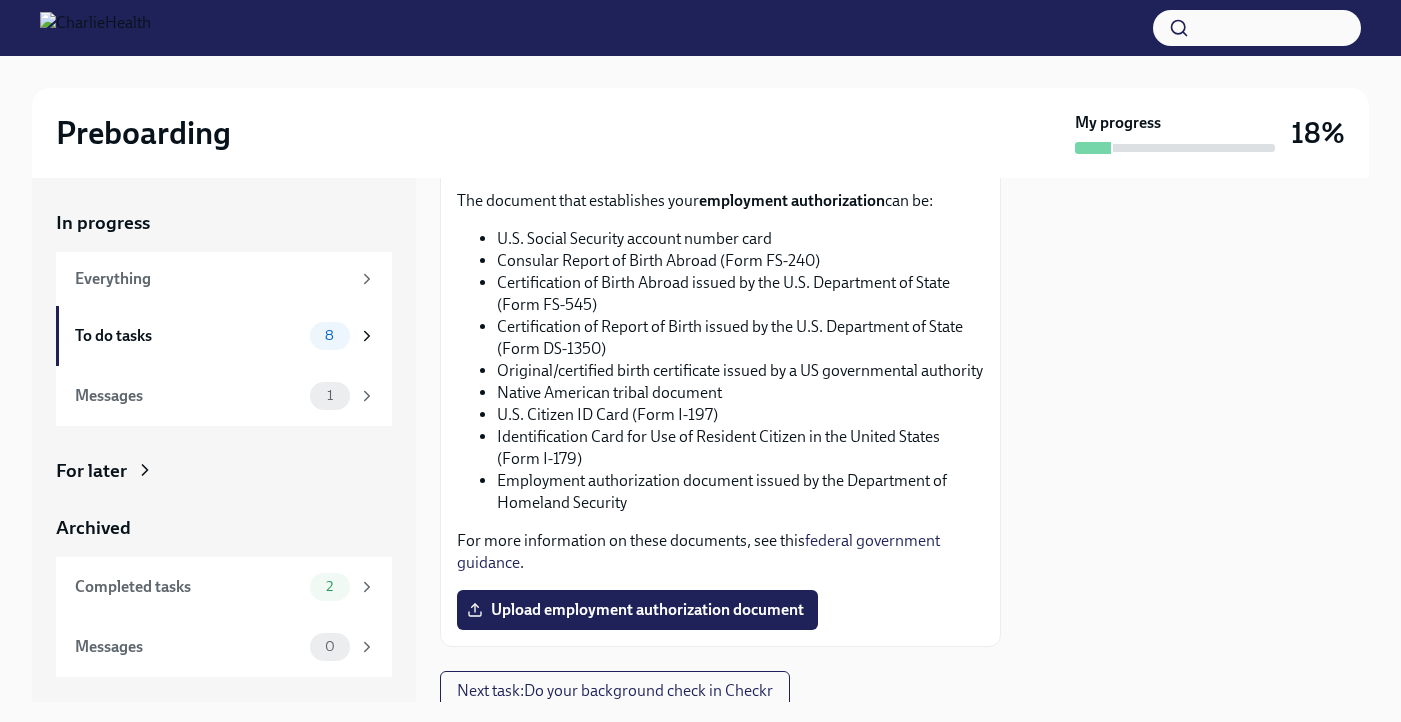 scroll, scrollTop: 1191, scrollLeft: 0, axis: vertical 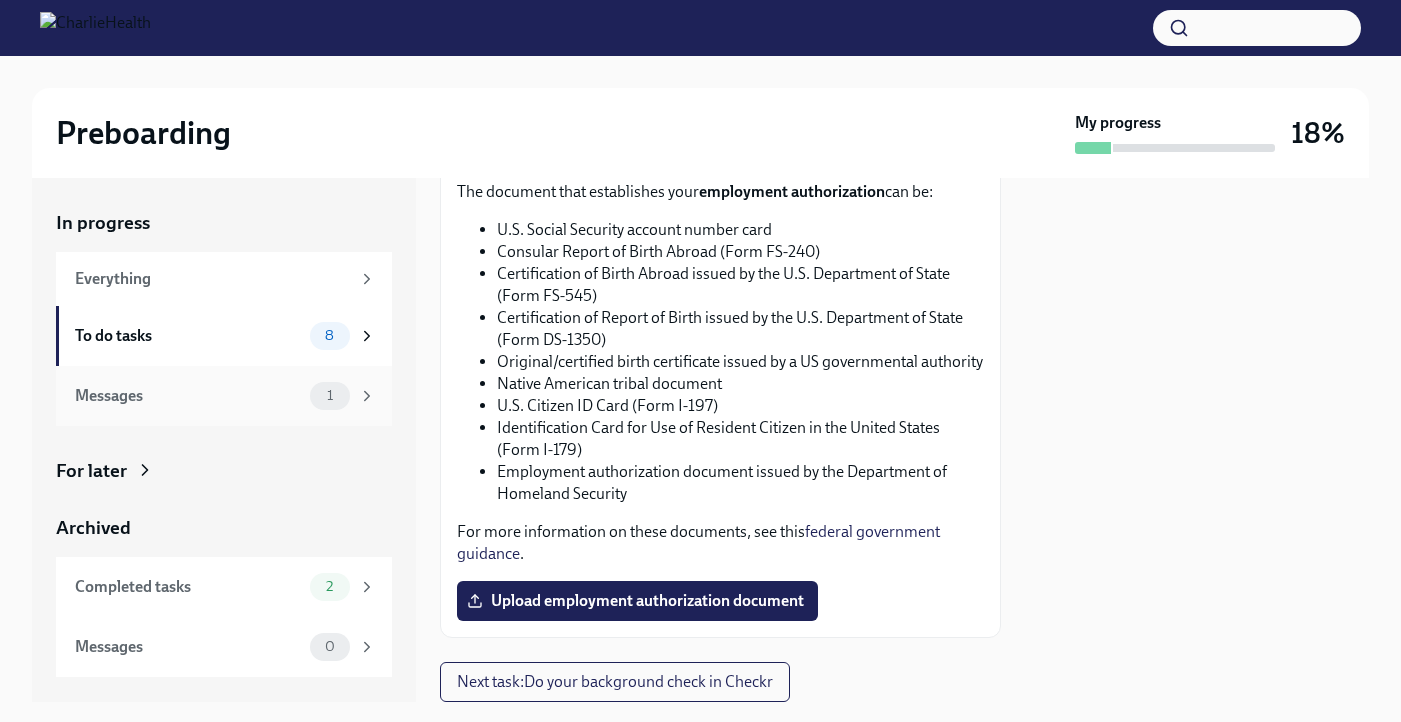 click on "Messages" at bounding box center (188, 396) 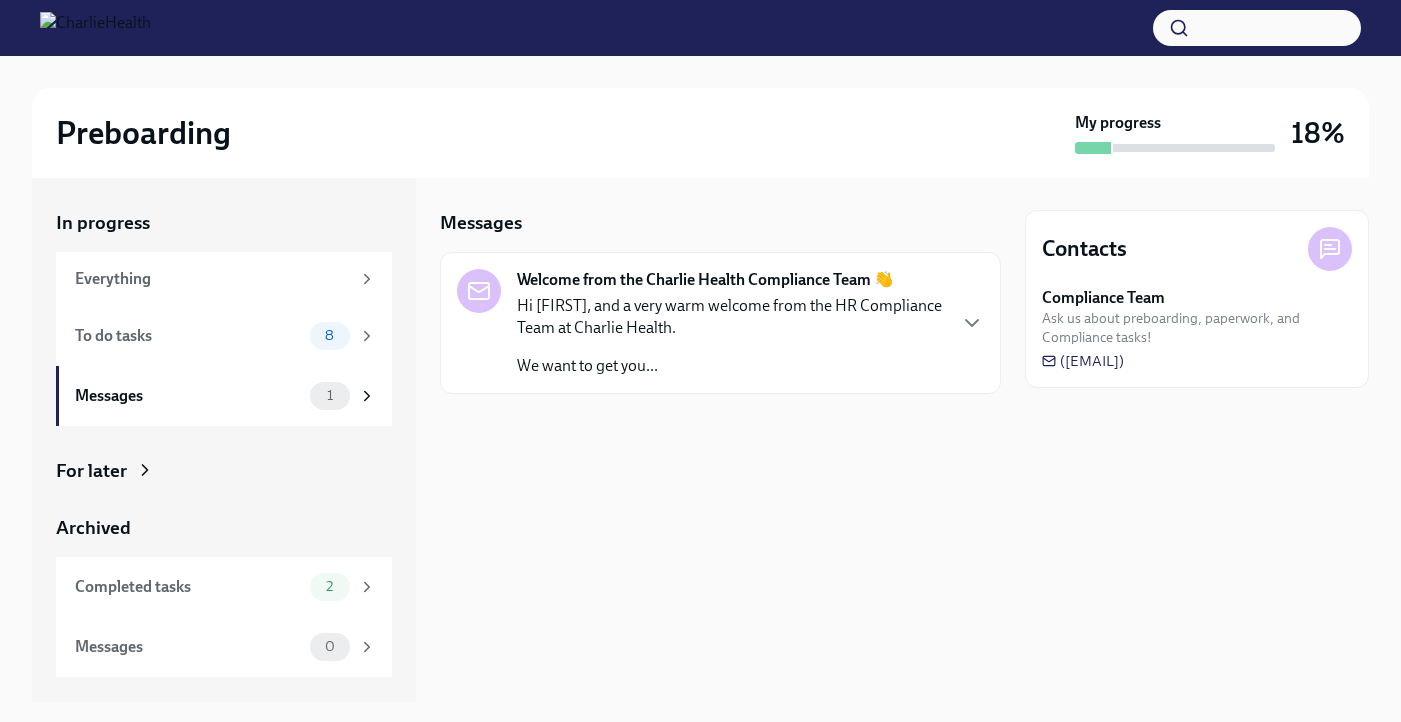 click on "Hi [FIRST], and a very warm welcome from the HR Compliance Team at Charlie Health." at bounding box center (730, 317) 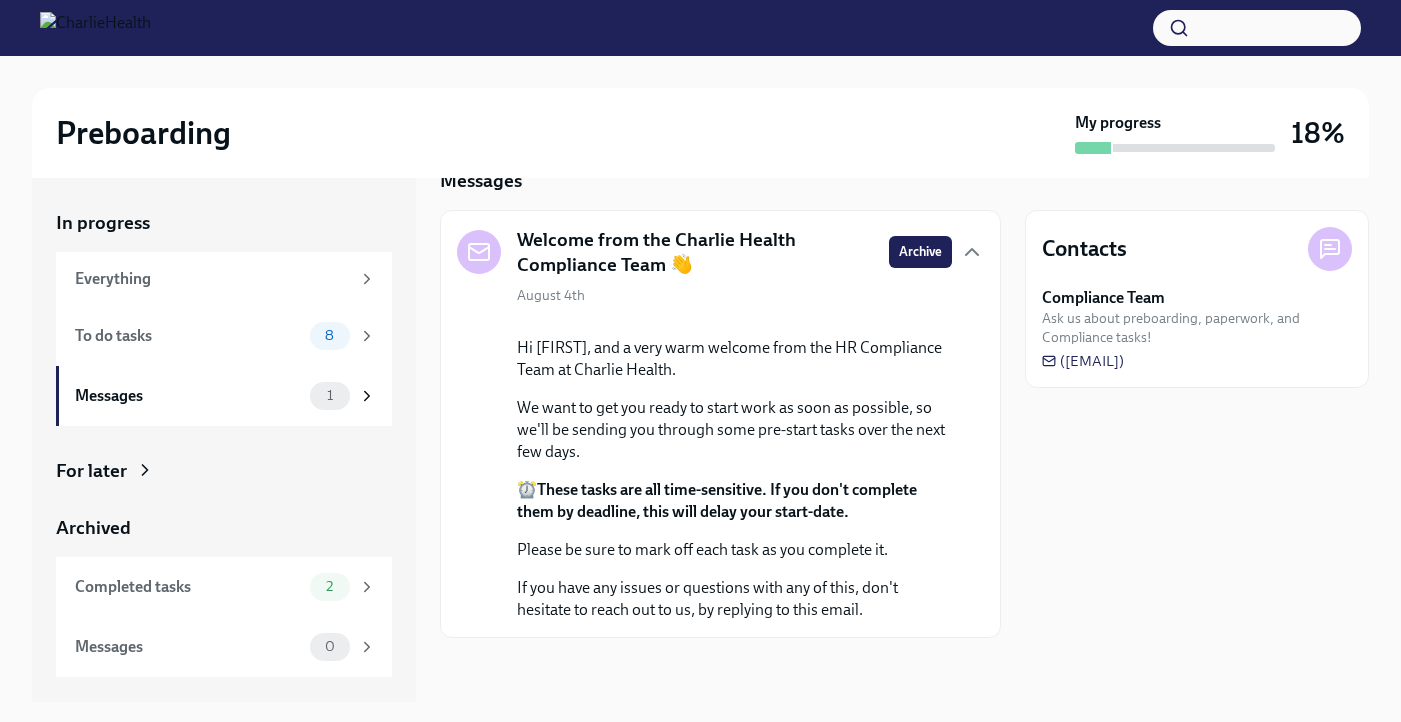 scroll, scrollTop: 115, scrollLeft: 0, axis: vertical 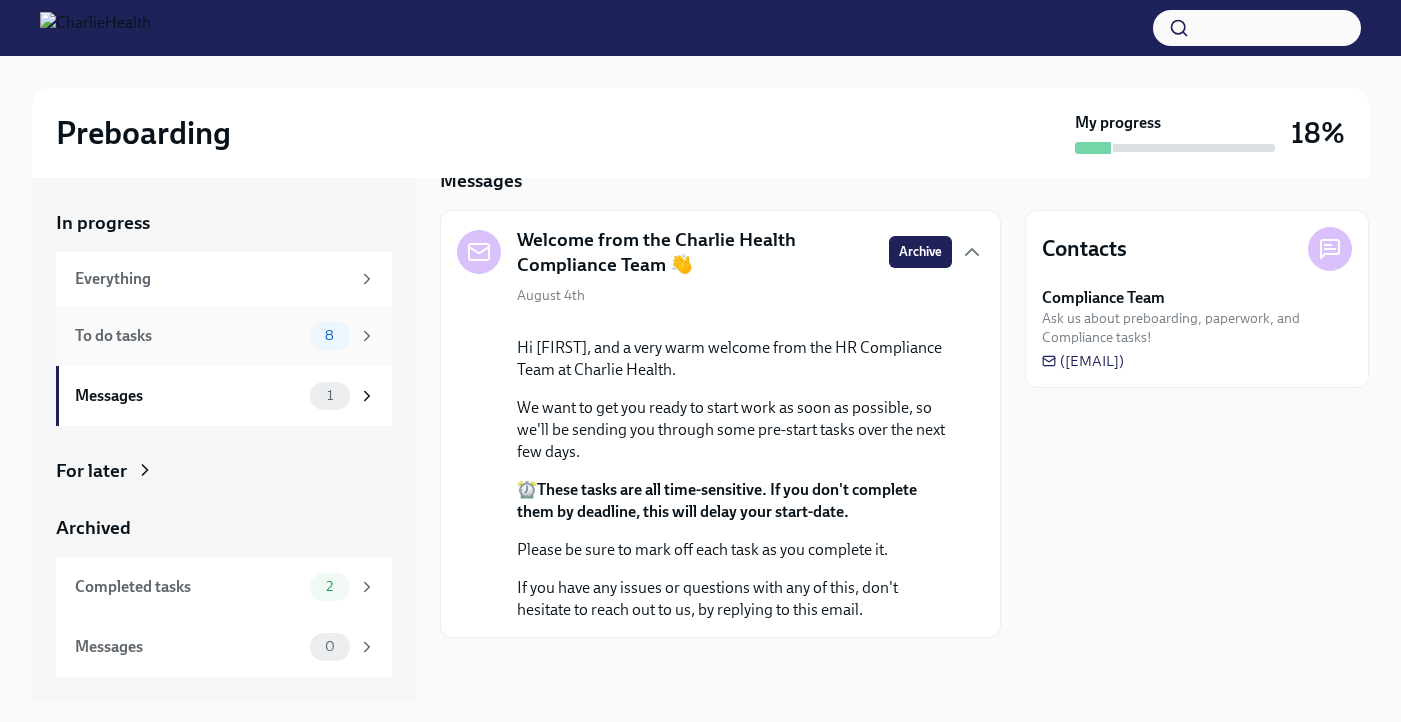 click on "To do tasks" at bounding box center [188, 336] 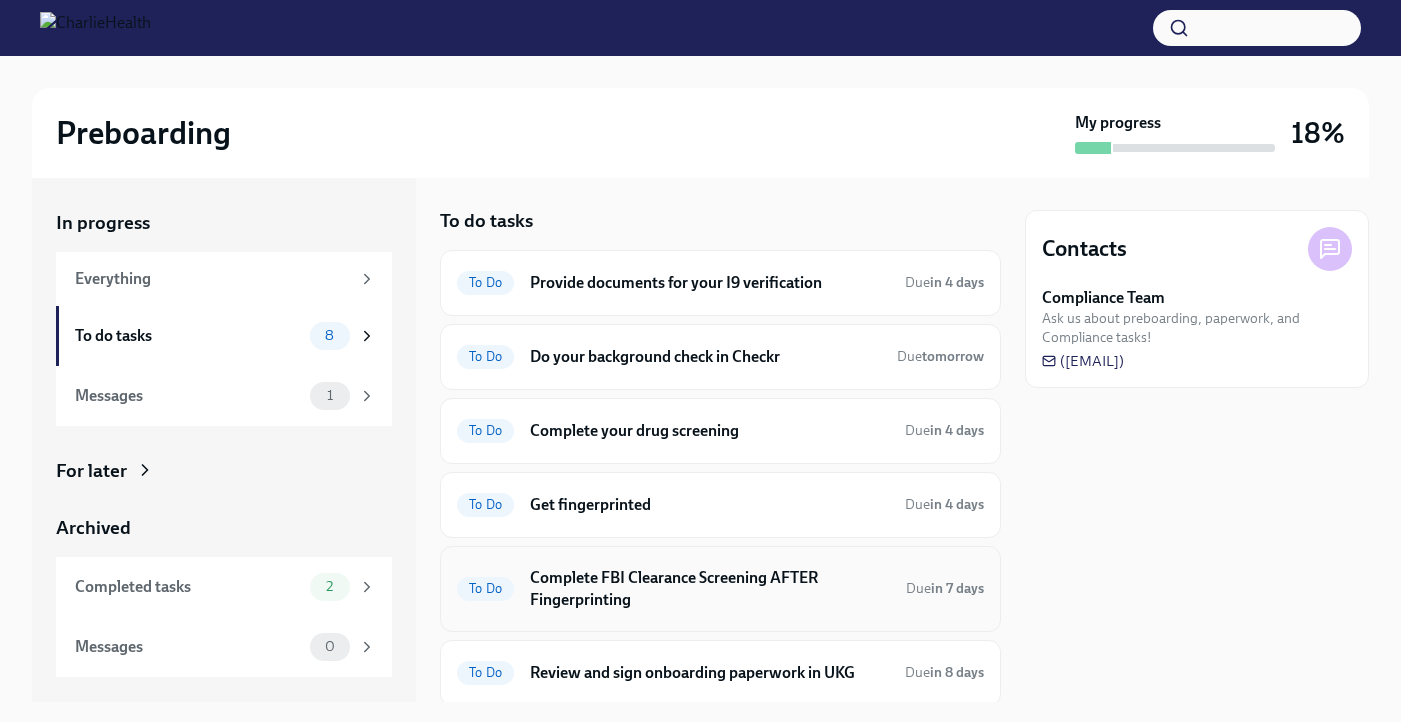 scroll, scrollTop: 0, scrollLeft: 0, axis: both 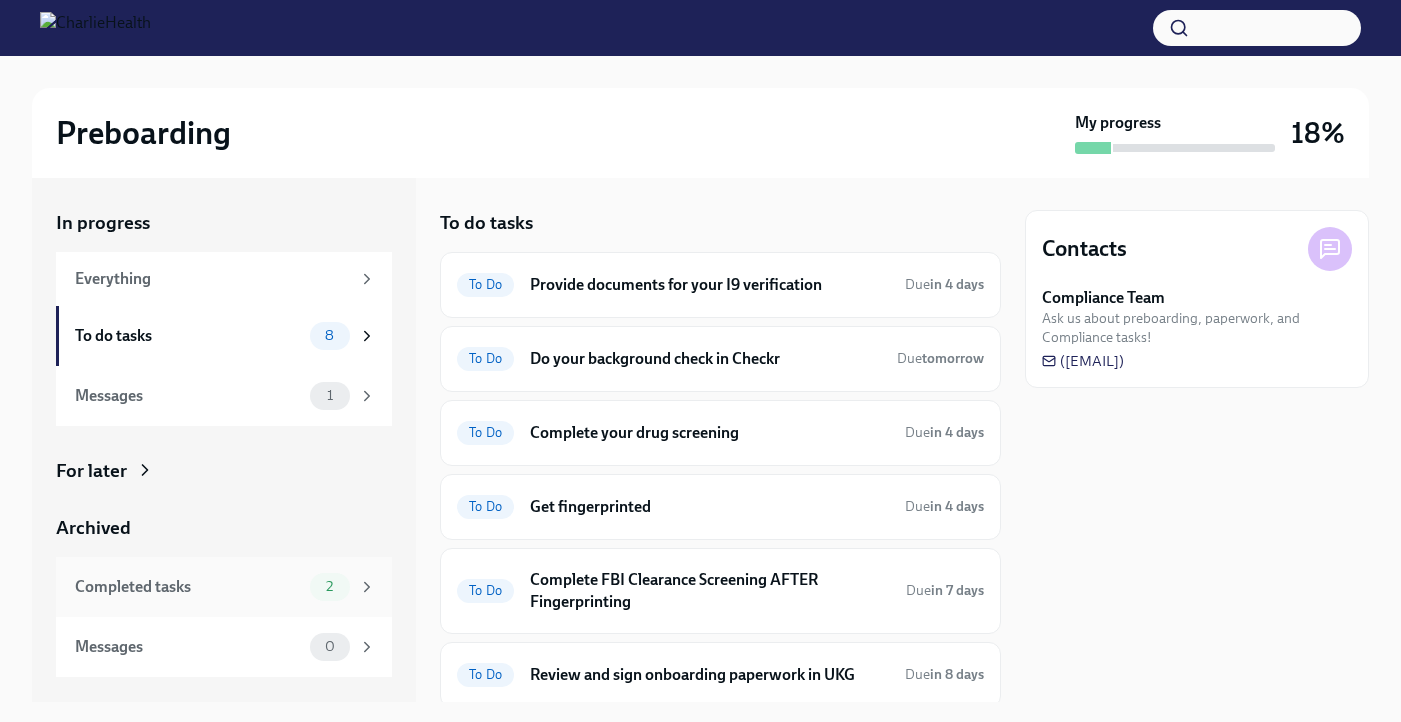 click on "2" at bounding box center (330, 587) 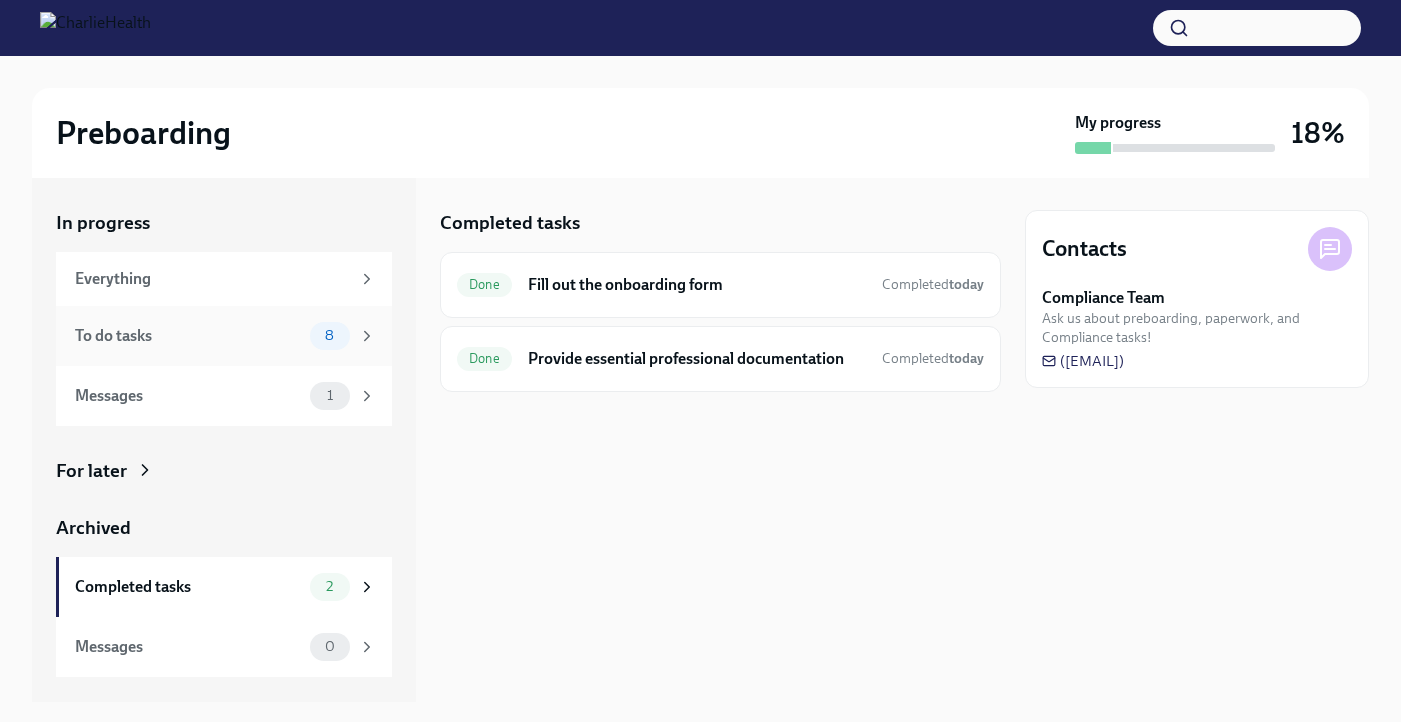 click on "To do tasks" at bounding box center [188, 336] 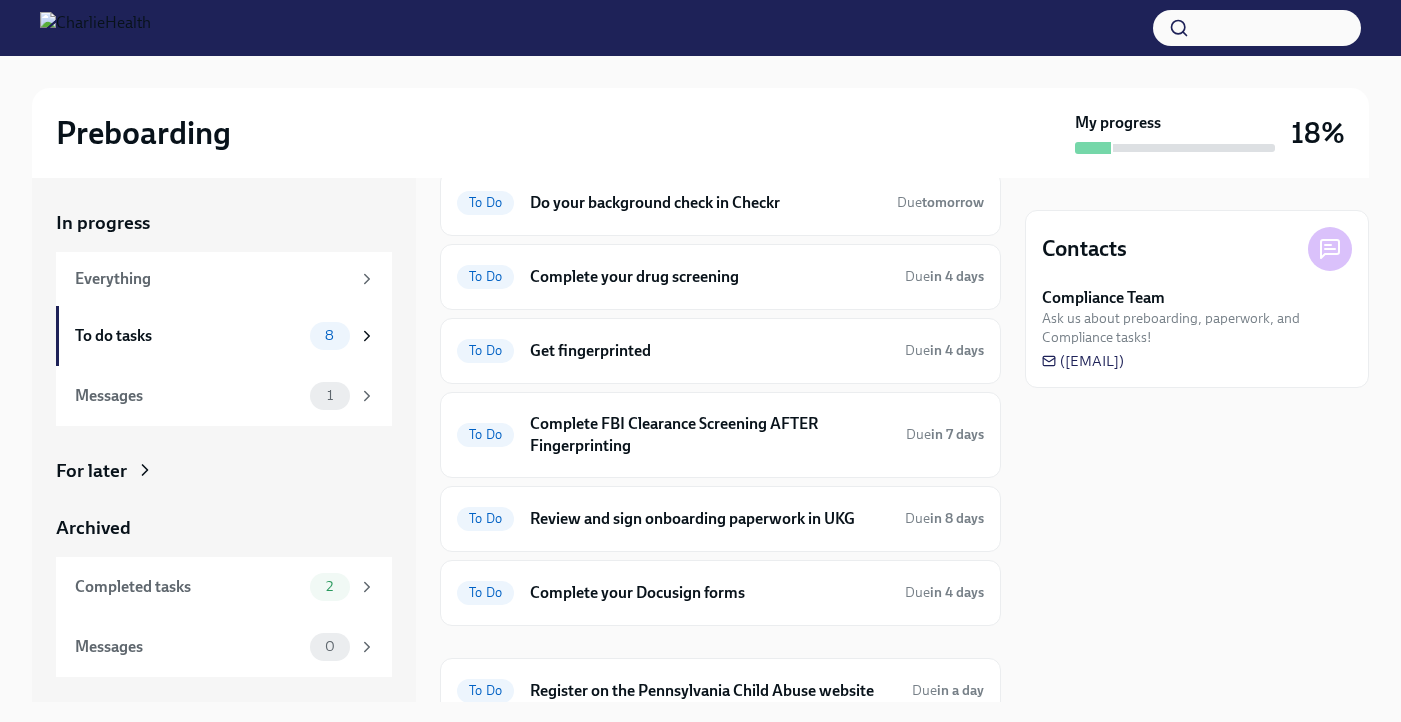 scroll, scrollTop: 0, scrollLeft: 0, axis: both 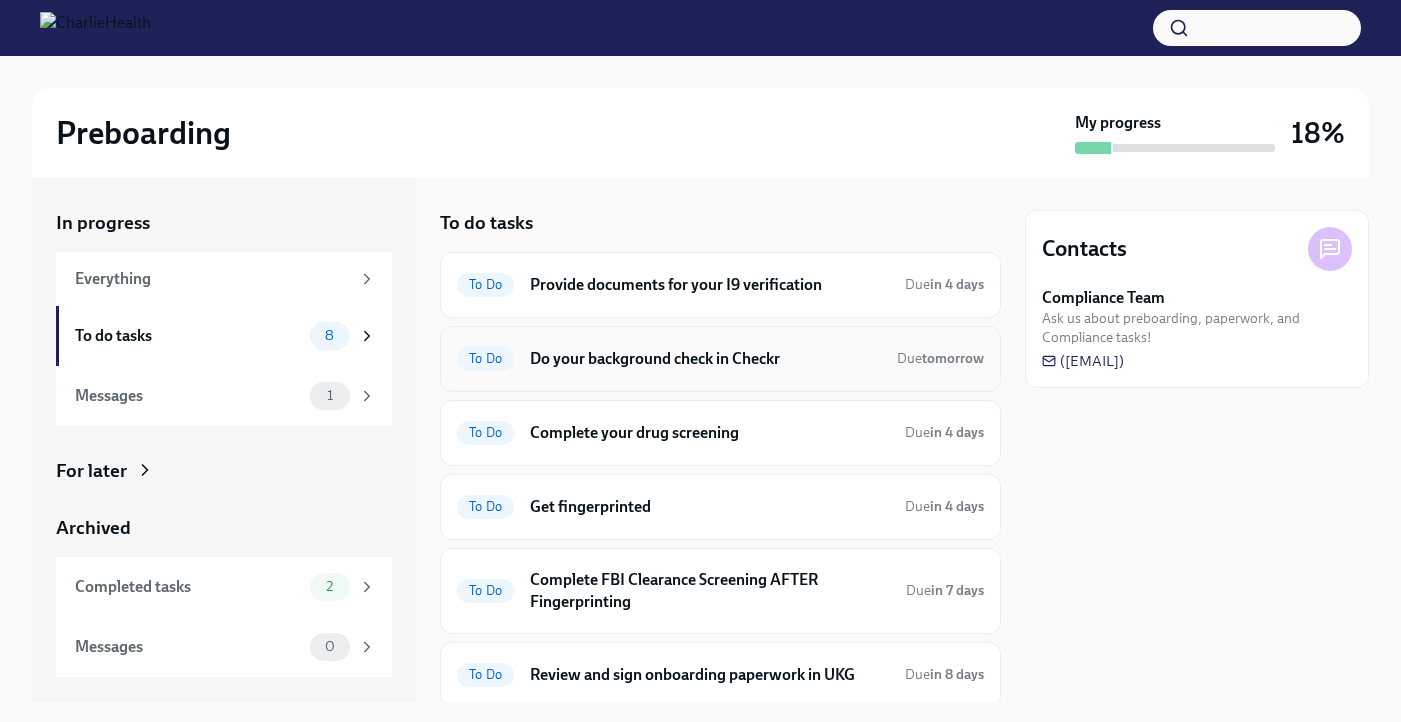 click on "Do your background check in Checkr" at bounding box center (705, 359) 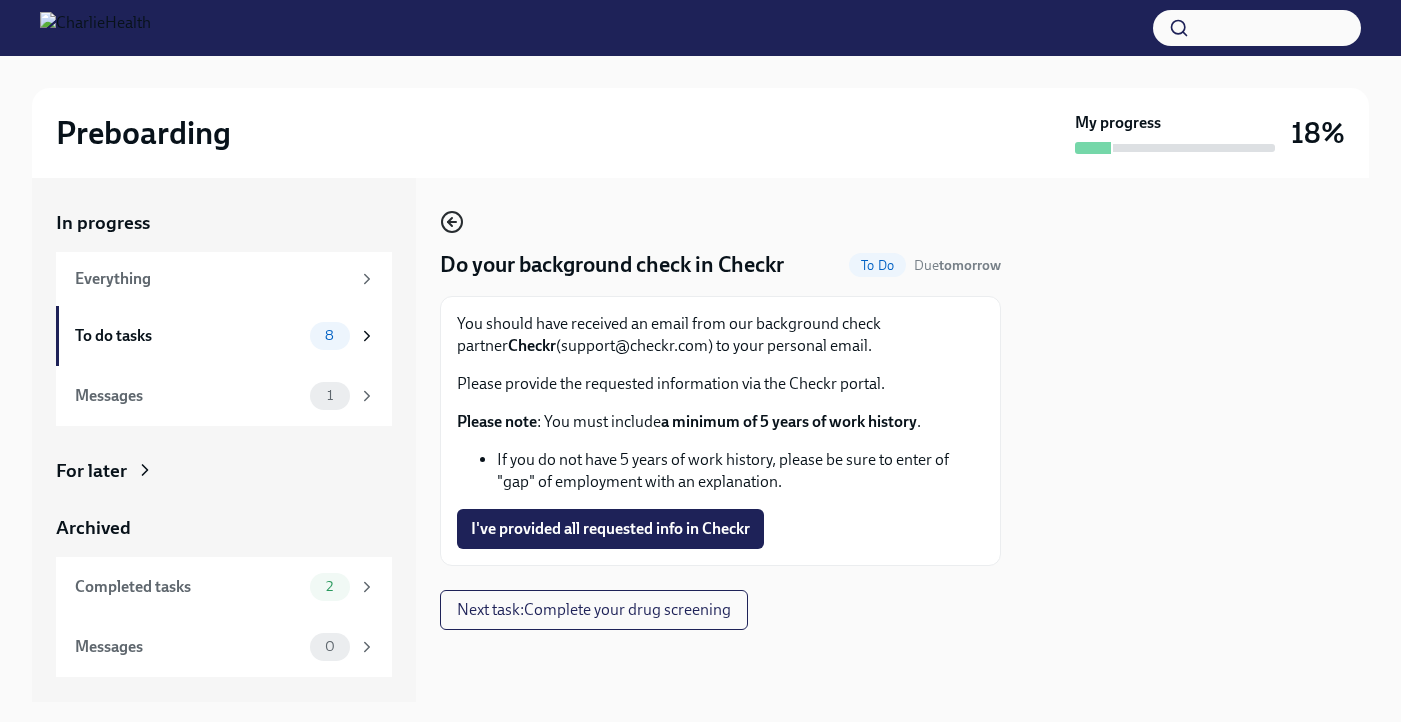 click 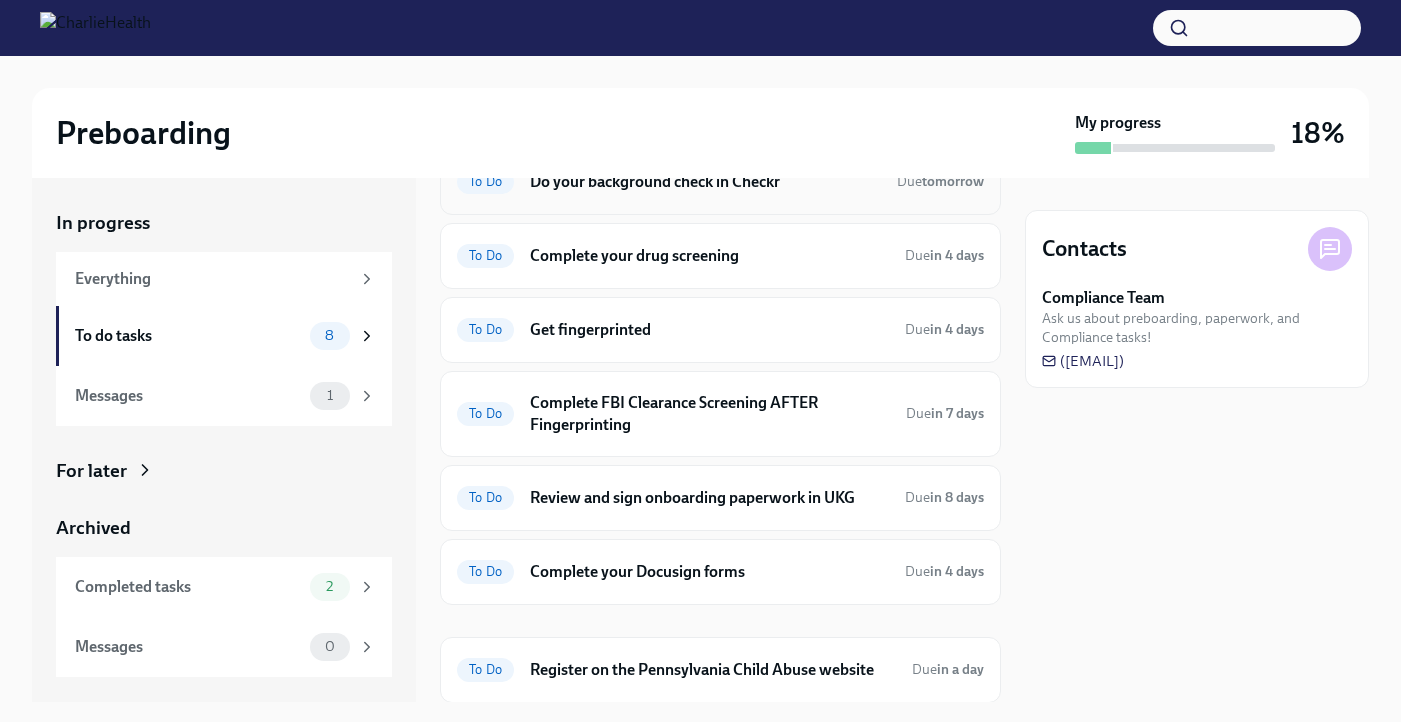scroll, scrollTop: 149, scrollLeft: 0, axis: vertical 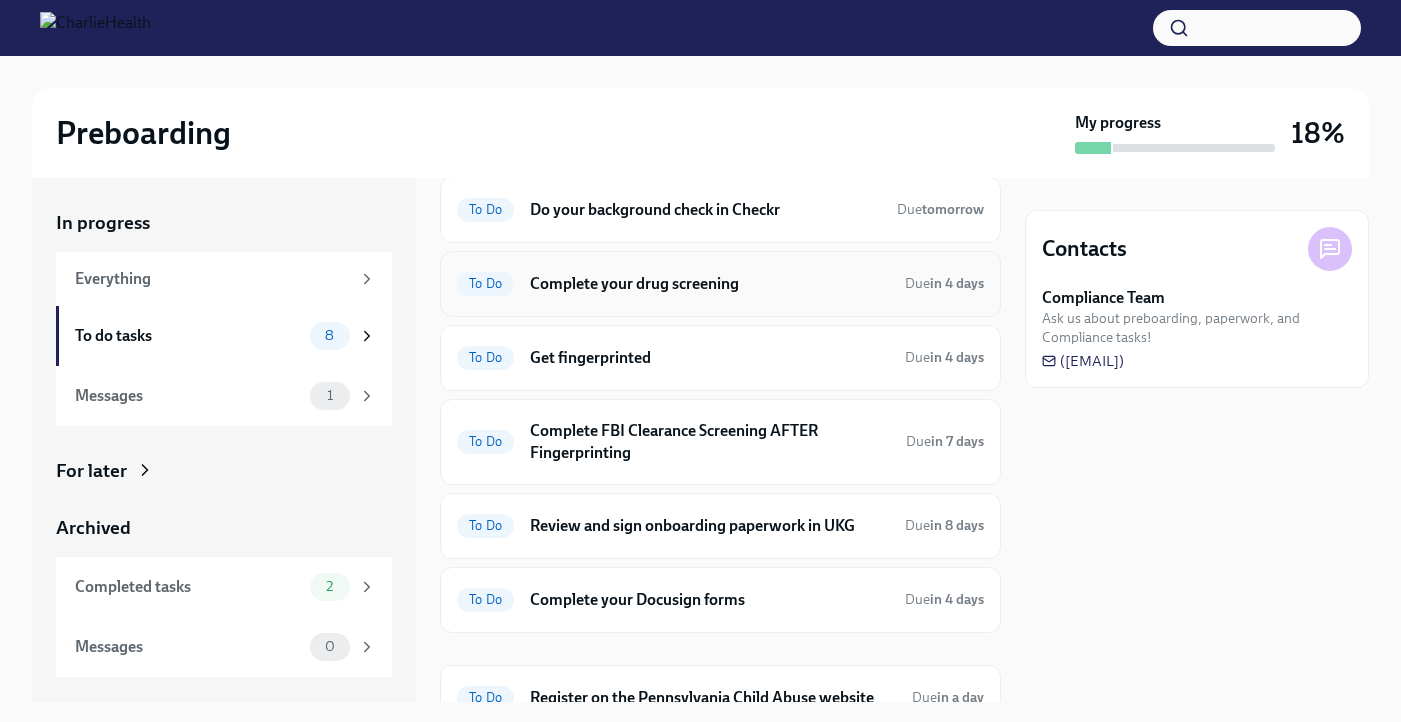 click on "Complete your drug screening" at bounding box center [709, 284] 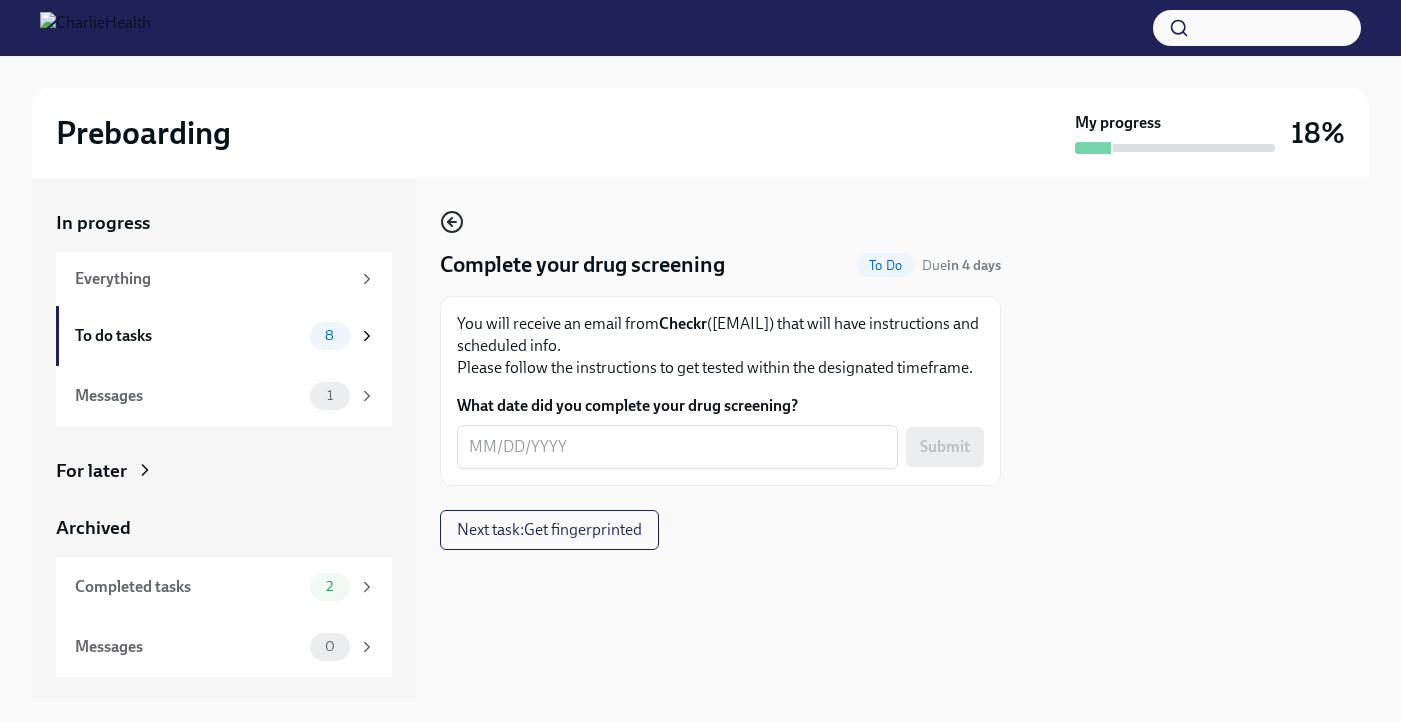 click 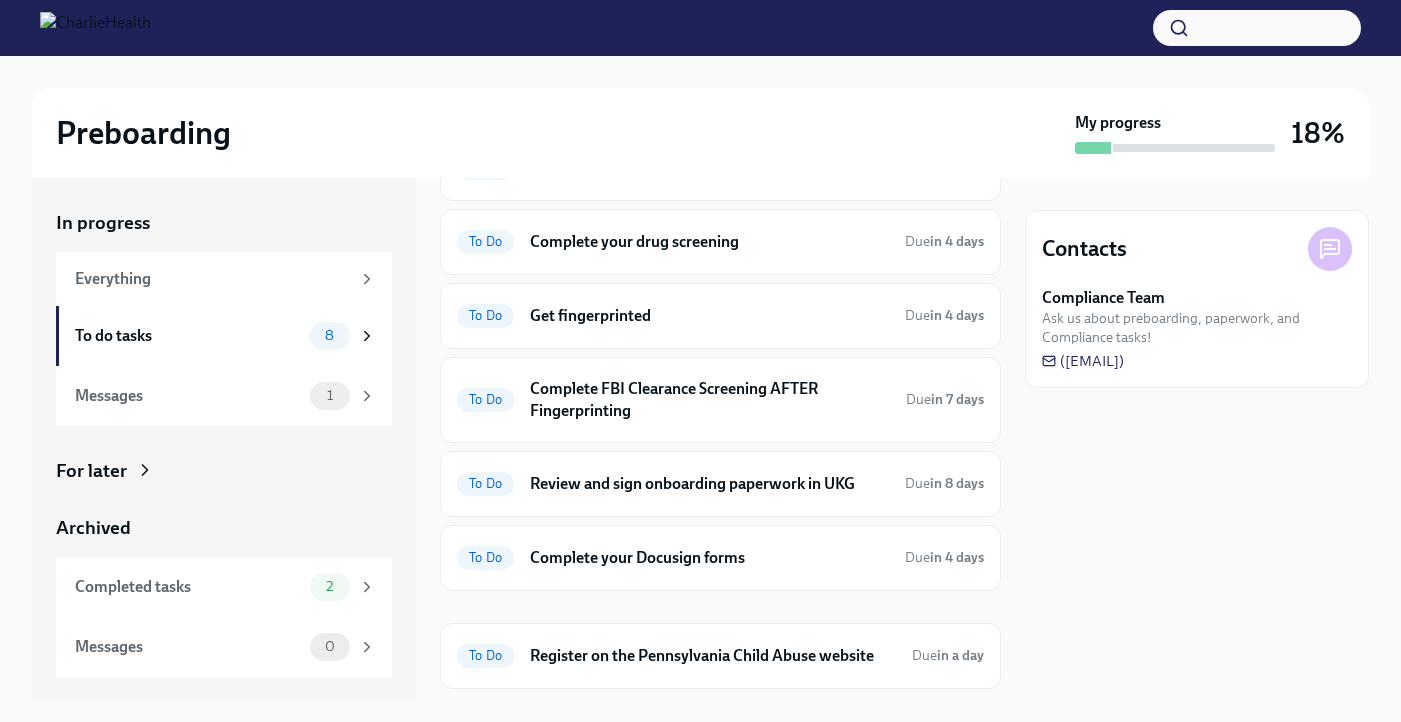 scroll, scrollTop: 197, scrollLeft: 0, axis: vertical 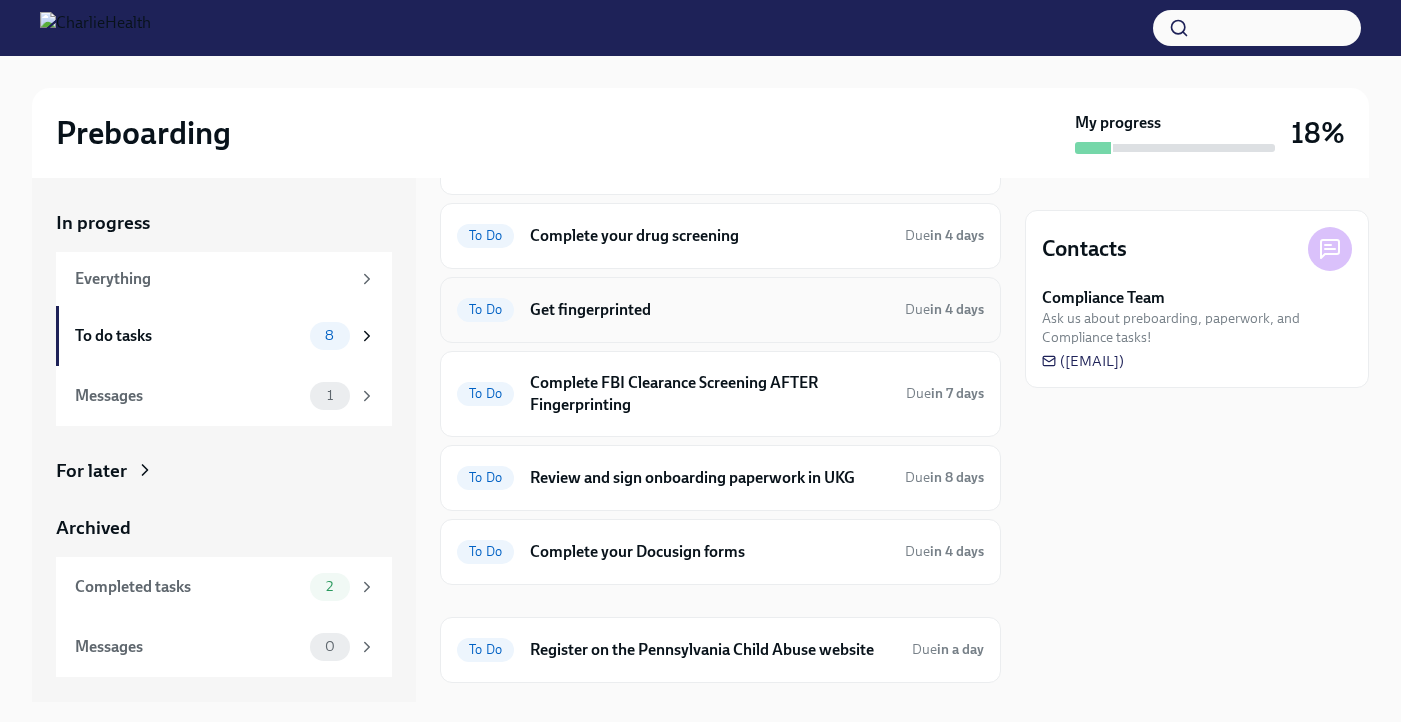 click on "Get fingerprinted" at bounding box center (709, 310) 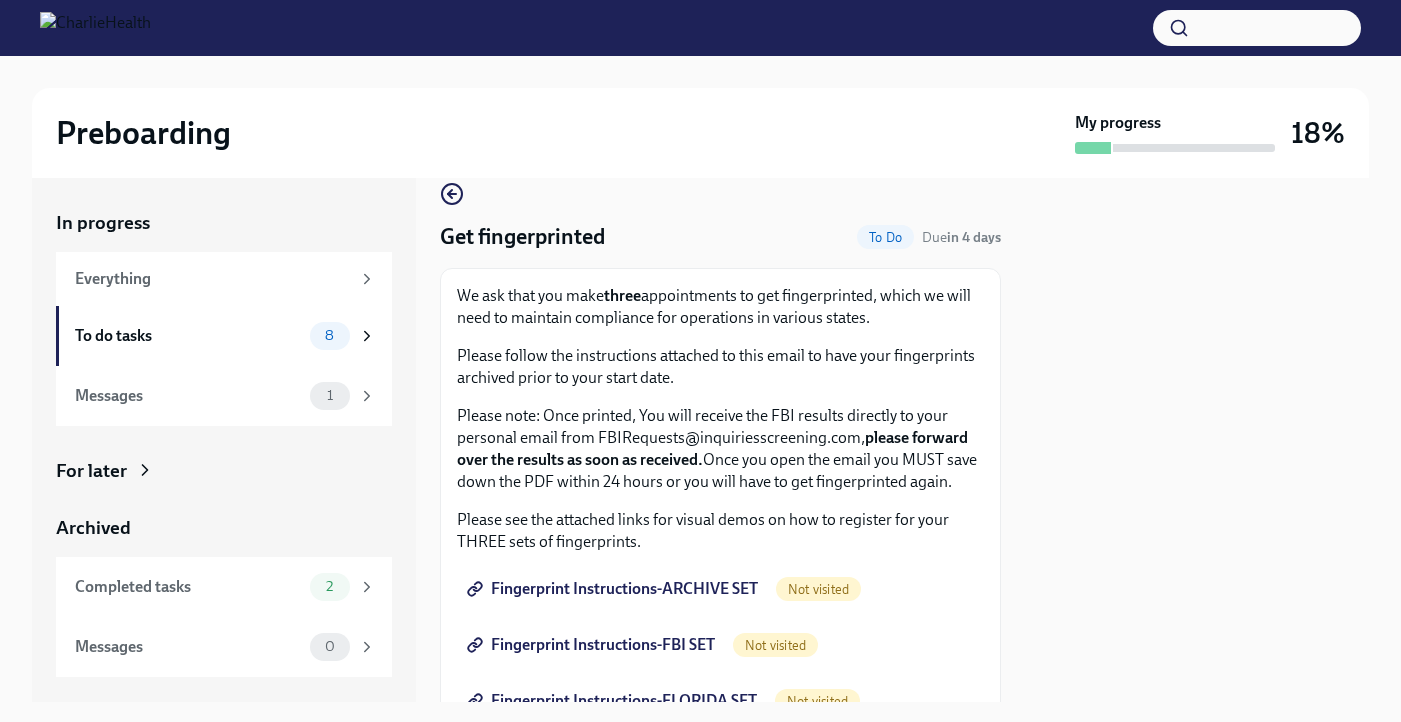 scroll, scrollTop: 0, scrollLeft: 0, axis: both 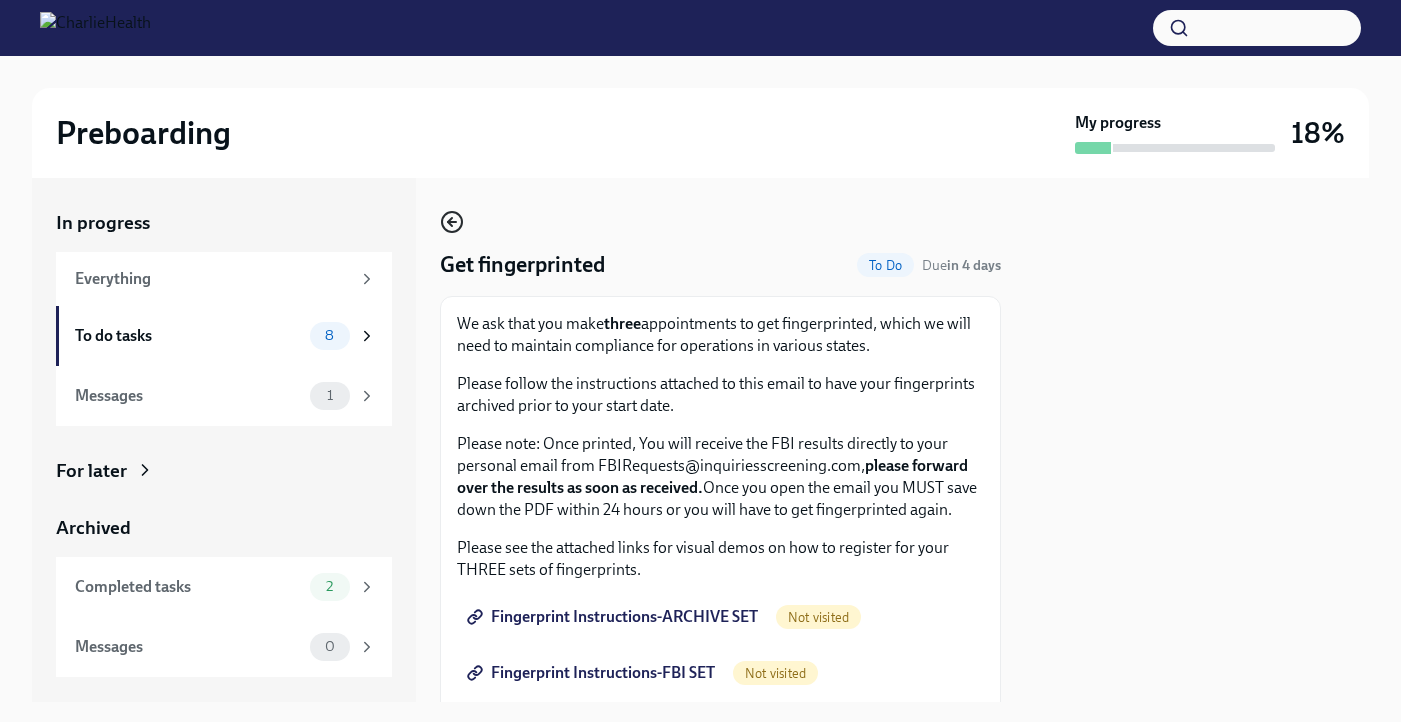 click 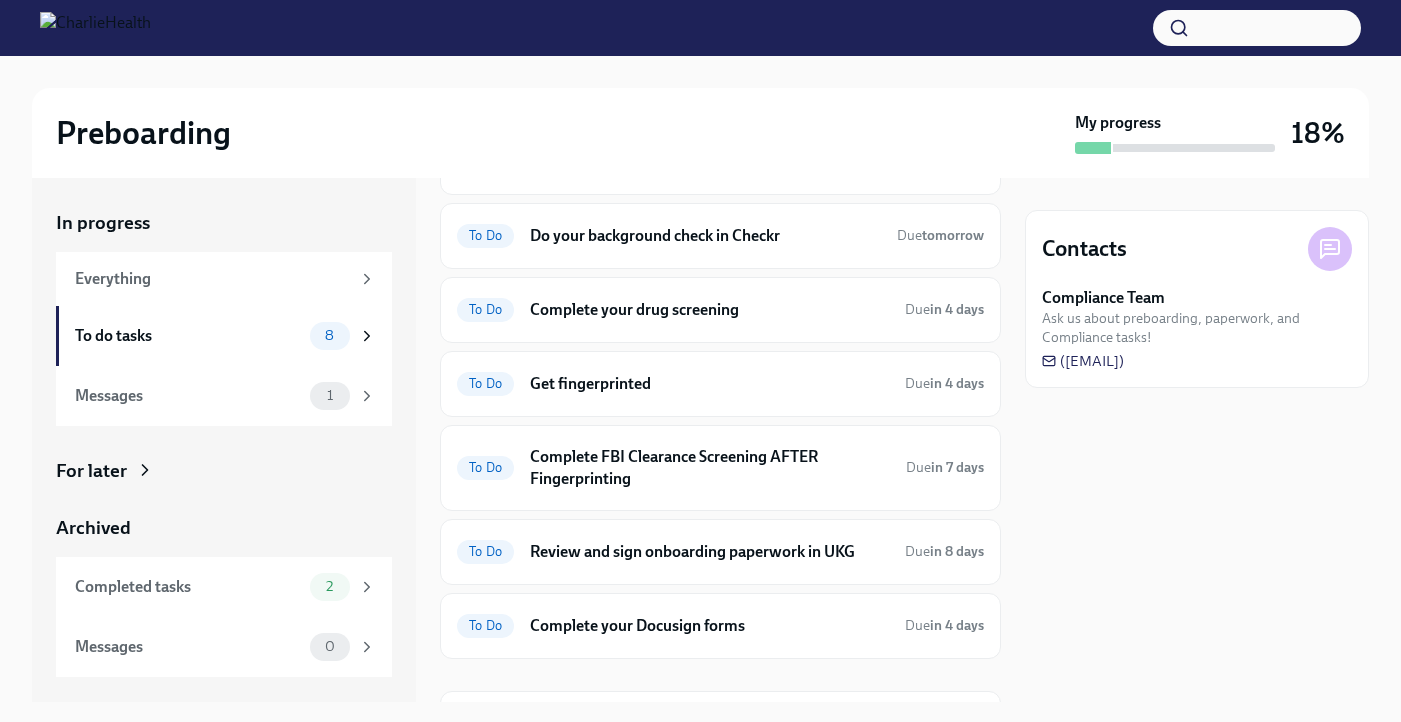 scroll, scrollTop: 241, scrollLeft: 0, axis: vertical 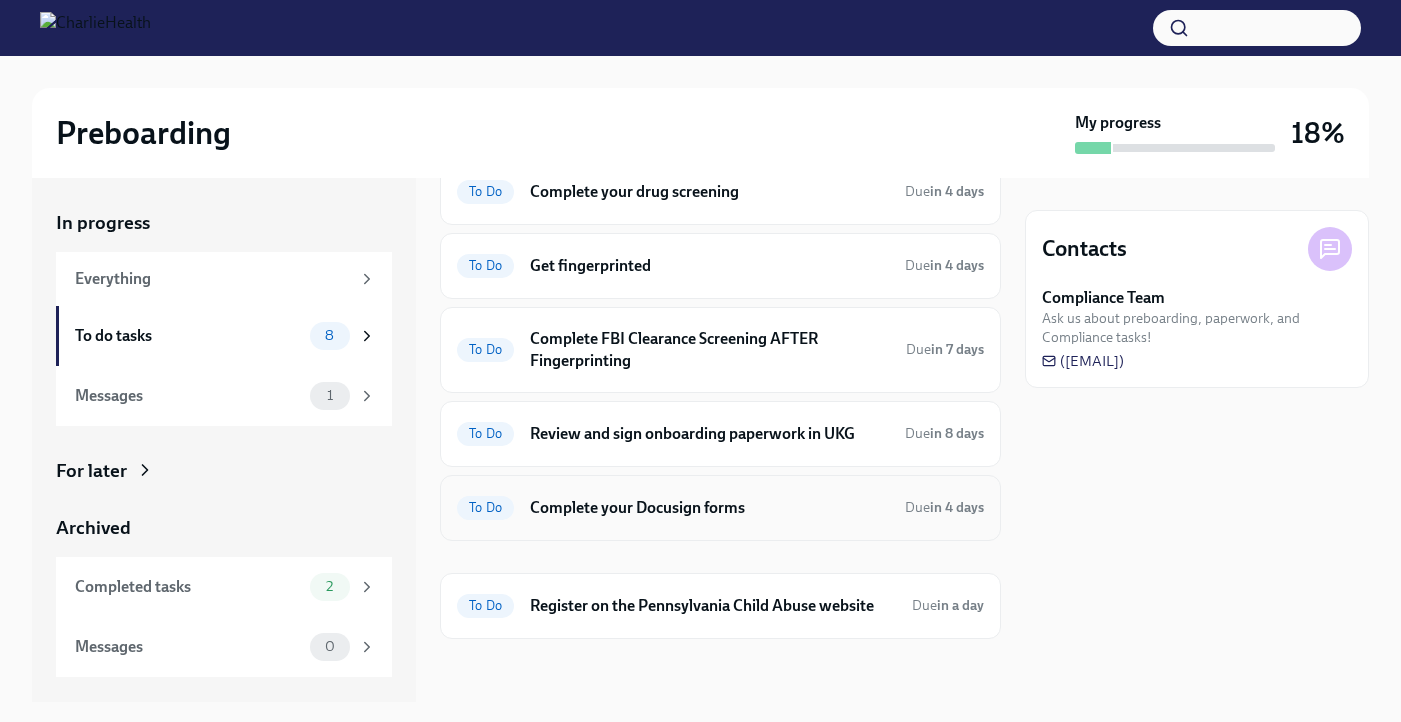 click on "To Do Complete your Docusign forms Due  in 4 days" at bounding box center [720, 508] 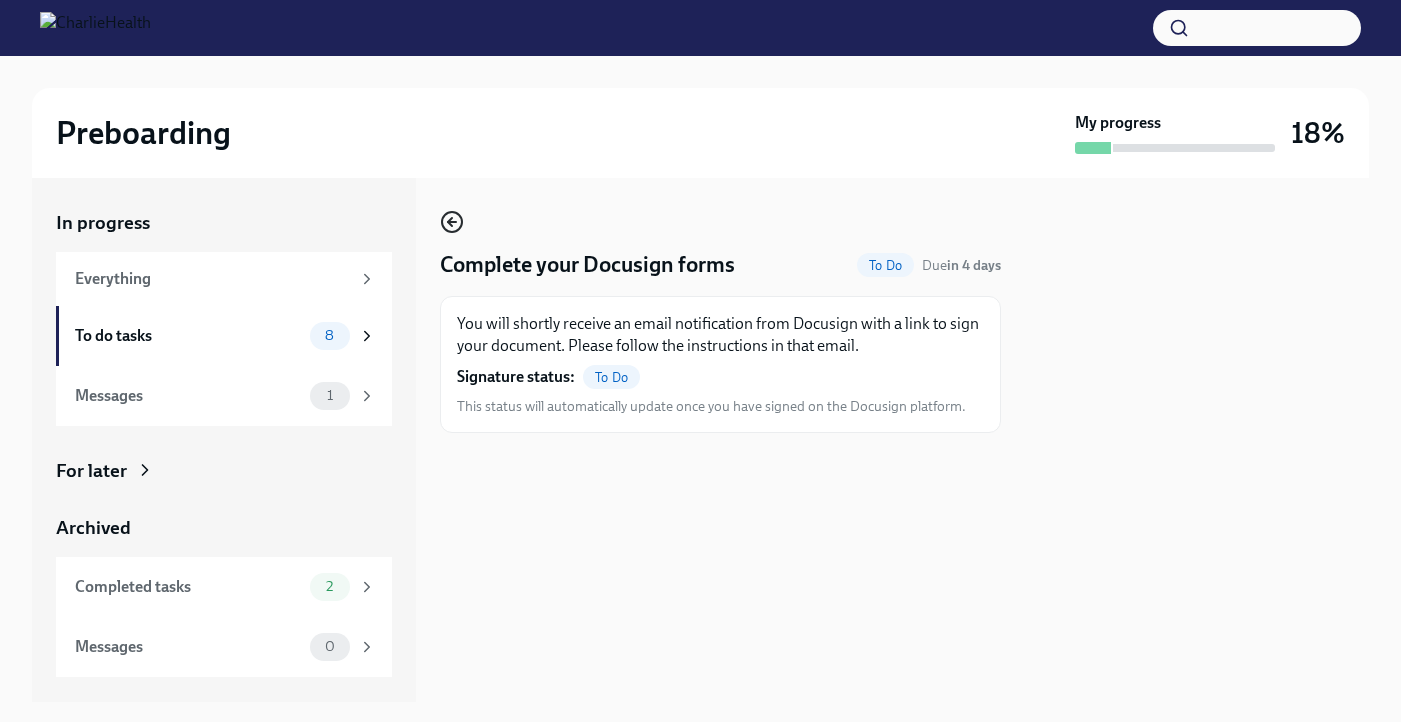 click 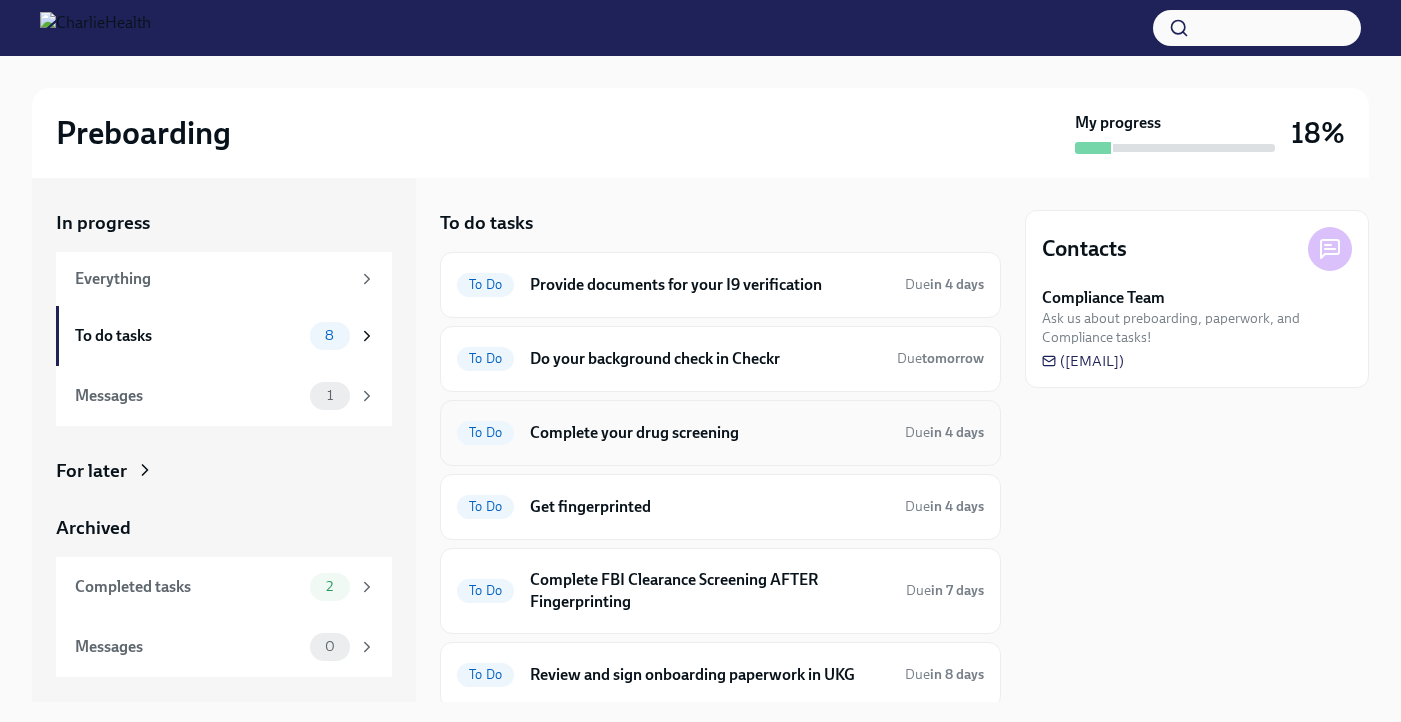 scroll, scrollTop: 241, scrollLeft: 0, axis: vertical 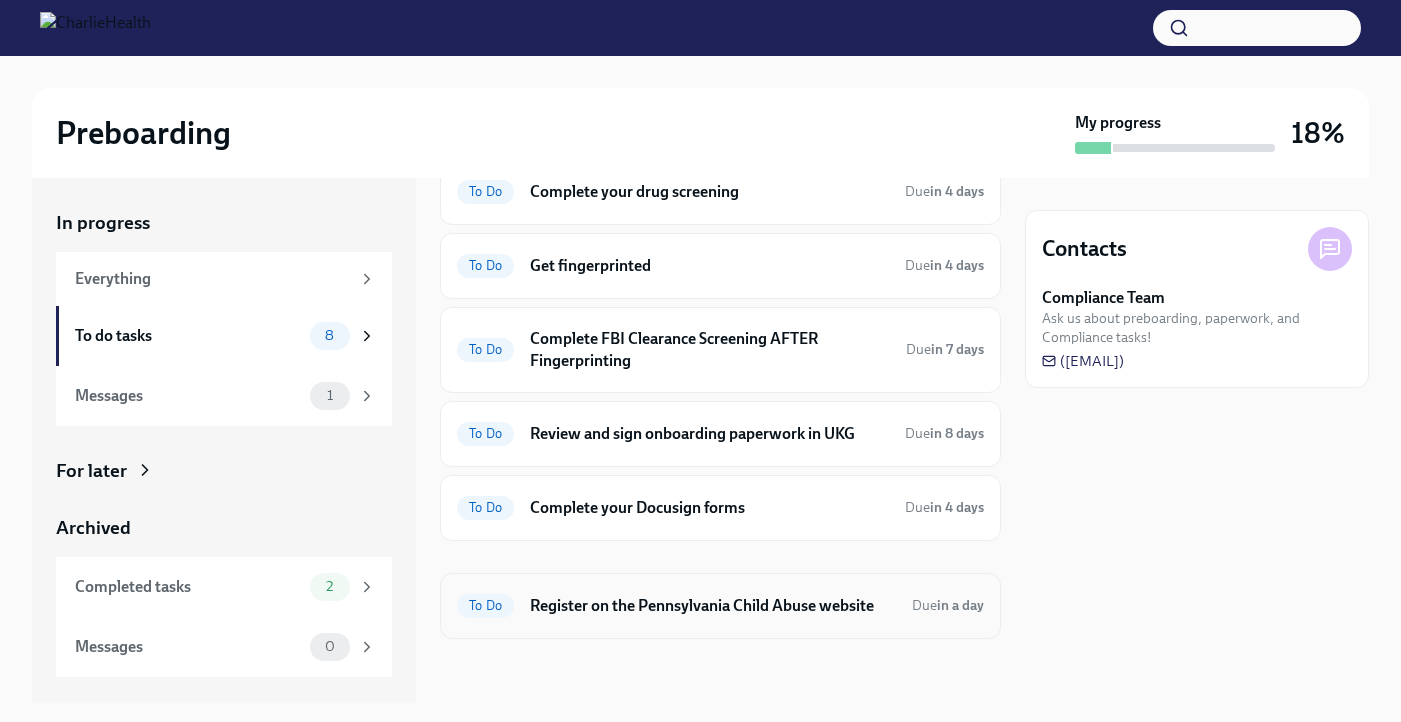 click on "Register on the Pennsylvania Child Abuse website" at bounding box center [713, 606] 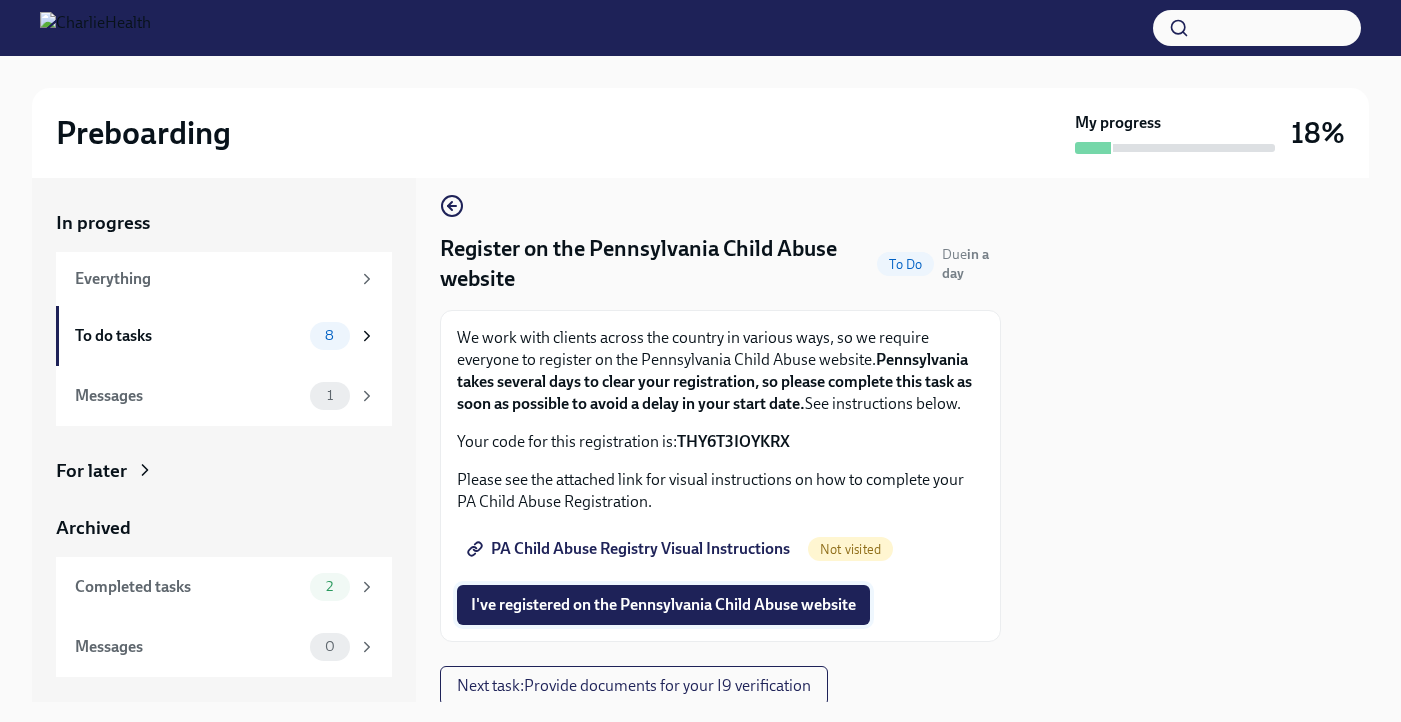 scroll, scrollTop: 15, scrollLeft: 0, axis: vertical 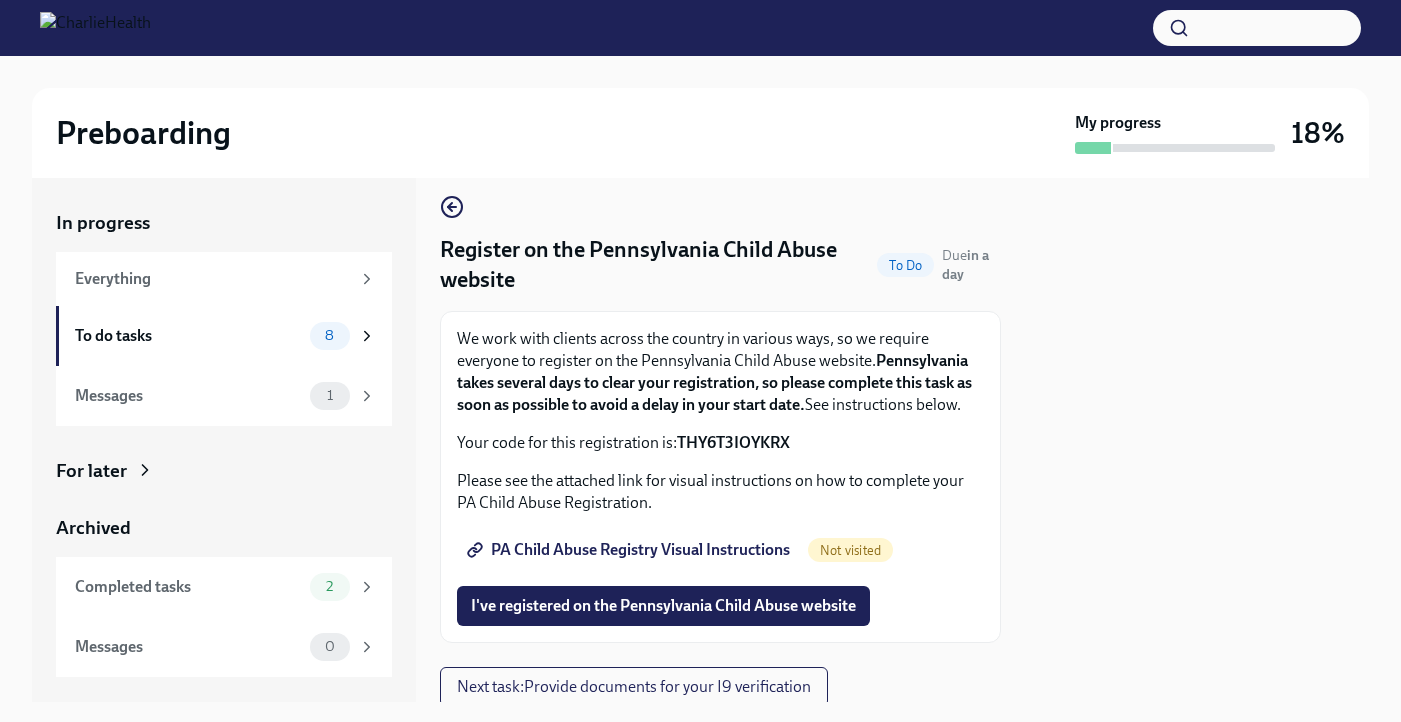 click on "PA Child Abuse Registry Visual Instructions" at bounding box center (630, 550) 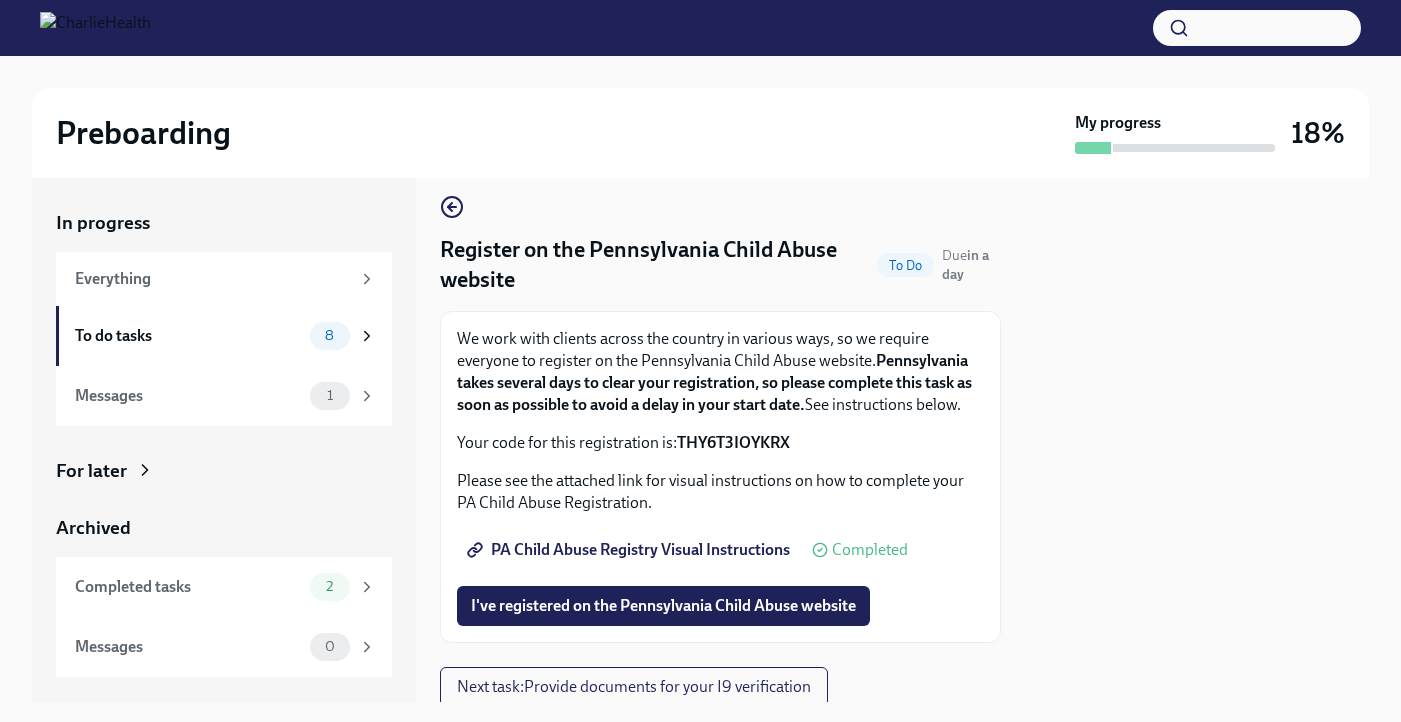 click on "THY6T3IOYKRX" at bounding box center [733, 442] 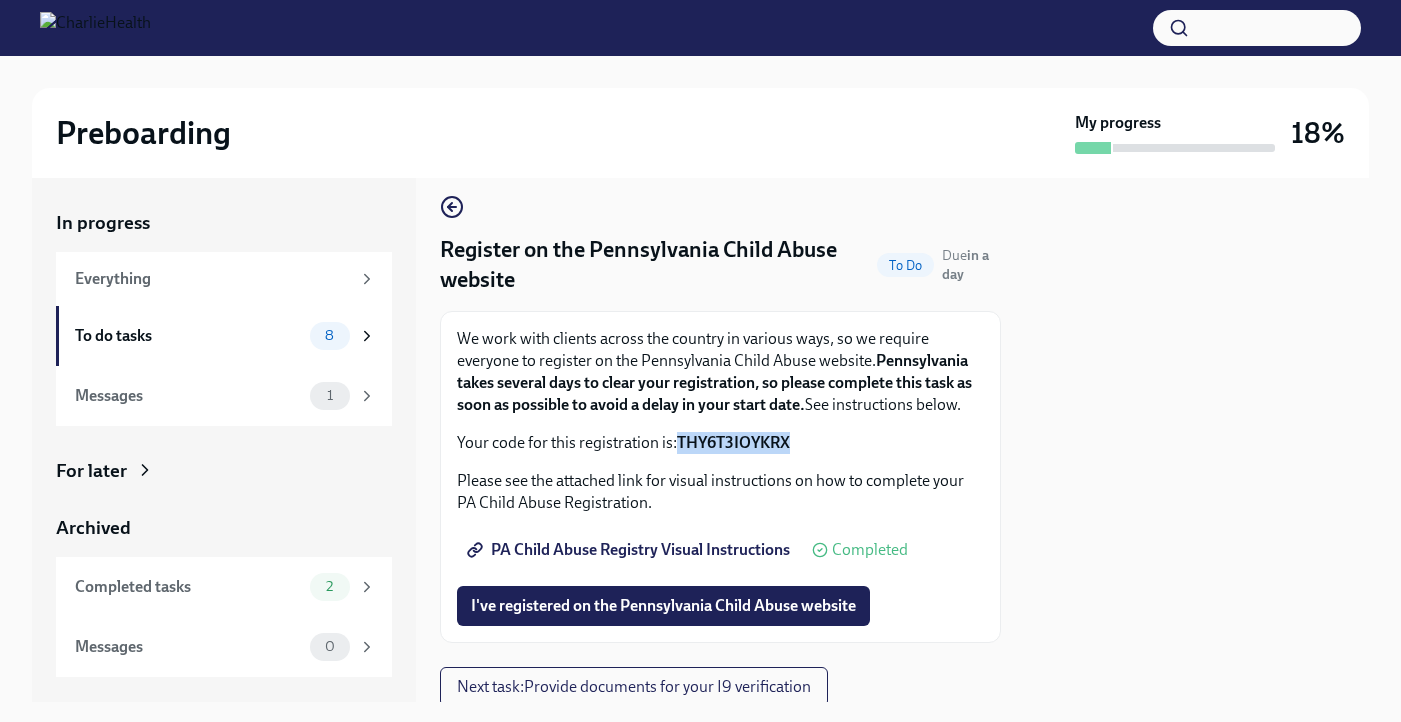click on "THY6T3IOYKRX" at bounding box center (733, 442) 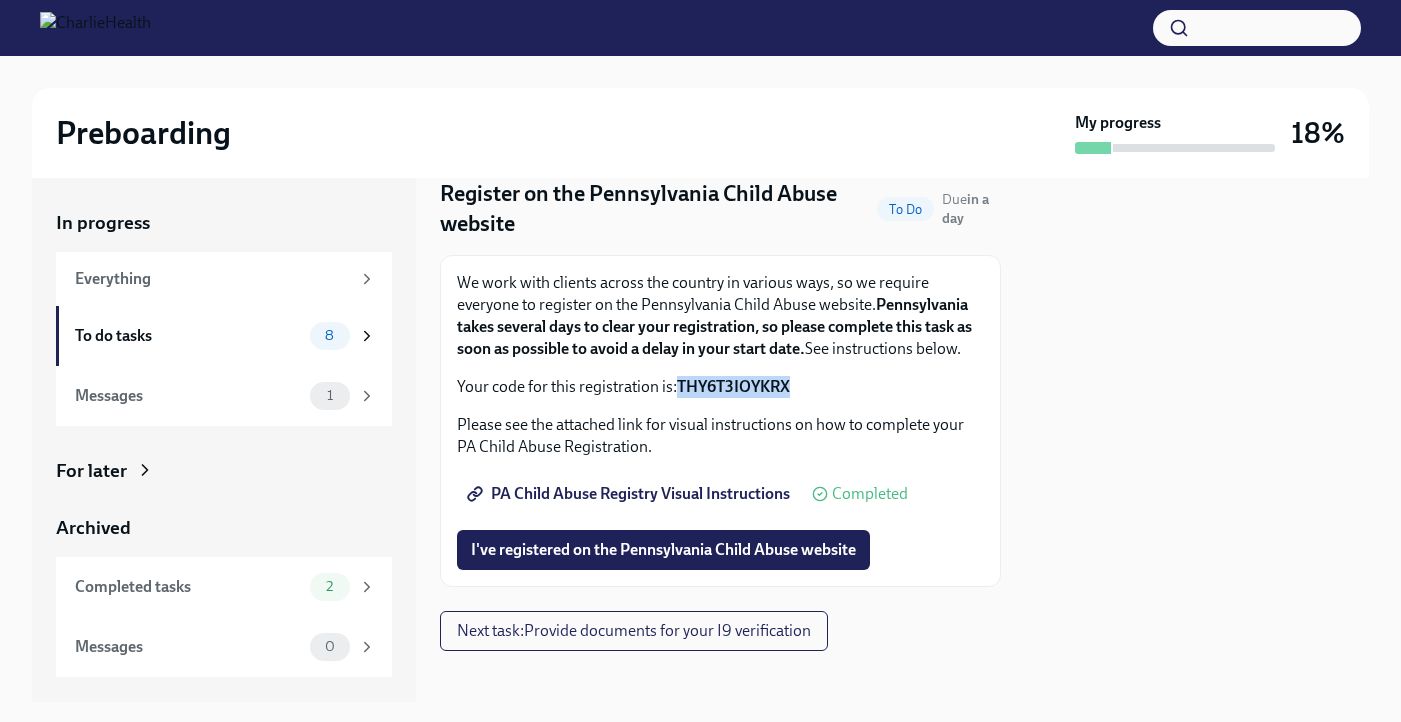 scroll, scrollTop: 84, scrollLeft: 0, axis: vertical 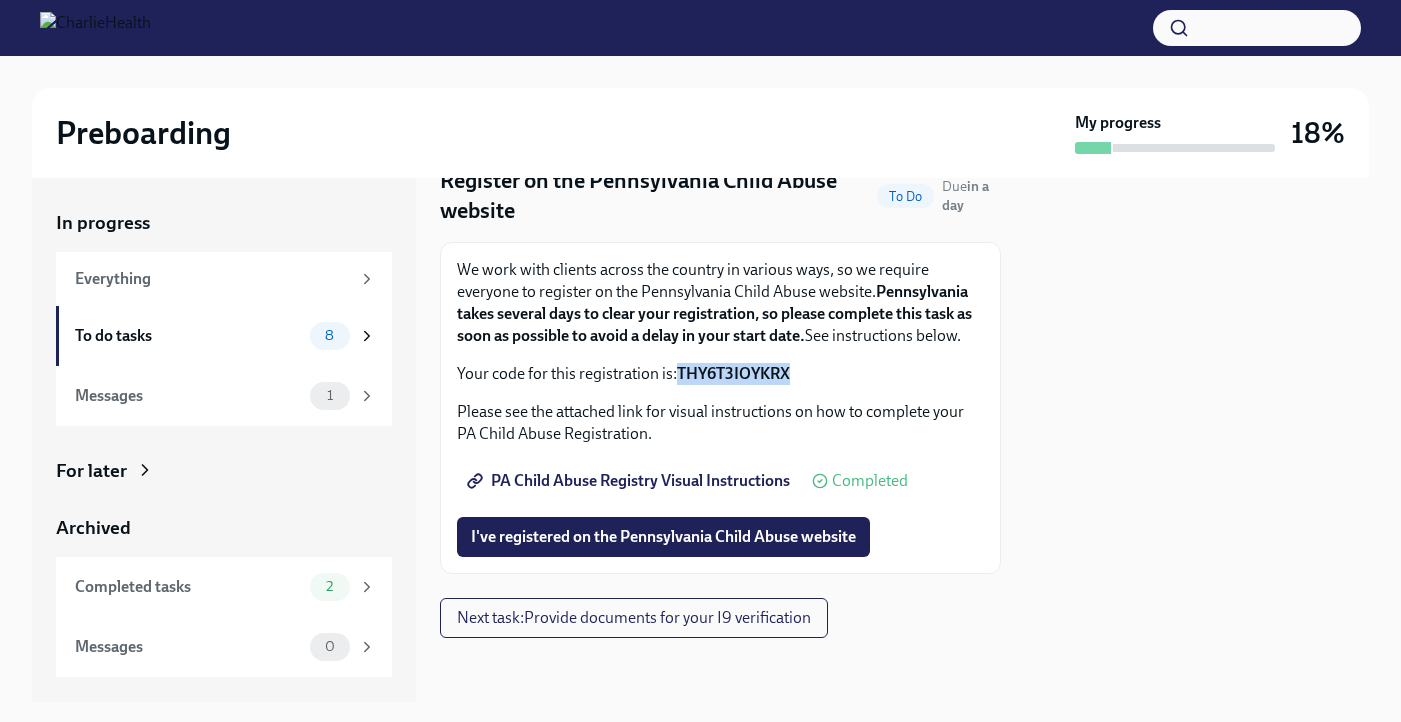 click on "THY6T3IOYKRX" at bounding box center [733, 373] 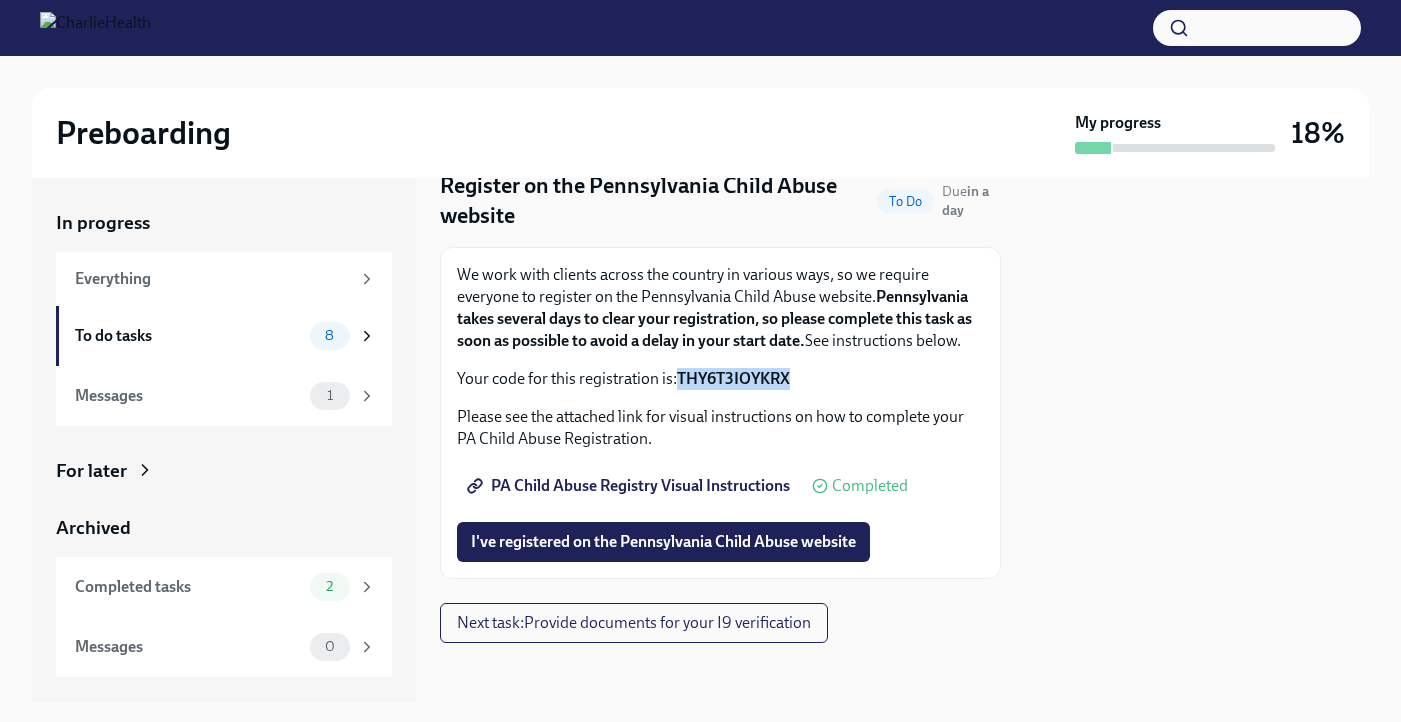 scroll, scrollTop: 84, scrollLeft: 0, axis: vertical 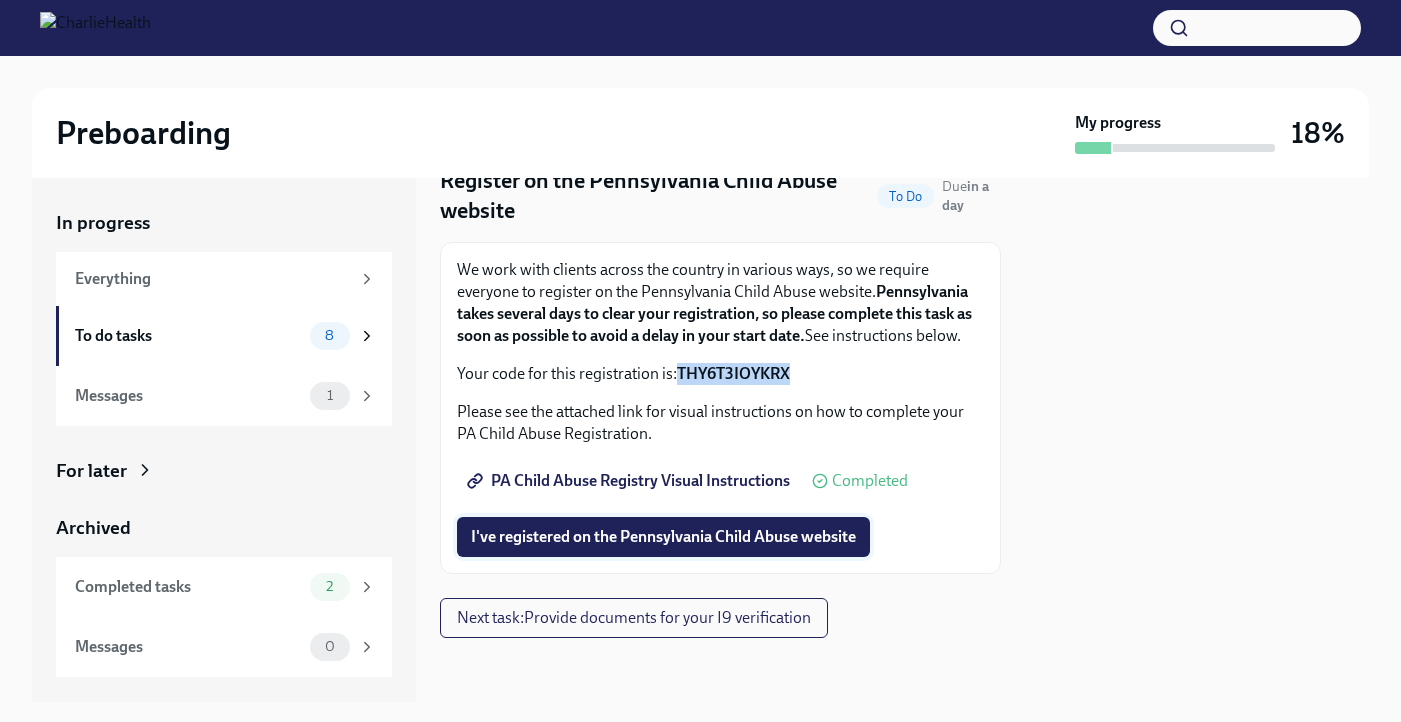 click on "I've registered on the Pennsylvania Child Abuse website" at bounding box center (663, 537) 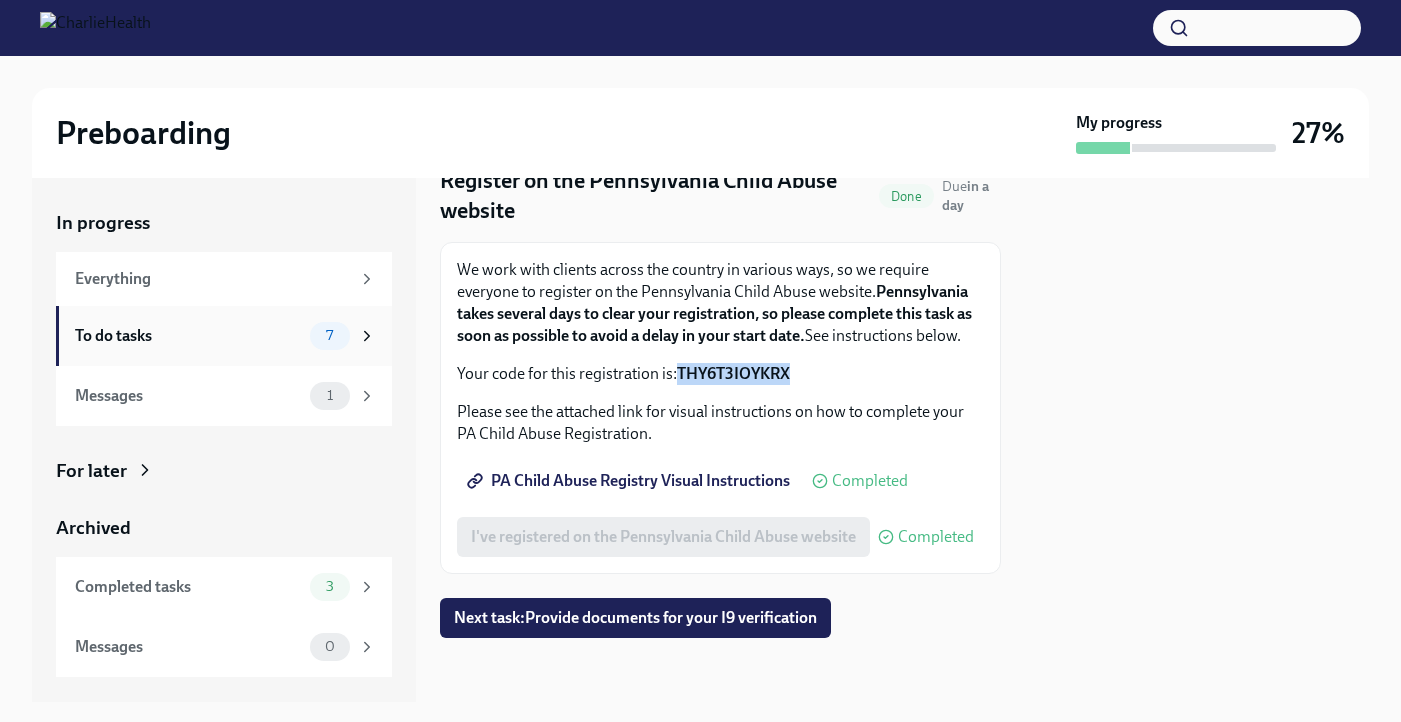 click on "To do tasks" at bounding box center [188, 336] 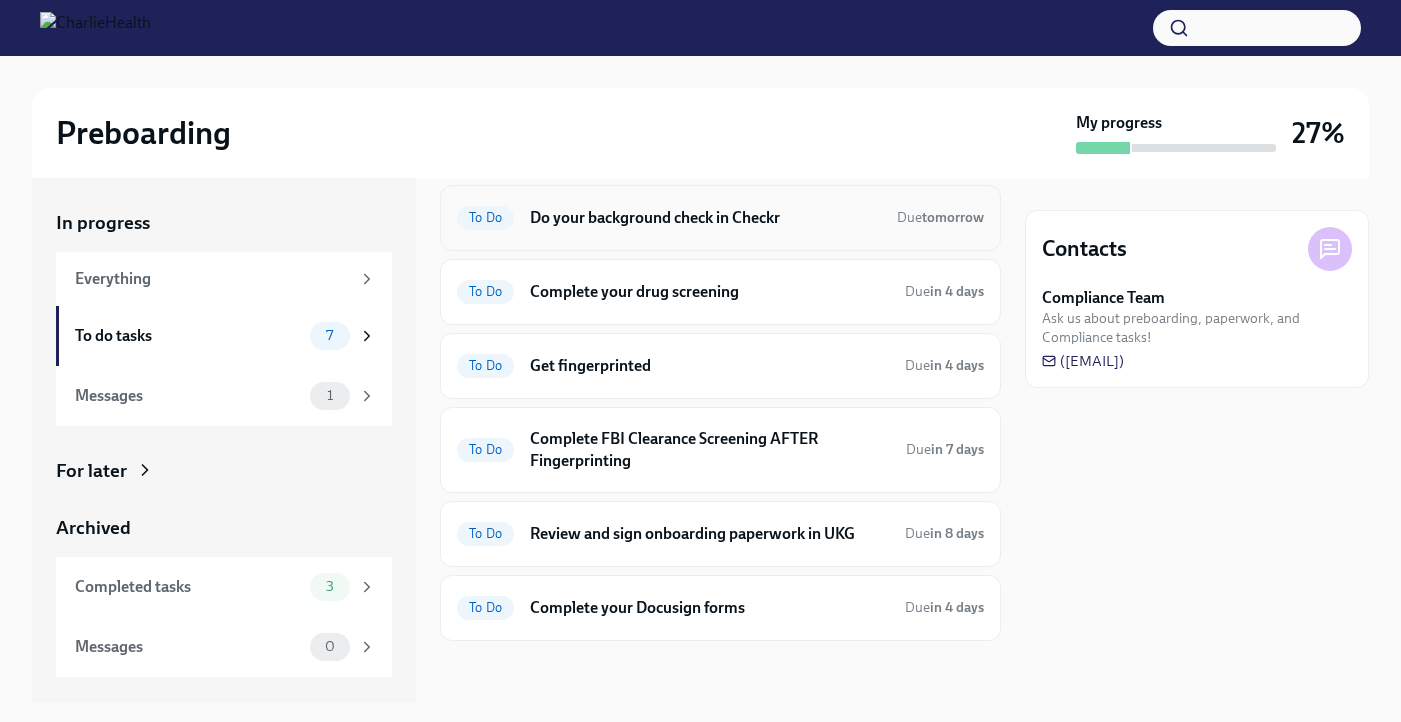scroll, scrollTop: 143, scrollLeft: 0, axis: vertical 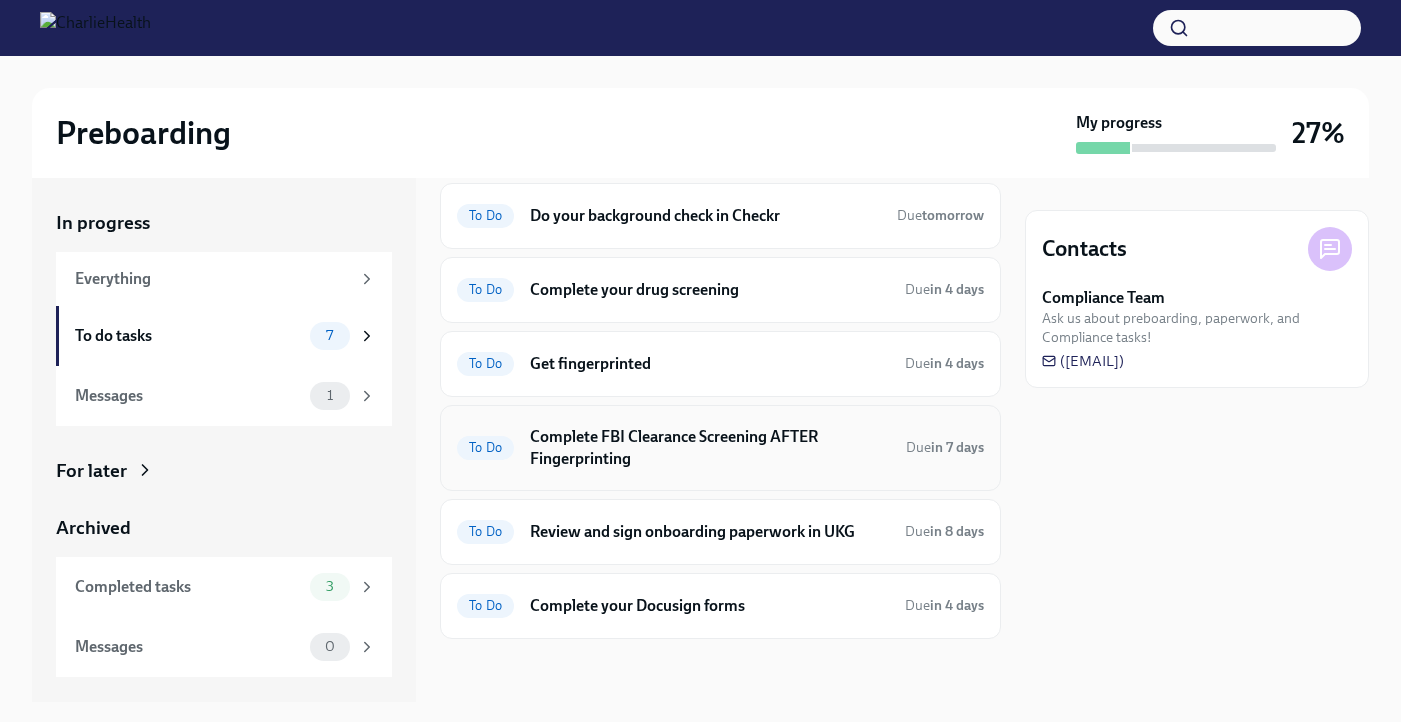 click on "Complete FBI Clearance Screening AFTER Fingerprinting" at bounding box center (710, 448) 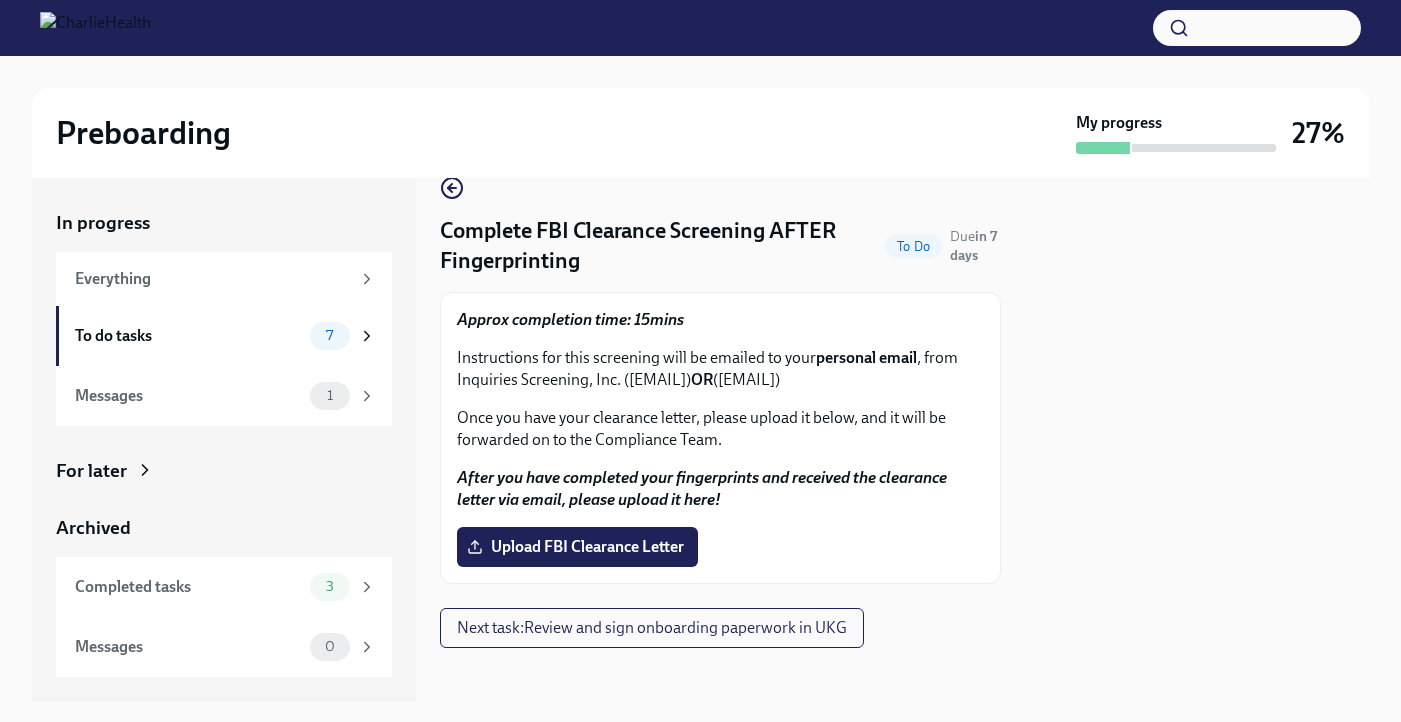 scroll, scrollTop: 44, scrollLeft: 0, axis: vertical 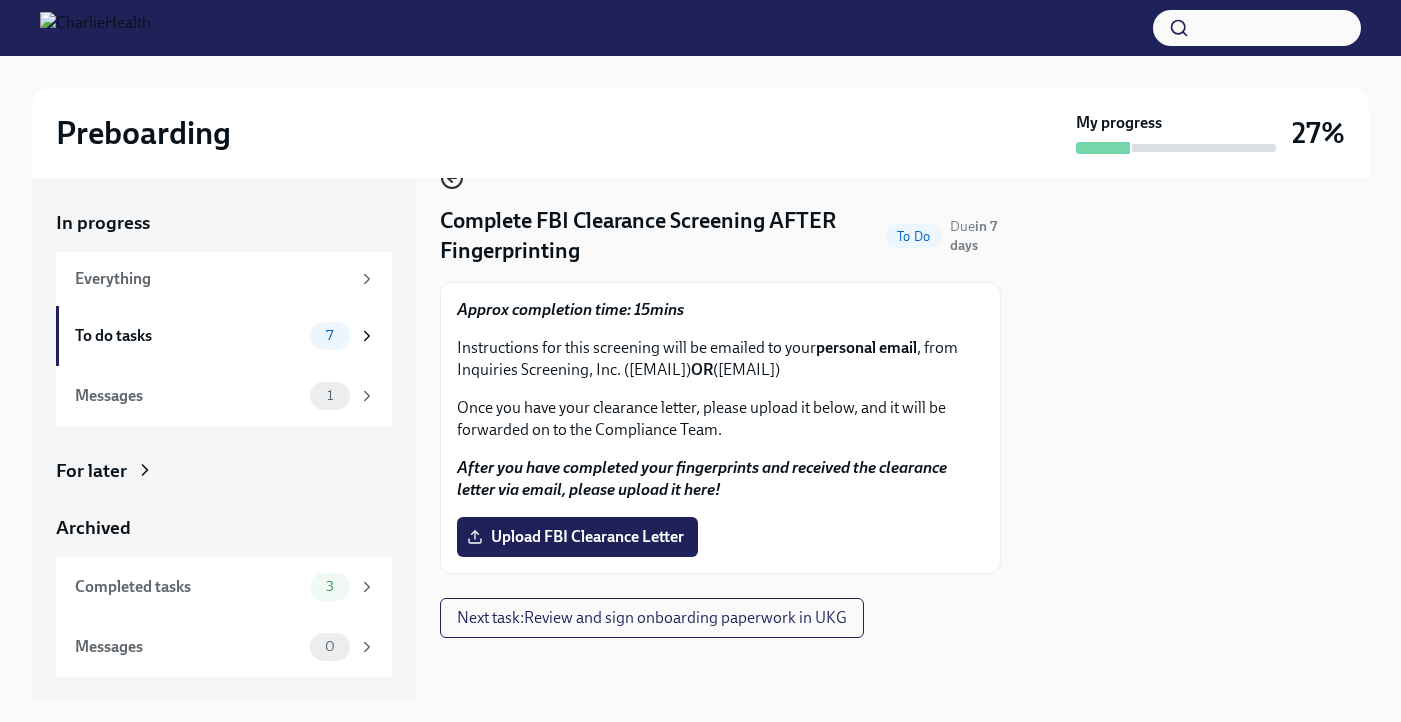click 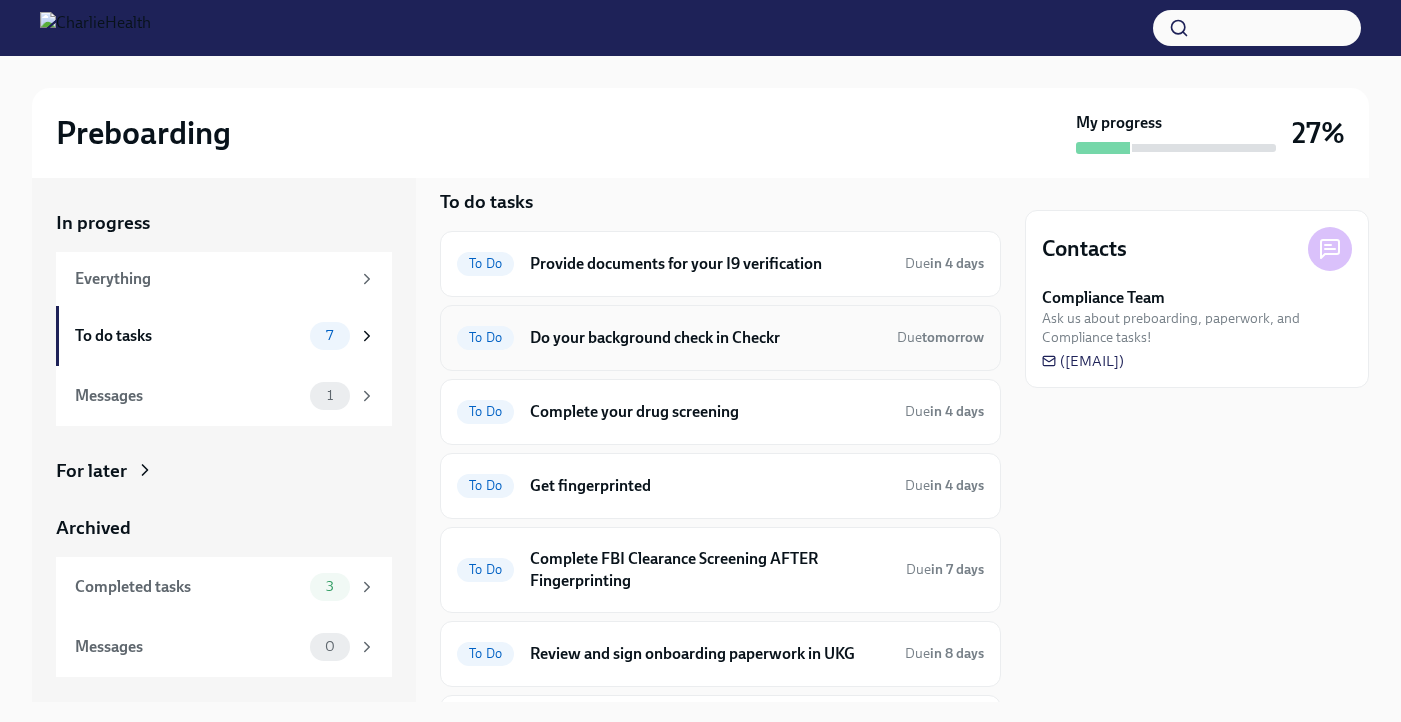 scroll, scrollTop: 32, scrollLeft: 0, axis: vertical 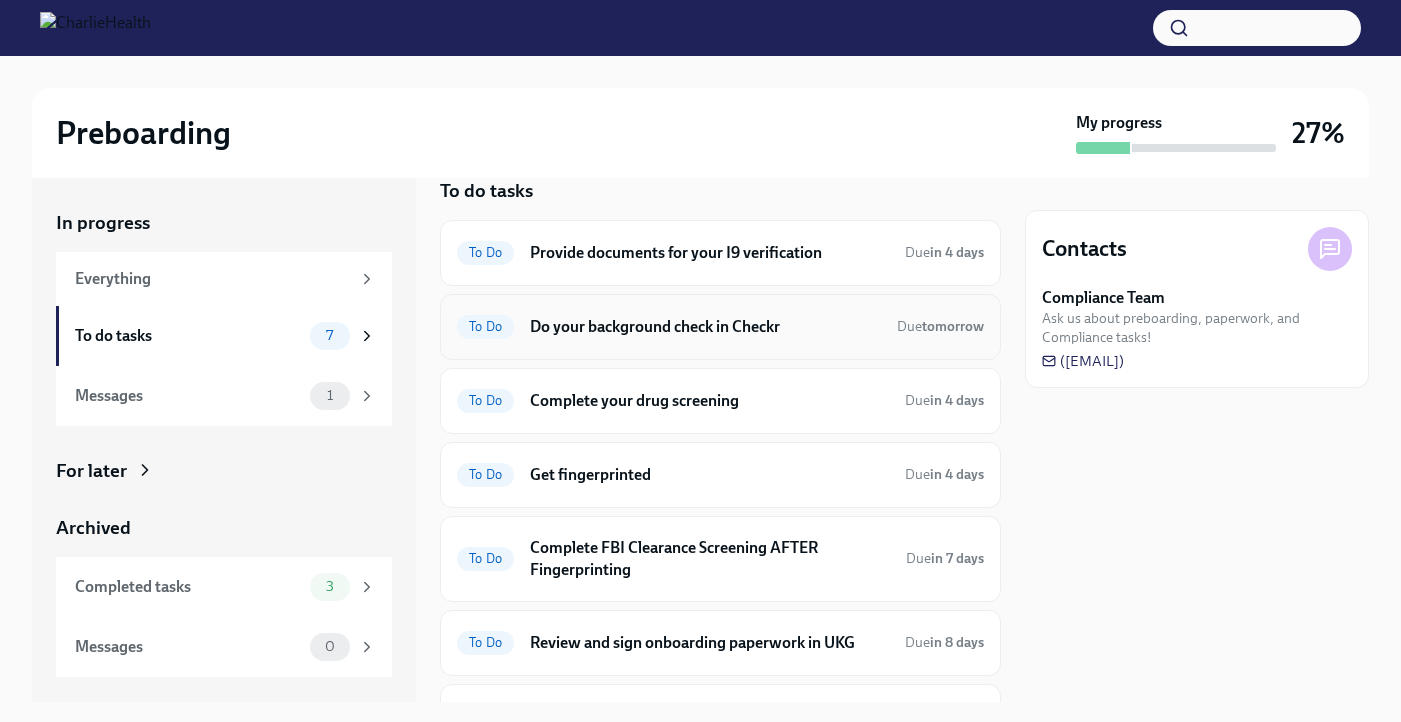 click on "To Do Do your background check in Checkr Due  tomorrow" at bounding box center [720, 327] 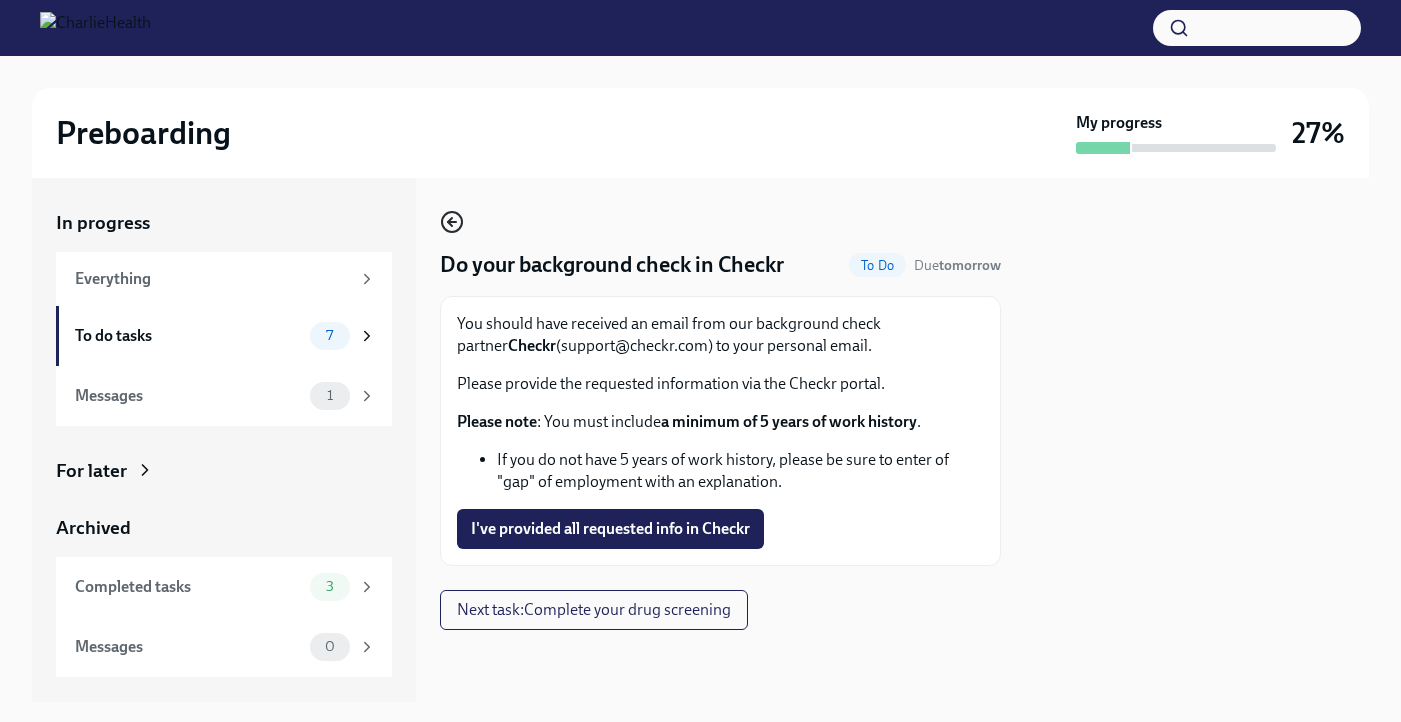 click 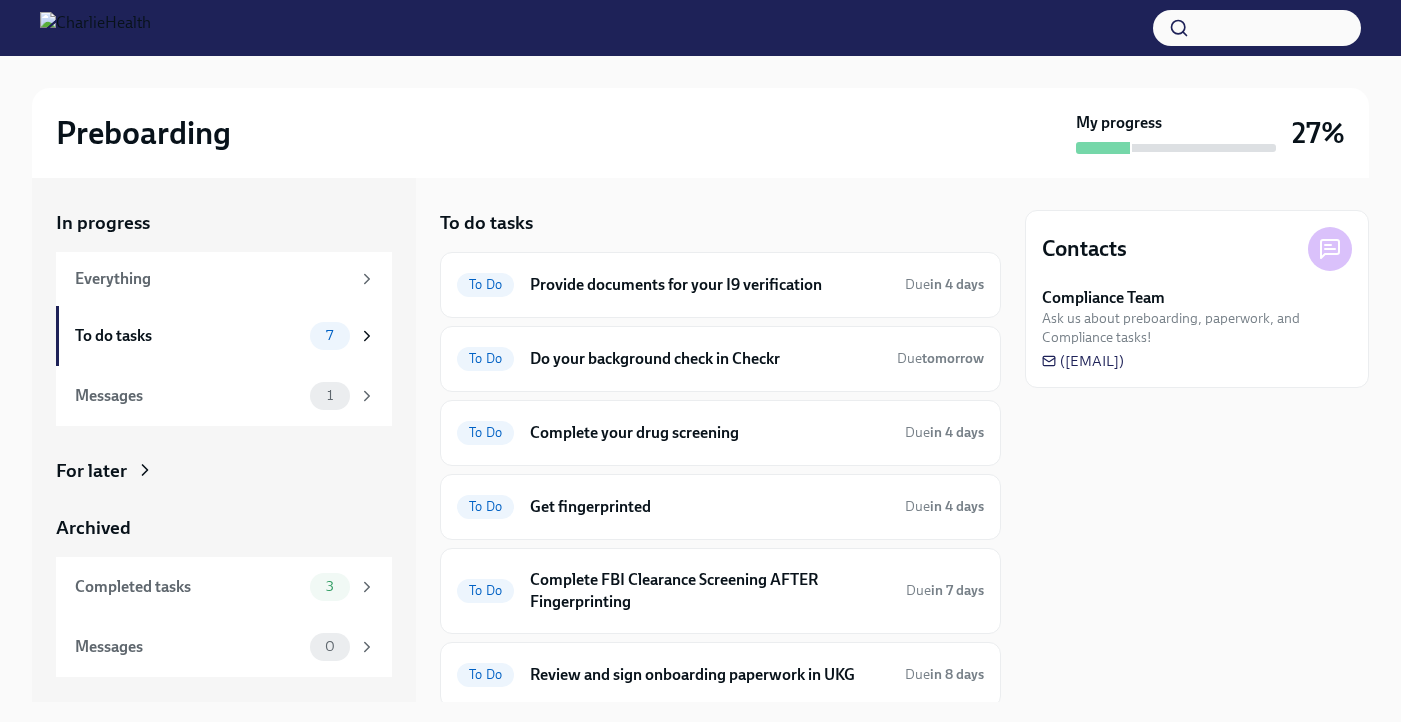 scroll, scrollTop: 6, scrollLeft: 0, axis: vertical 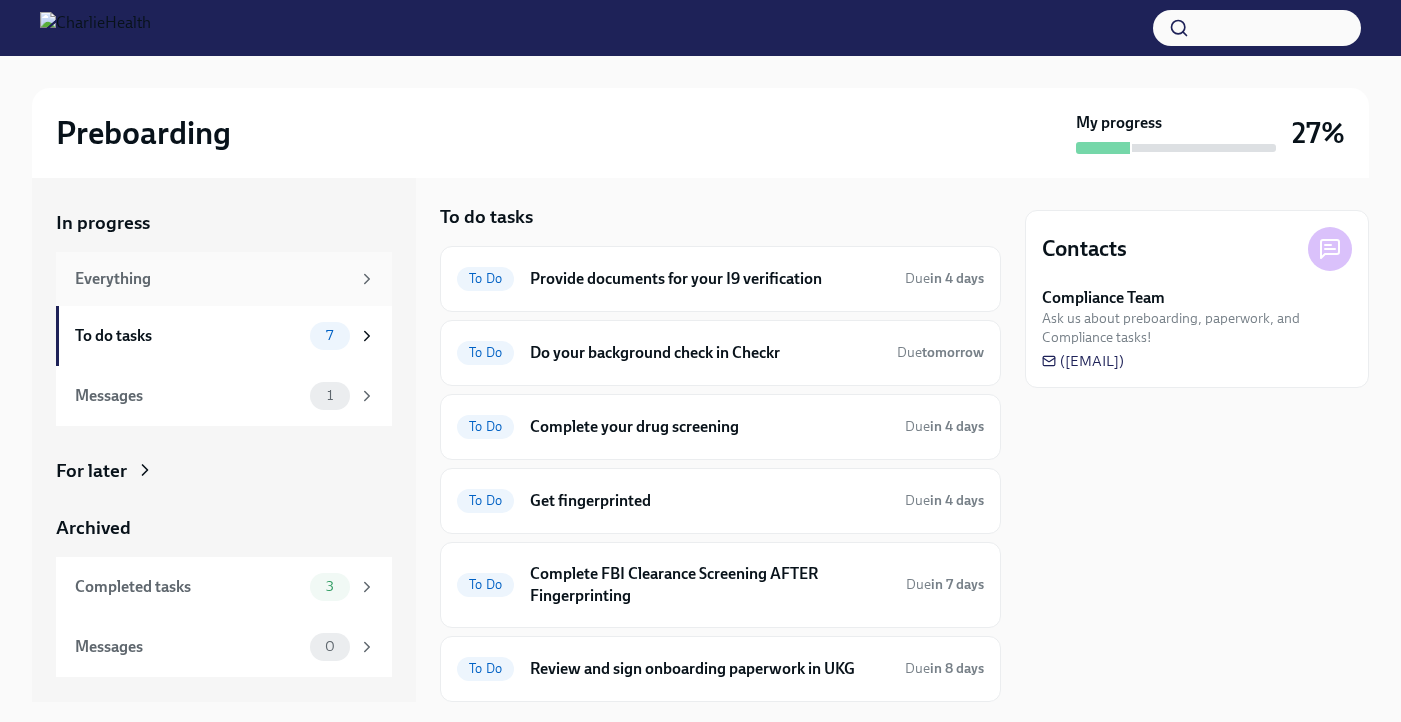 click on "Everything" at bounding box center [224, 279] 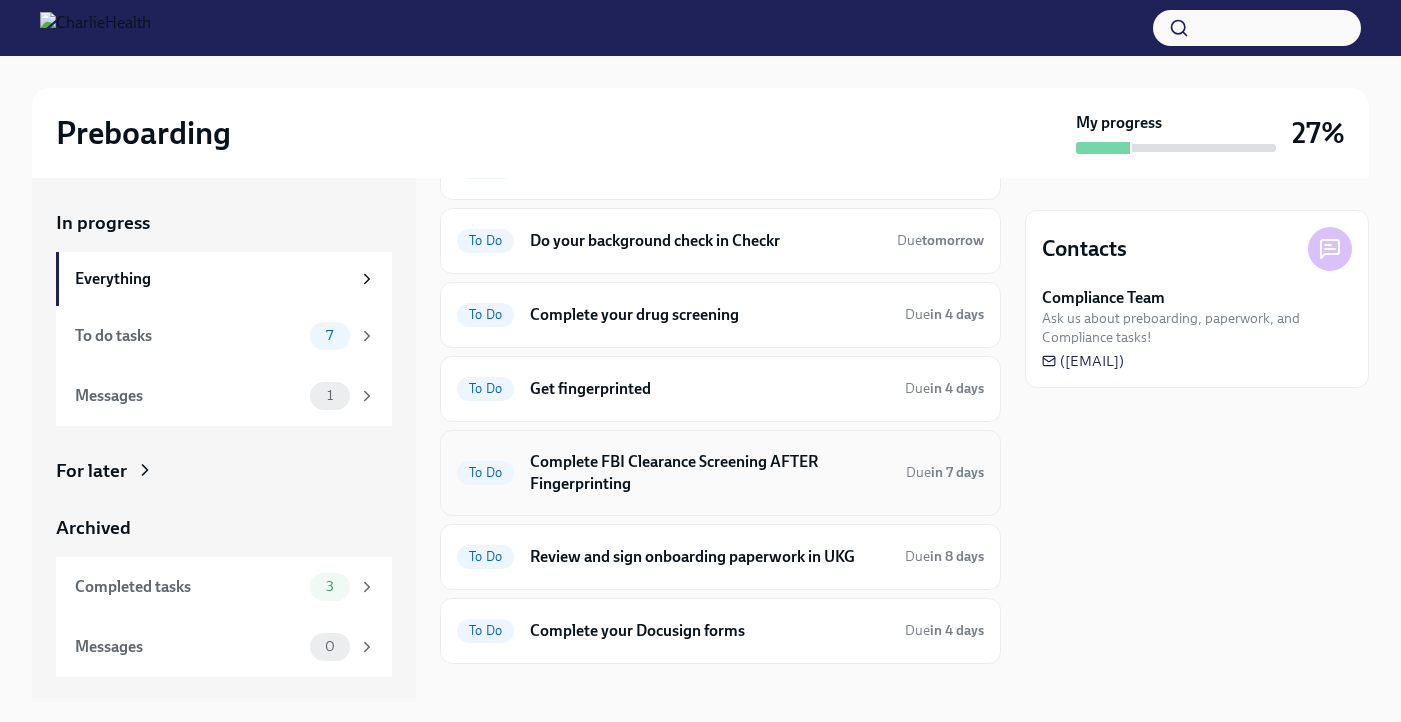 scroll, scrollTop: 317, scrollLeft: 0, axis: vertical 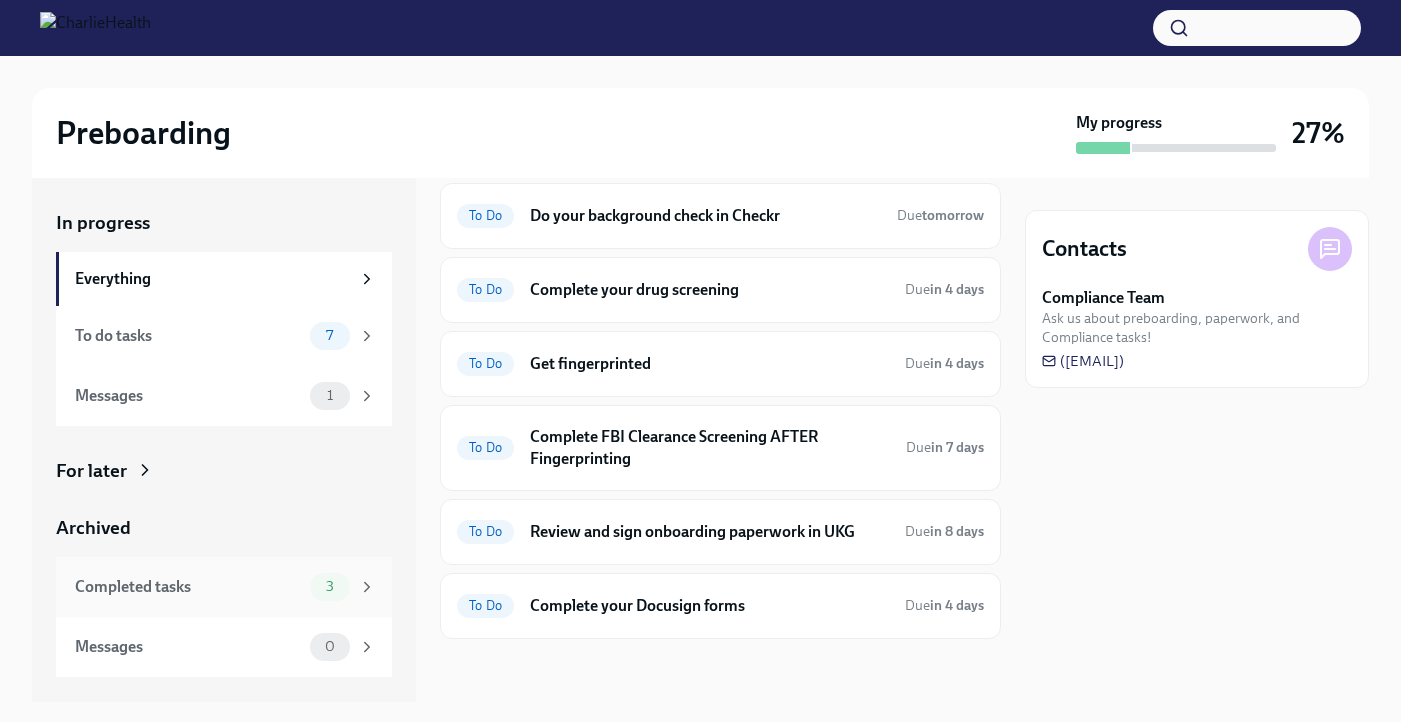 click on "3" at bounding box center (330, 587) 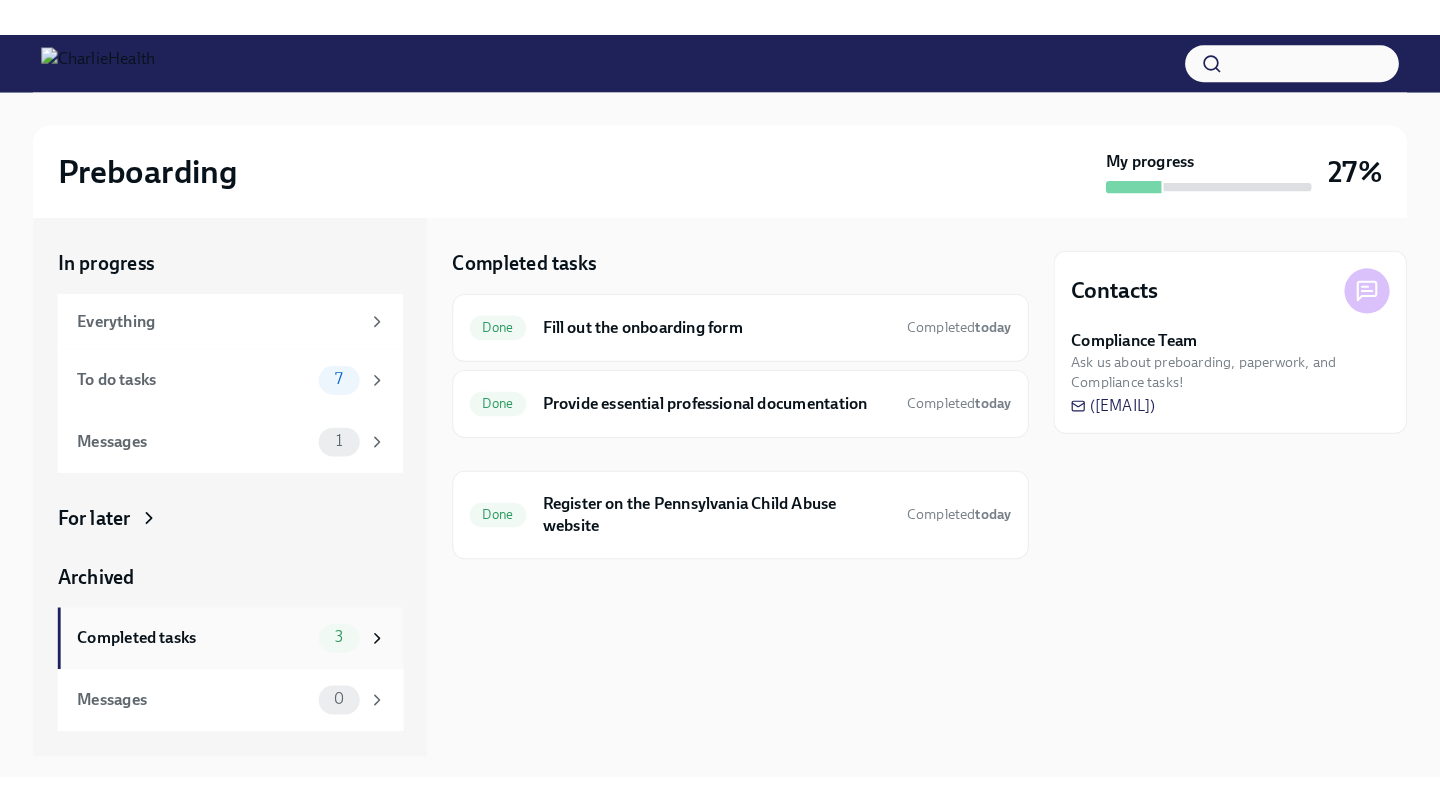 scroll, scrollTop: 0, scrollLeft: 0, axis: both 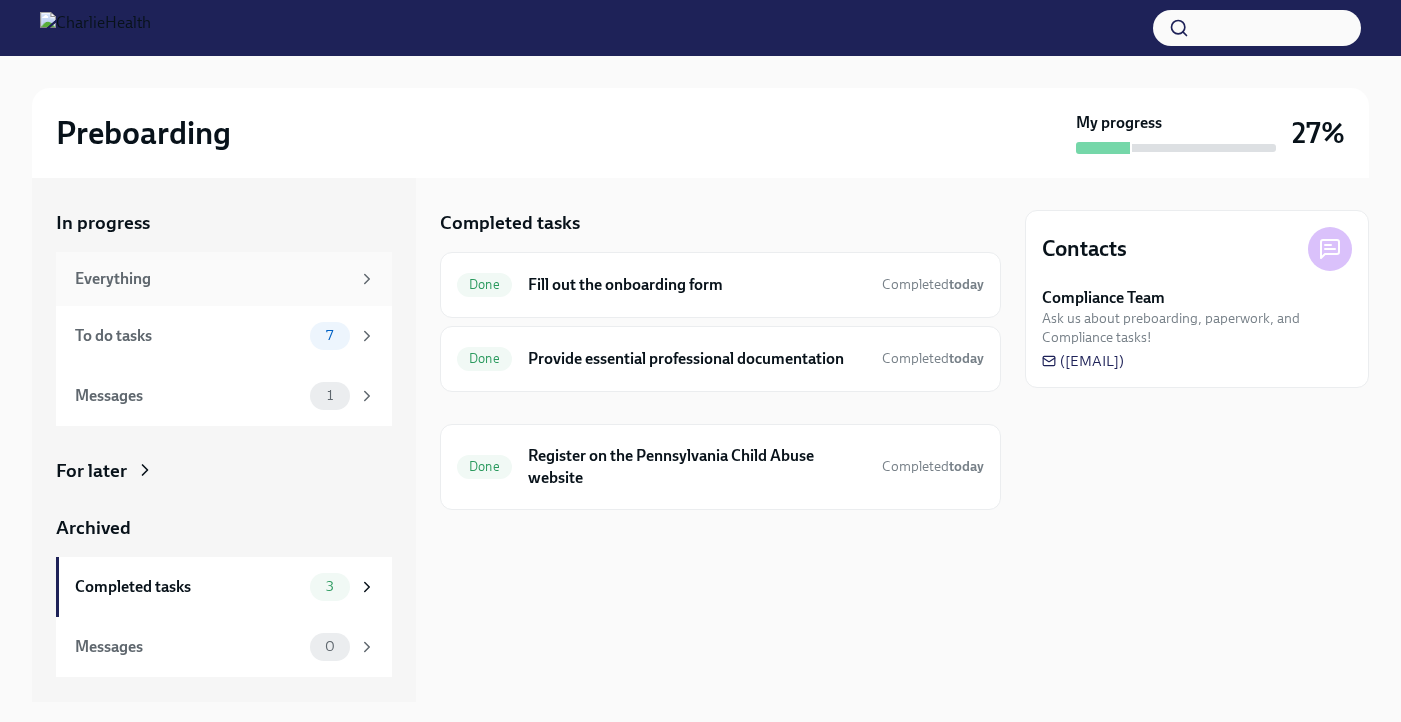 click on "Everything" at bounding box center [224, 279] 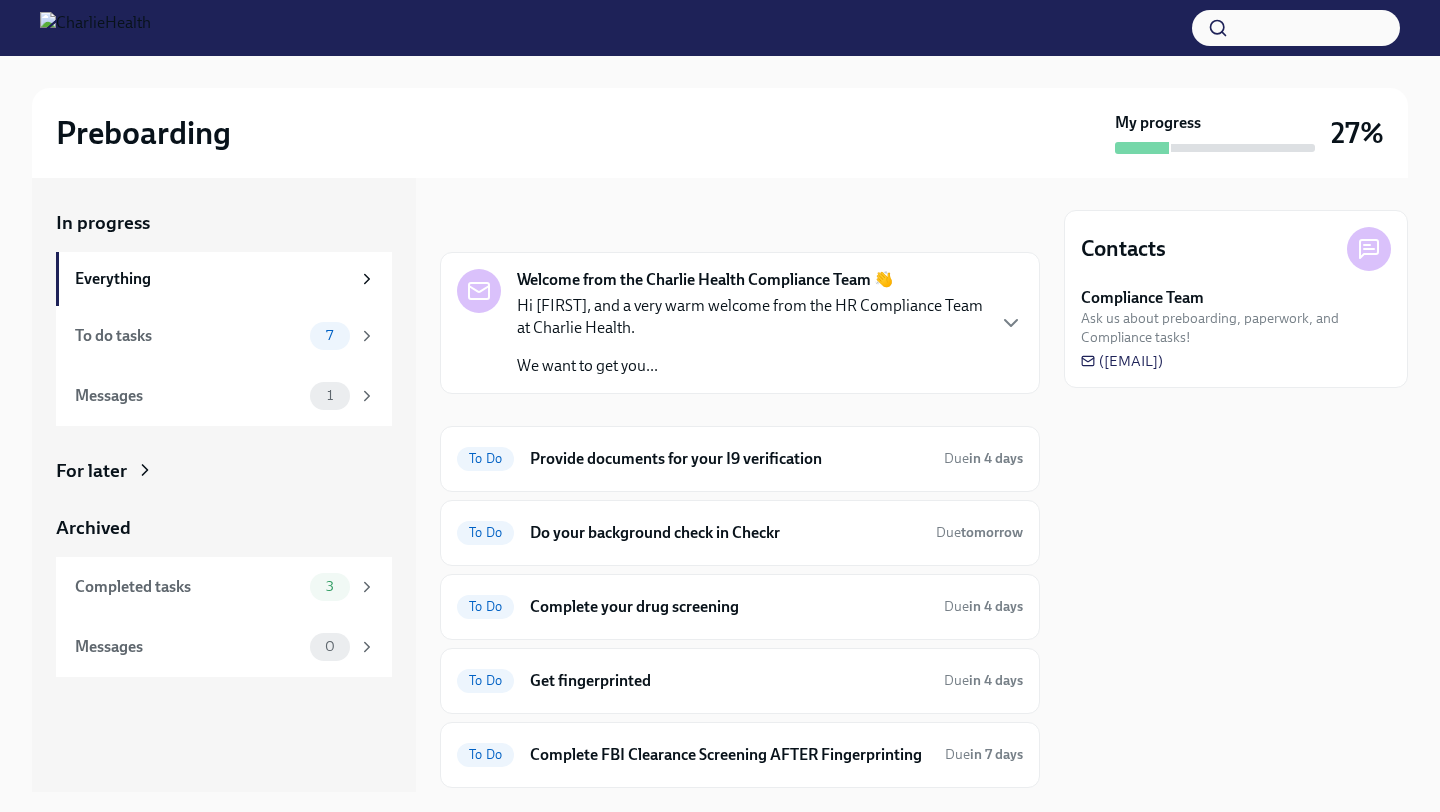 click on "Preboarding" at bounding box center [581, 133] 